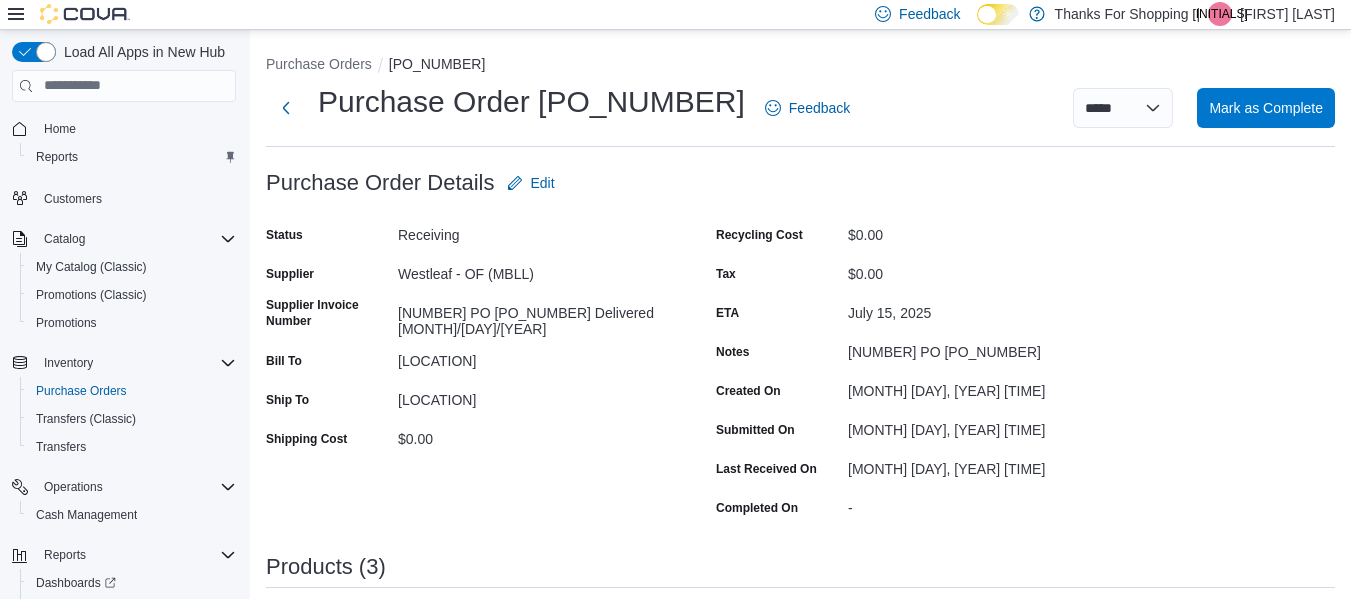 scroll, scrollTop: 400, scrollLeft: 0, axis: vertical 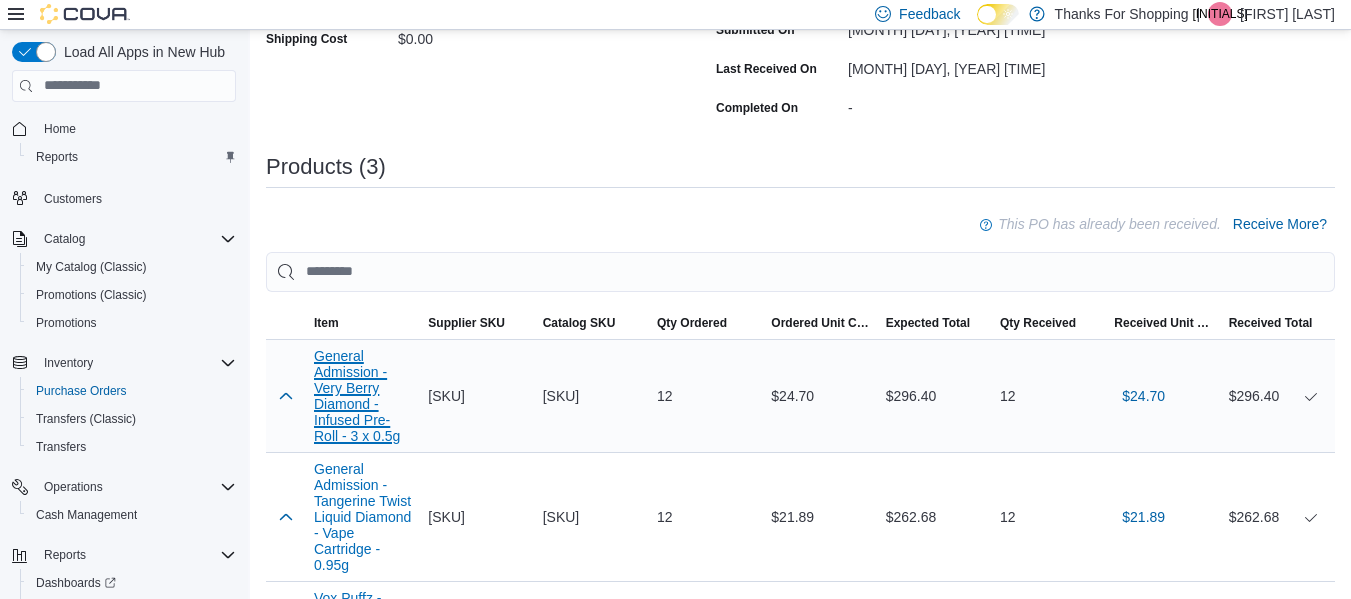 click on "General Admission - Very Berry Diamond - Infused Pre-Roll - 3 x 0.5g" at bounding box center [363, 396] 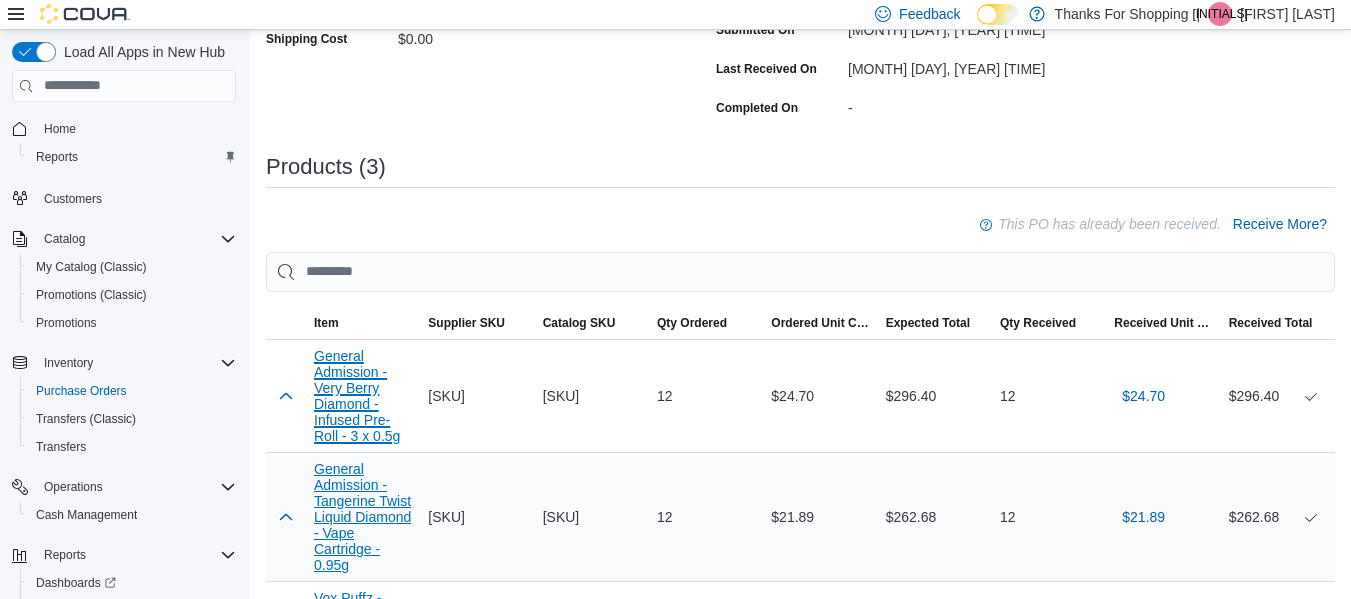 scroll, scrollTop: 700, scrollLeft: 0, axis: vertical 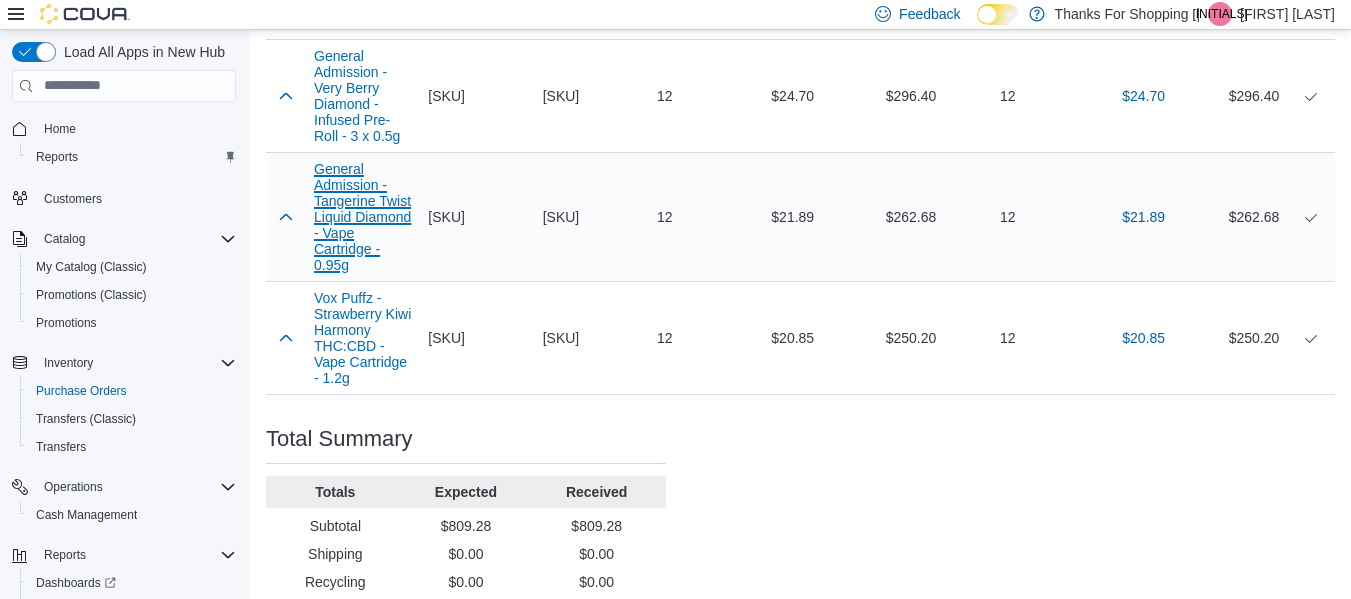 click on "General Admission - Tangerine Twist Liquid Diamond - Vape Cartridge - 0.95g" at bounding box center [363, 96] 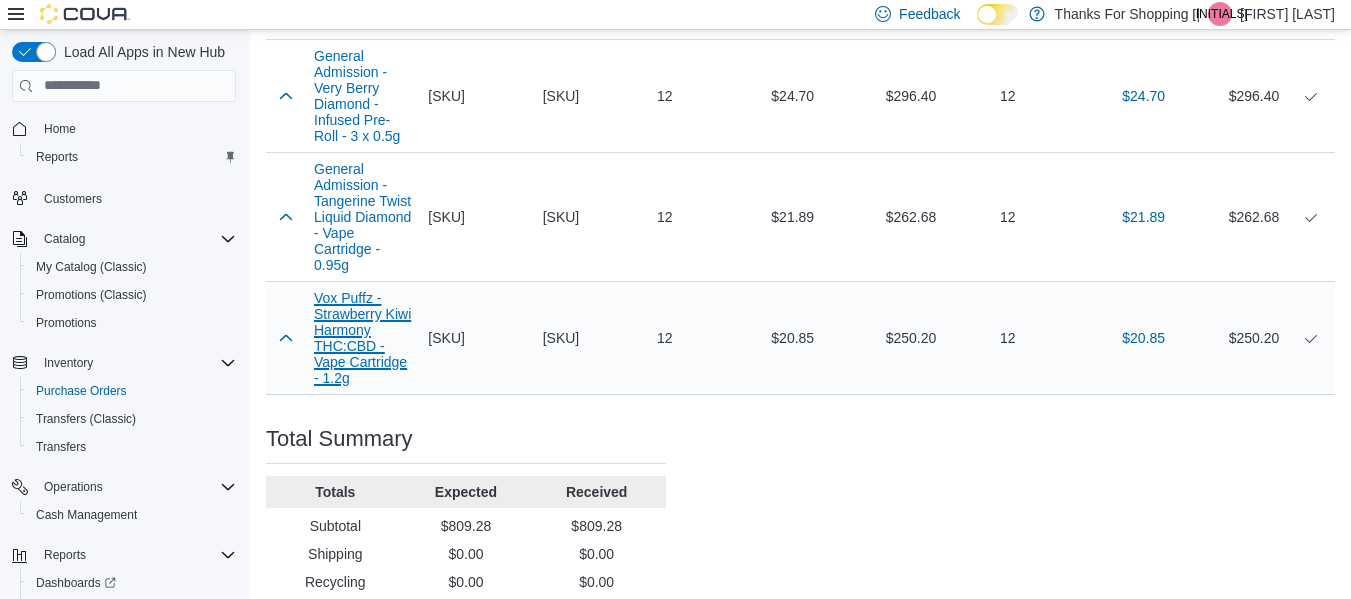 click on "Vox Puffz - Strawberry Kiwi Harmony THC:CBD - Vape Cartridge - 1.2g" at bounding box center [363, 96] 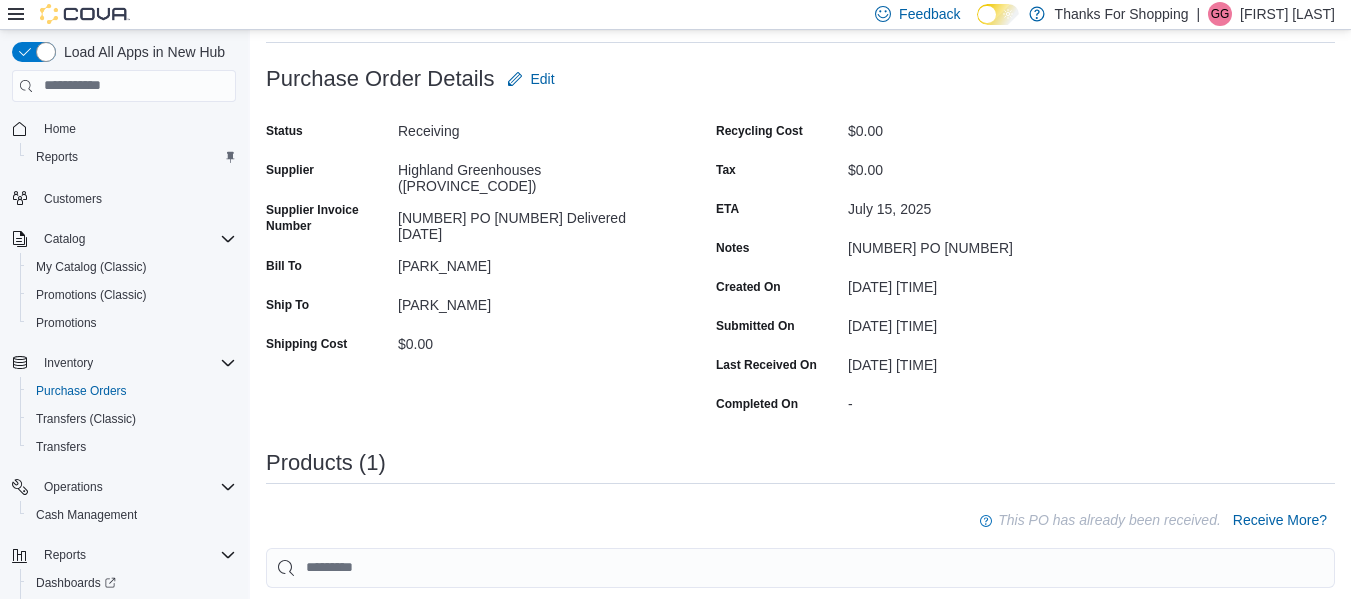 scroll, scrollTop: 300, scrollLeft: 0, axis: vertical 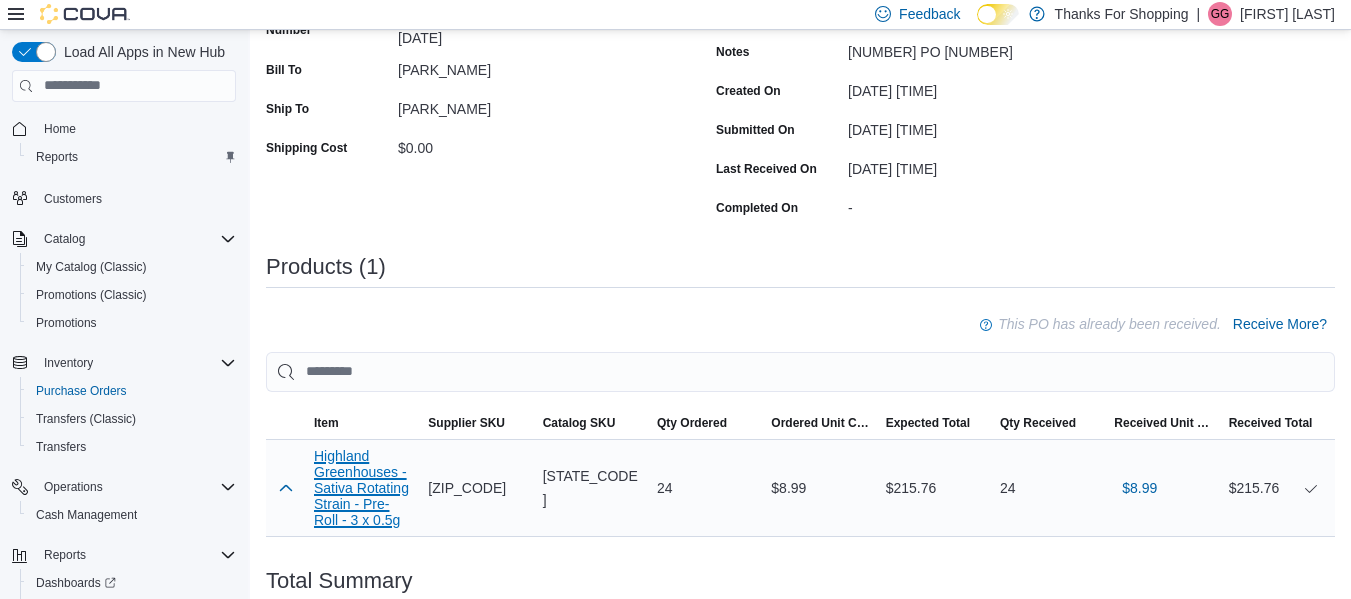 click on "Highland Greenhouses - Sativa Rotating Strain - Pre-Roll - 3 x 0.5g" at bounding box center [363, 488] 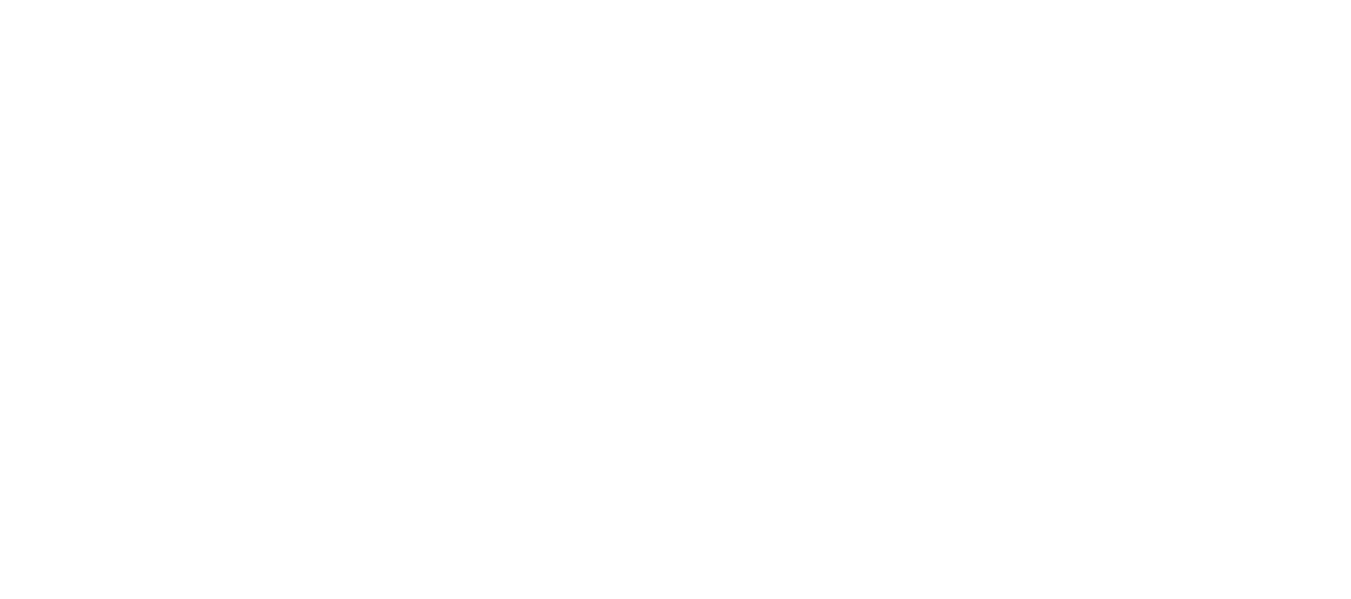 scroll, scrollTop: 0, scrollLeft: 0, axis: both 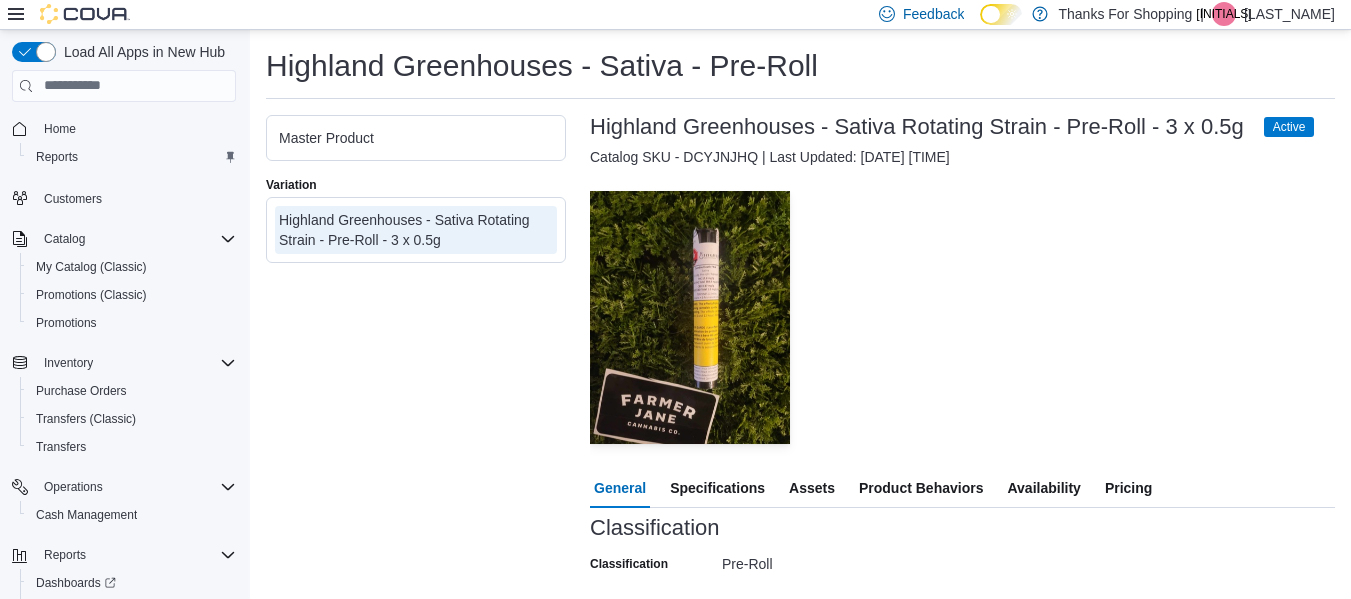 click on "Availability" at bounding box center (1043, 488) 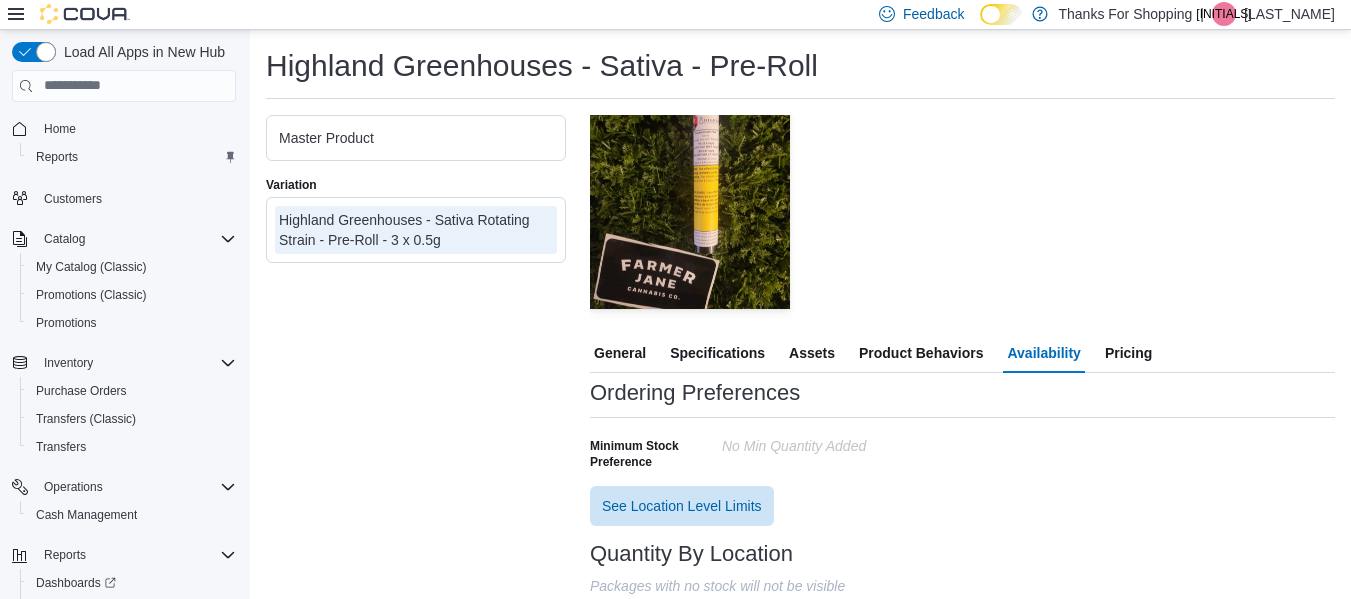 scroll, scrollTop: 138, scrollLeft: 0, axis: vertical 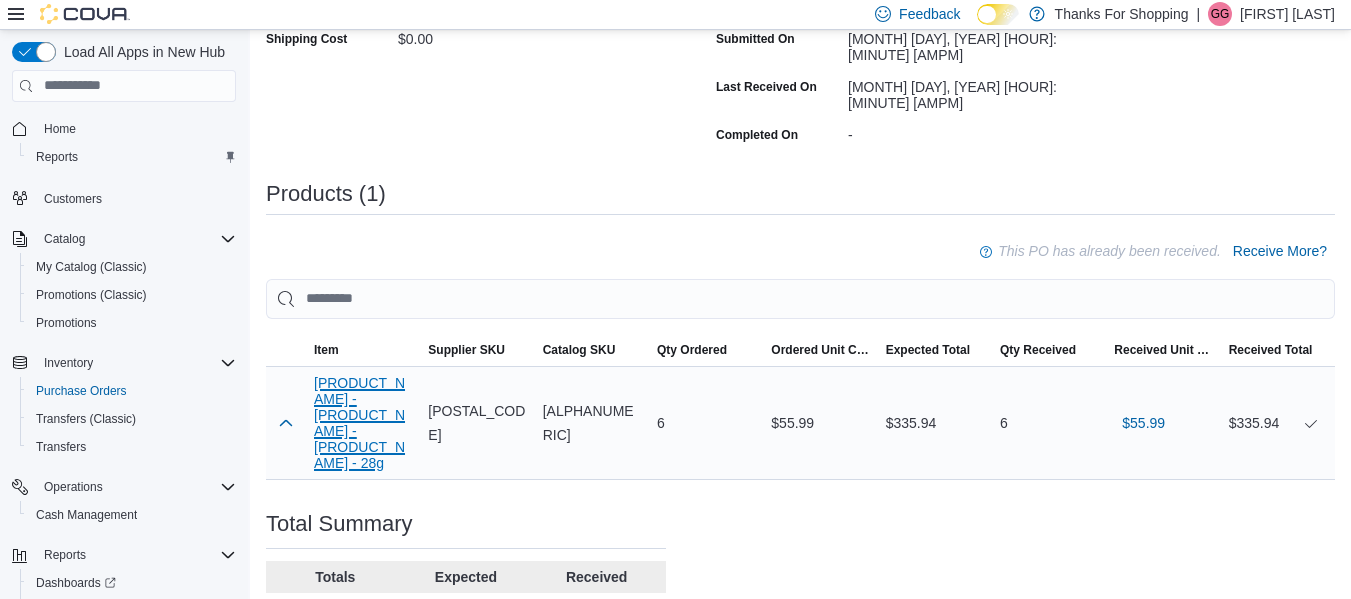 click on "[PRODUCT_NAME] - [PRODUCT_NAME] - [PRODUCT_NAME] - 28g" at bounding box center (363, 423) 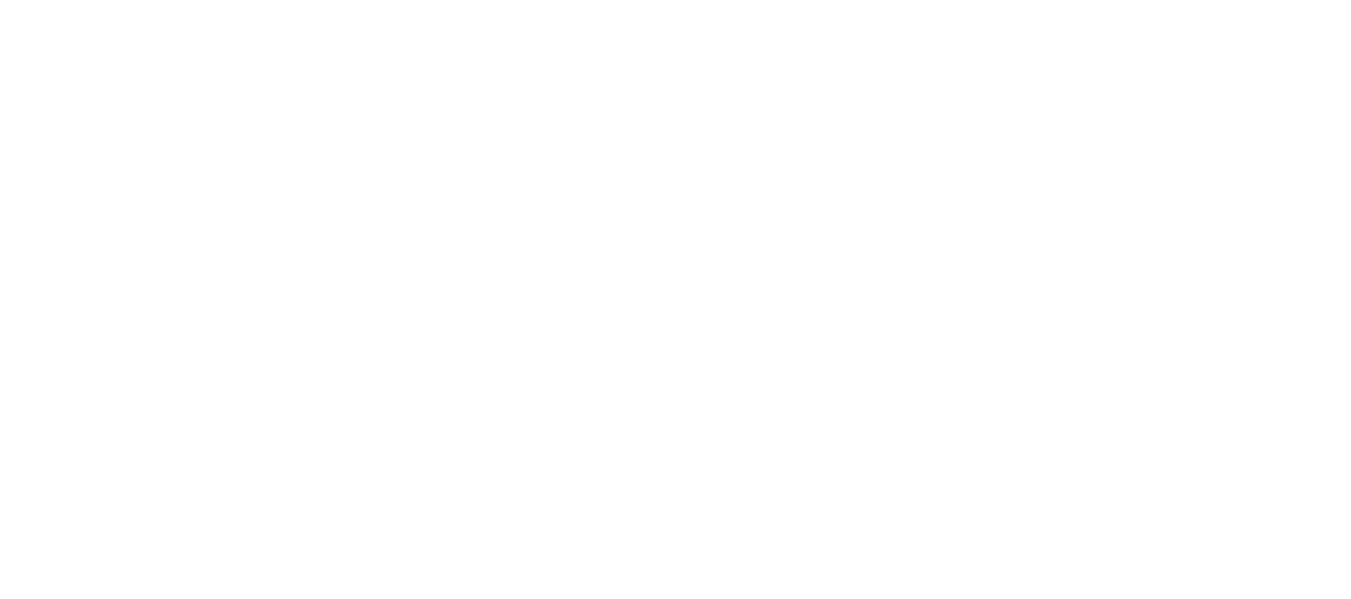 scroll, scrollTop: 0, scrollLeft: 0, axis: both 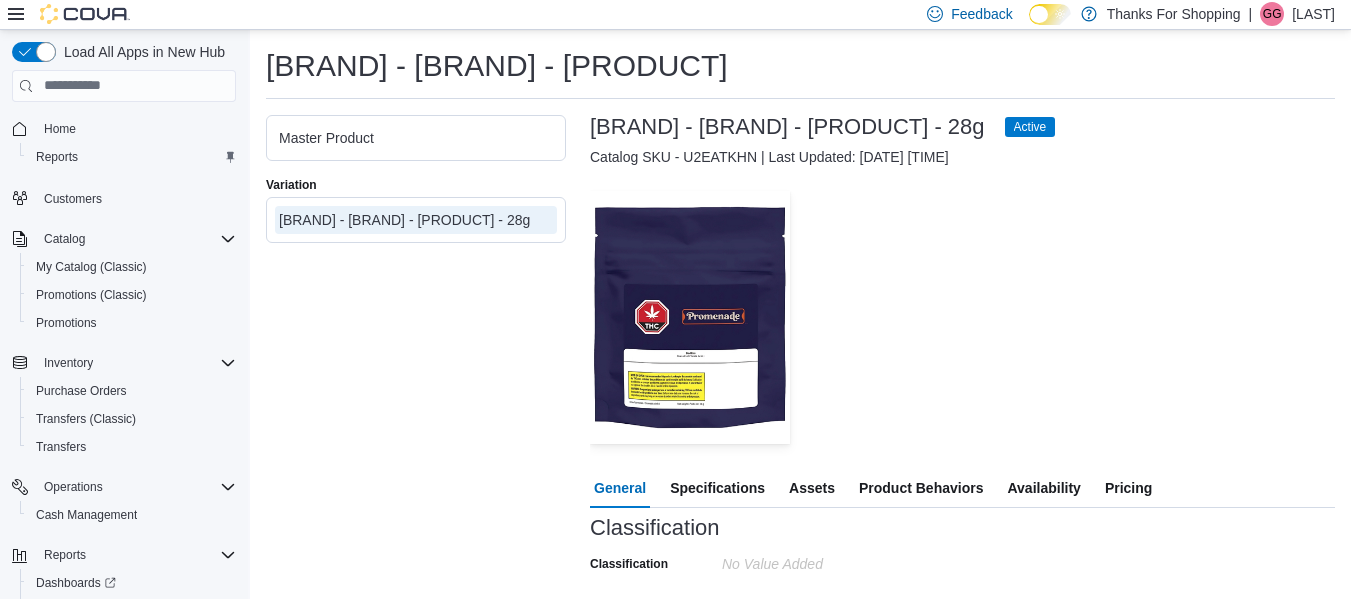 click on "Availability" at bounding box center [1043, 488] 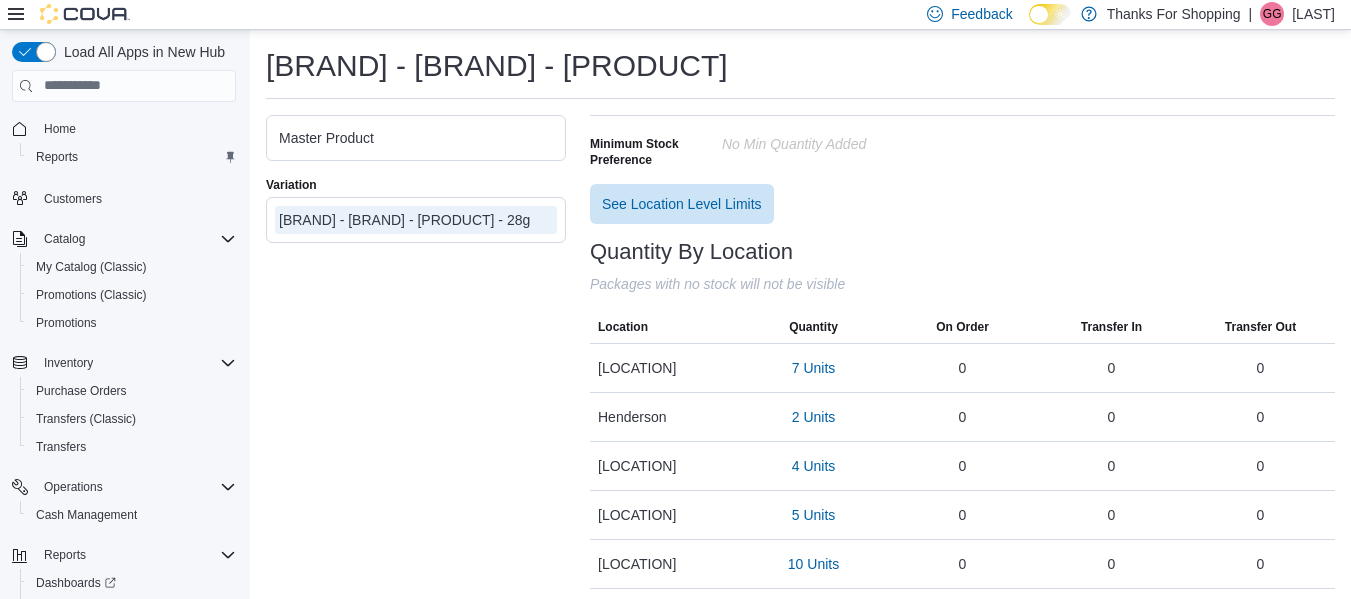 scroll, scrollTop: 438, scrollLeft: 0, axis: vertical 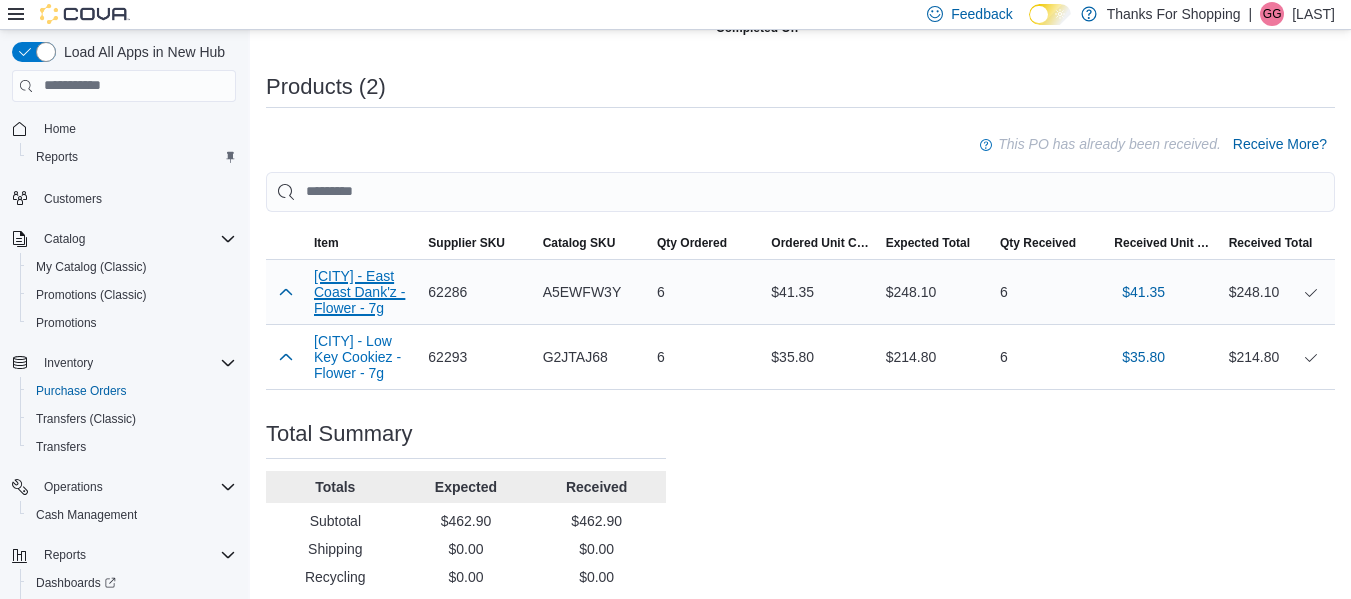 click on "[CITY] - East Coast Dank'z - Flower - 7g" at bounding box center [363, 292] 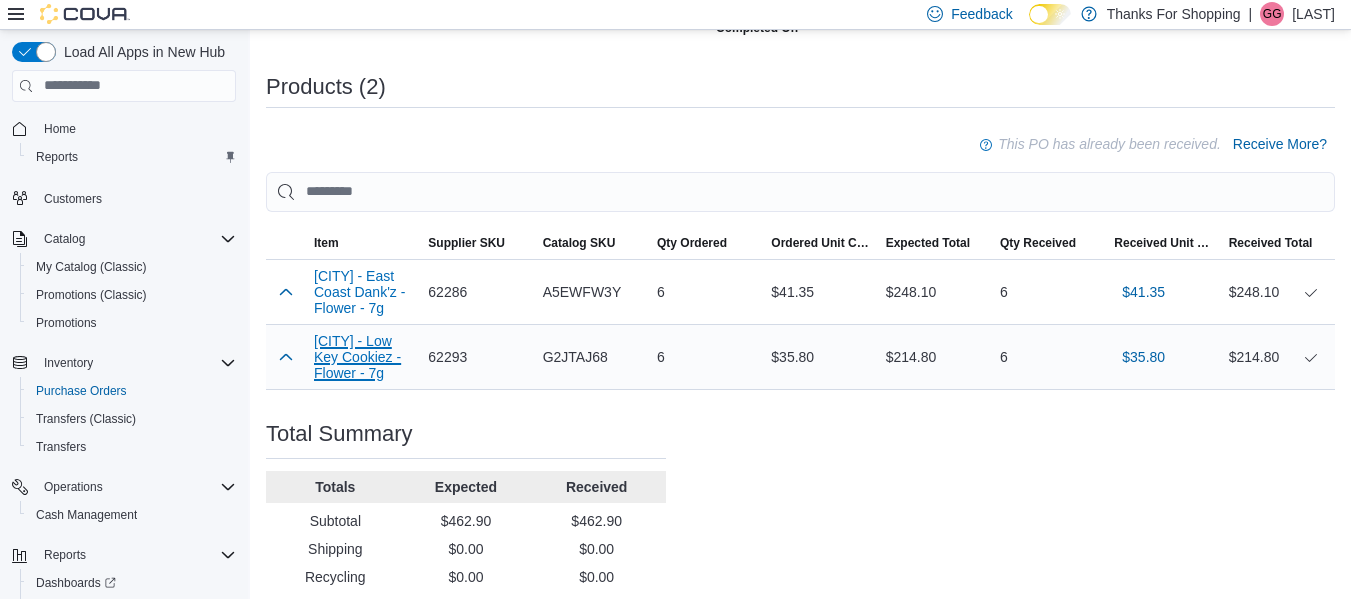 click on "MTL - Low Key Cookiez - Flower - 7g" at bounding box center [363, 292] 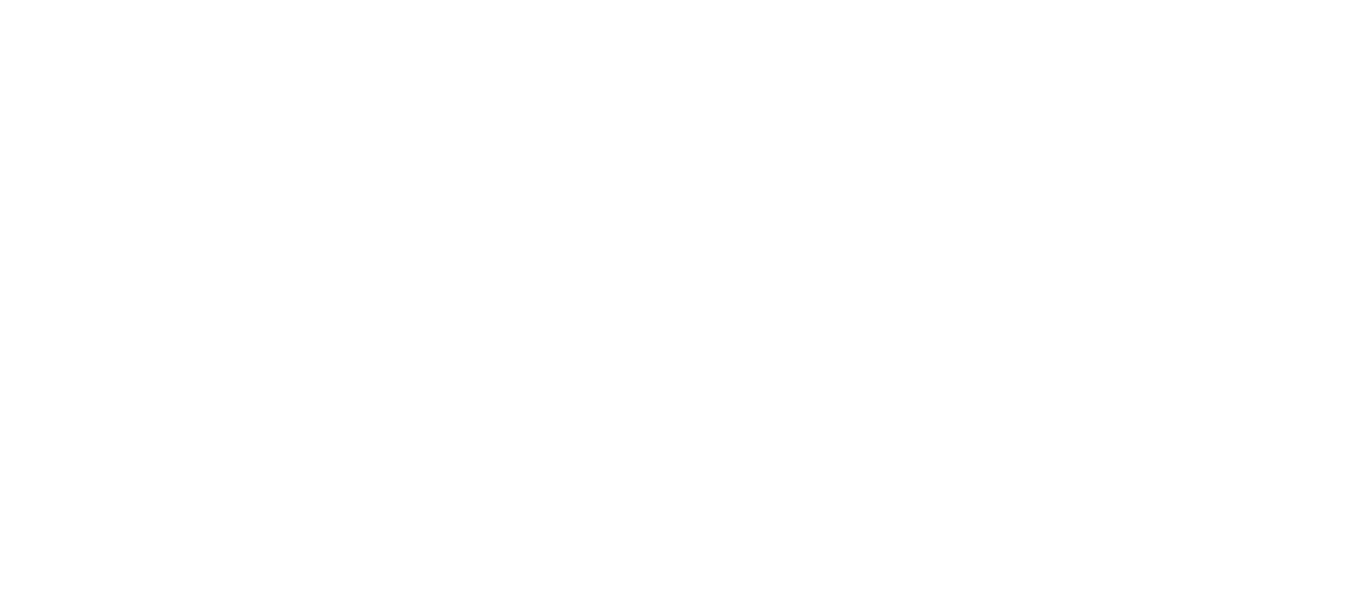 scroll, scrollTop: 0, scrollLeft: 0, axis: both 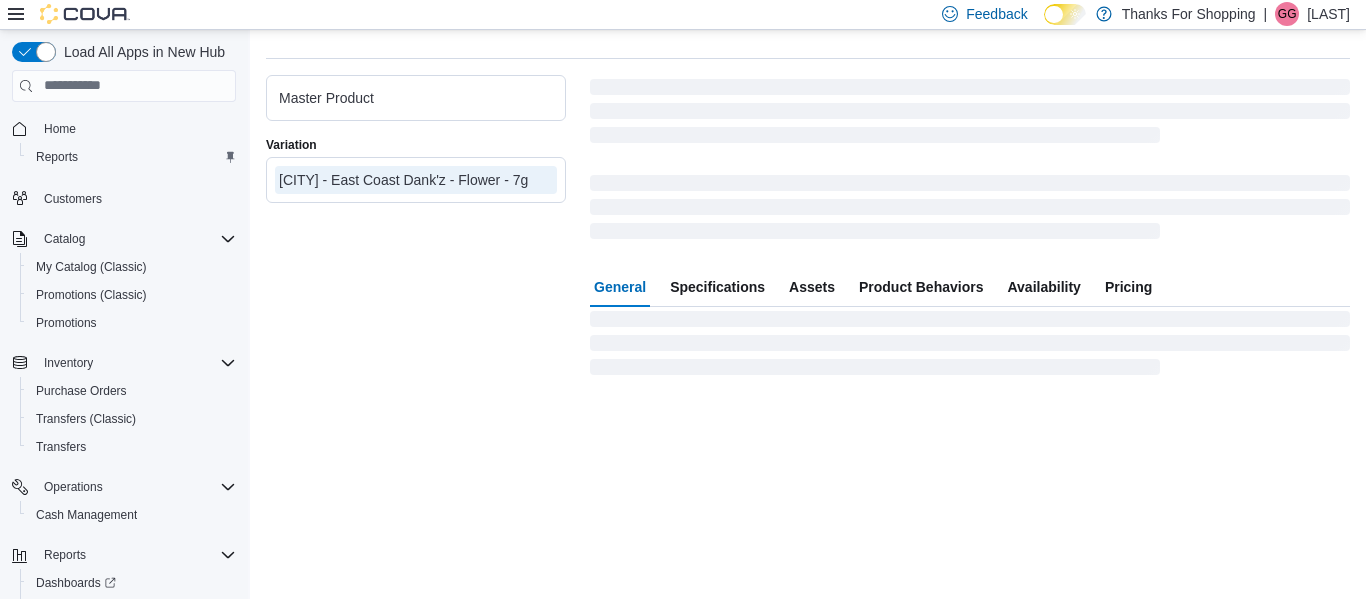 click on "Availability" at bounding box center [1043, 287] 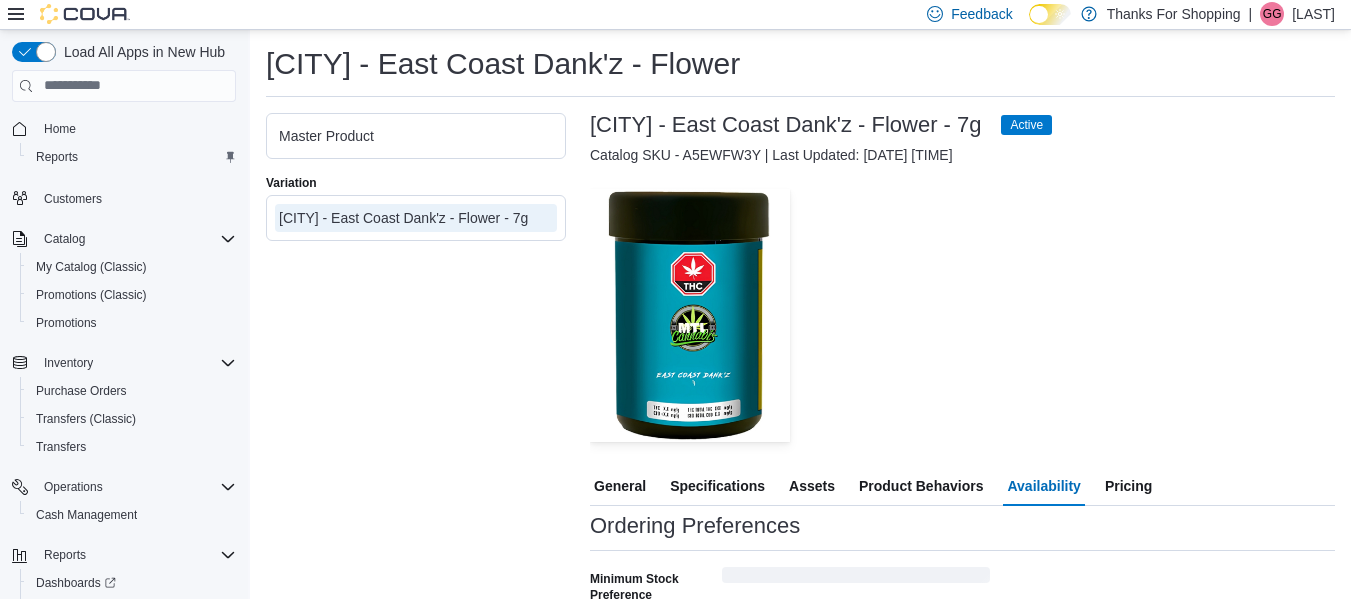 scroll, scrollTop: 38, scrollLeft: 0, axis: vertical 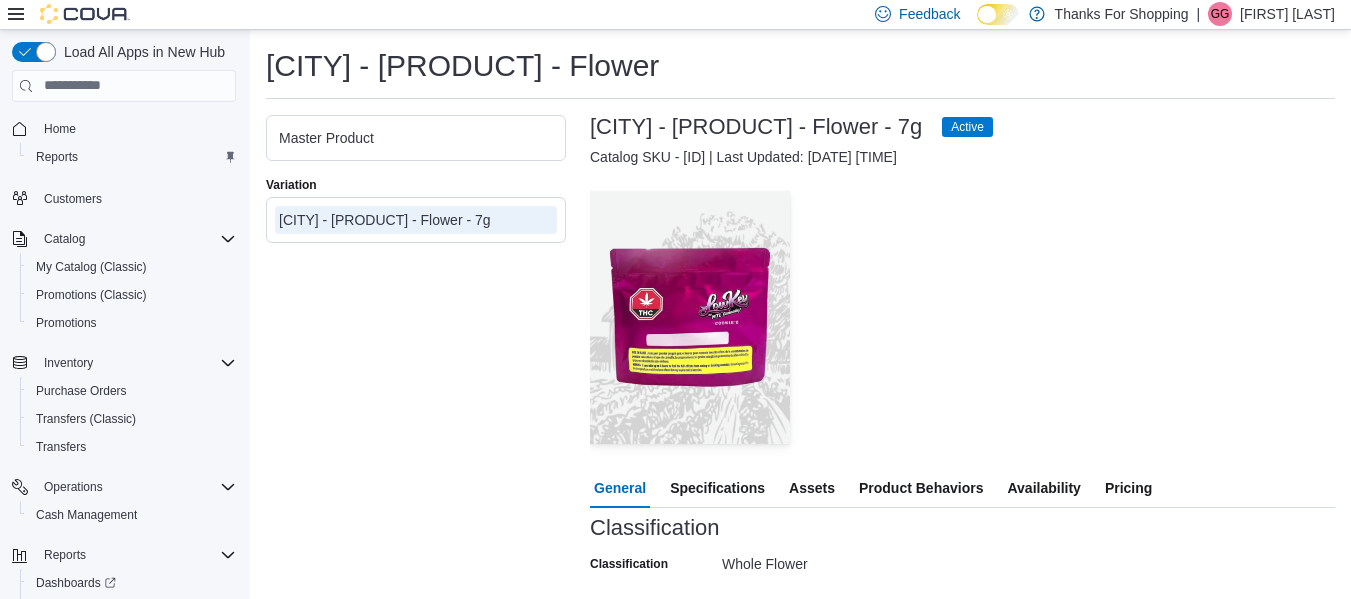 click on "Availability" at bounding box center (1043, 488) 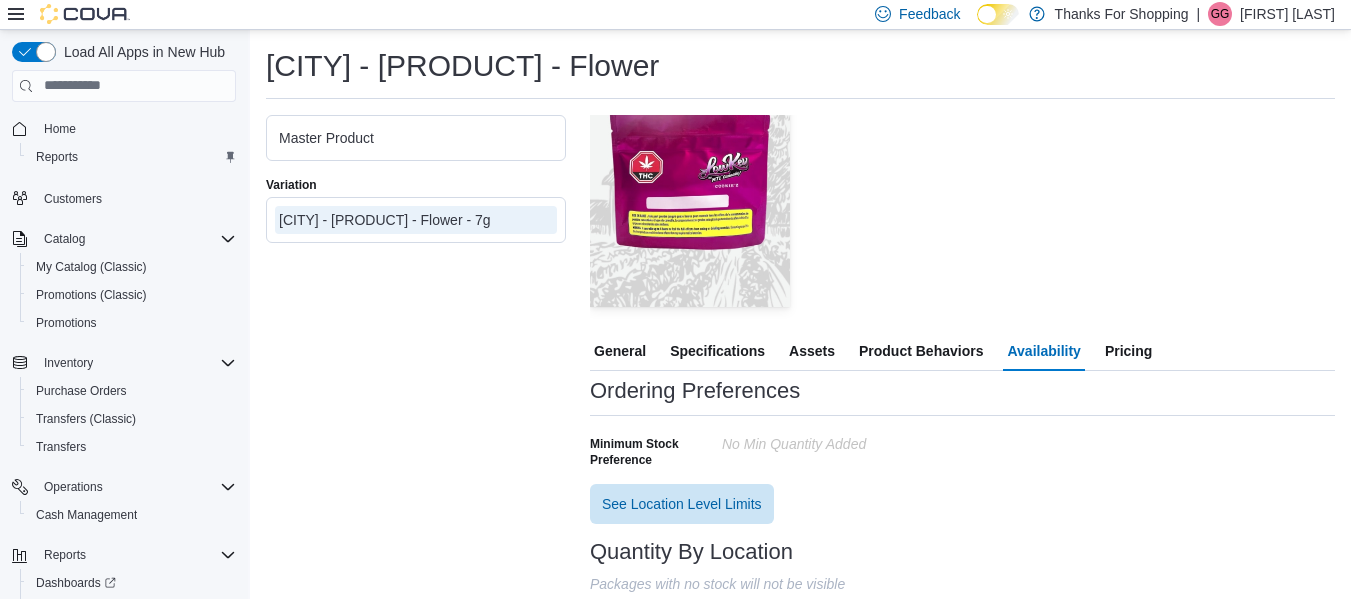 scroll, scrollTop: 138, scrollLeft: 0, axis: vertical 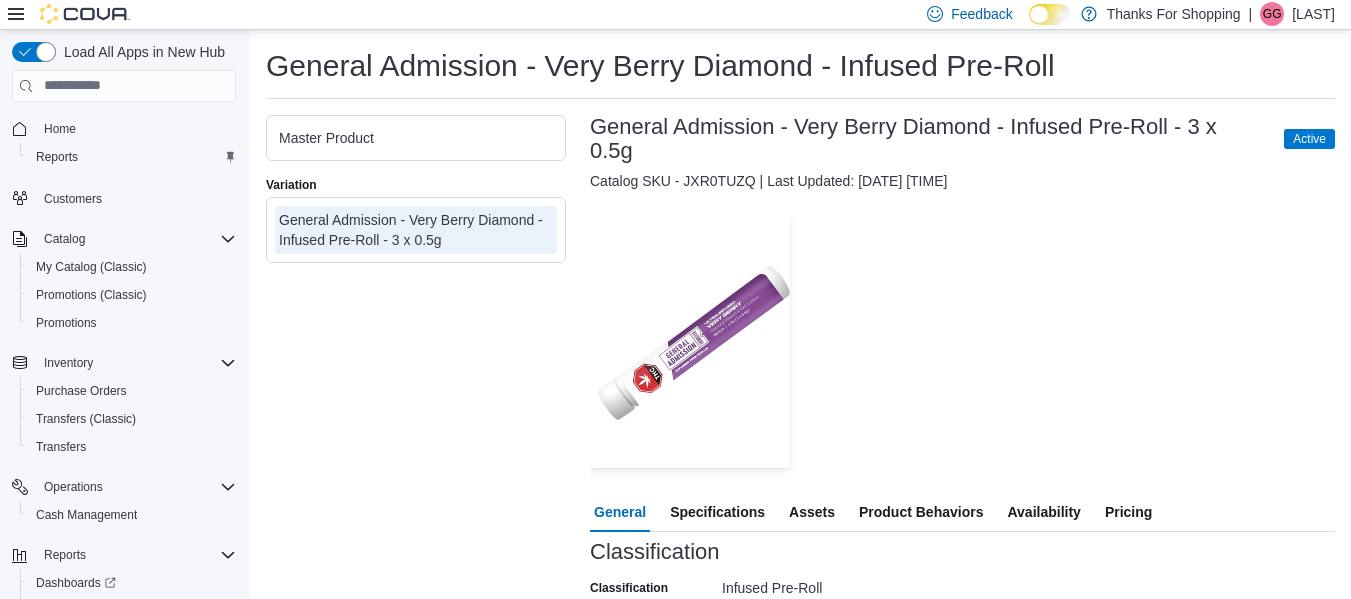 click on "Availability" at bounding box center (1043, 512) 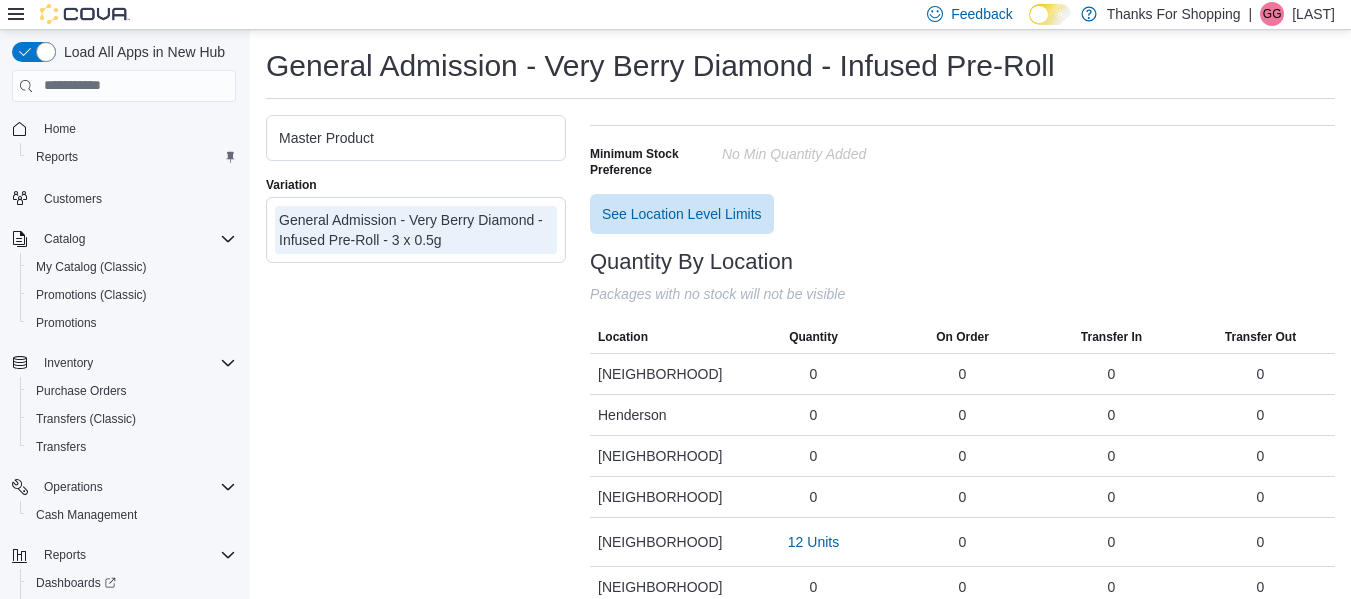 scroll, scrollTop: 462, scrollLeft: 0, axis: vertical 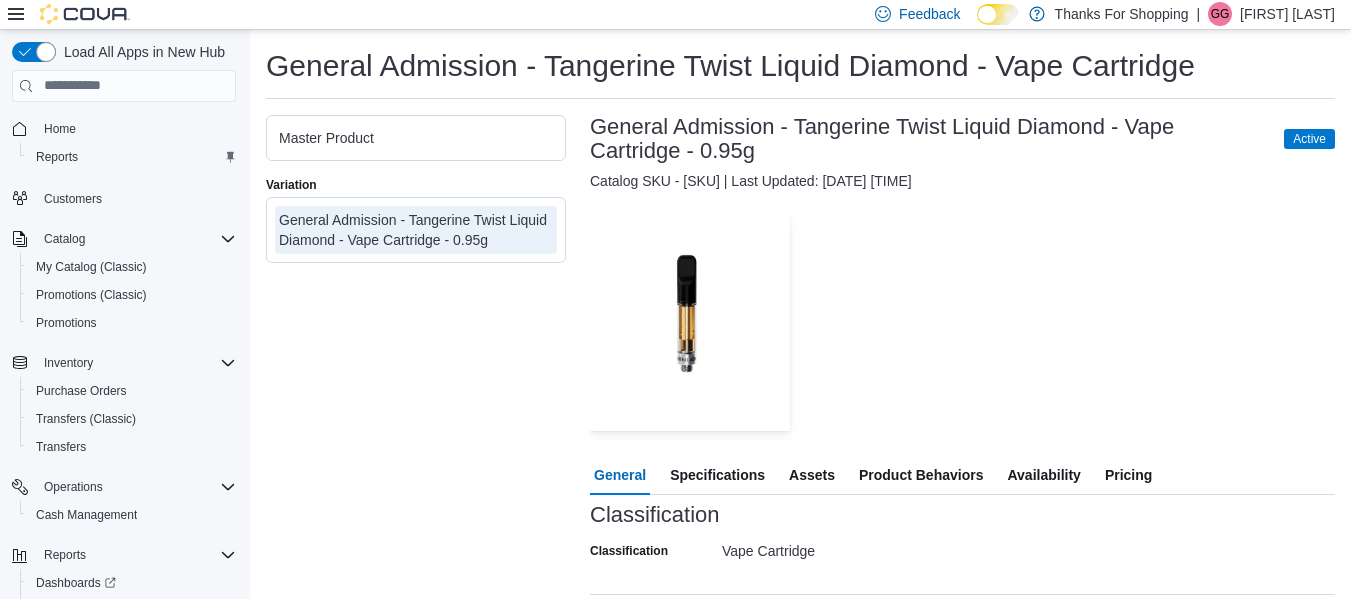 click on "Availability" at bounding box center (1043, 475) 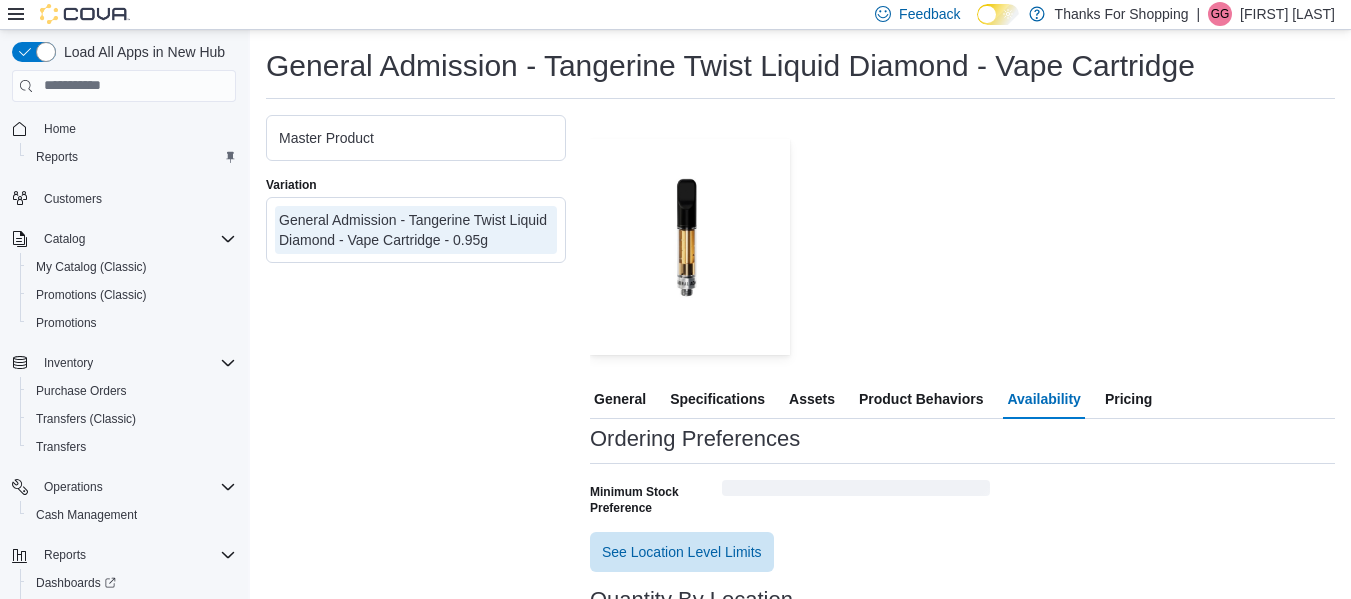 scroll, scrollTop: 125, scrollLeft: 0, axis: vertical 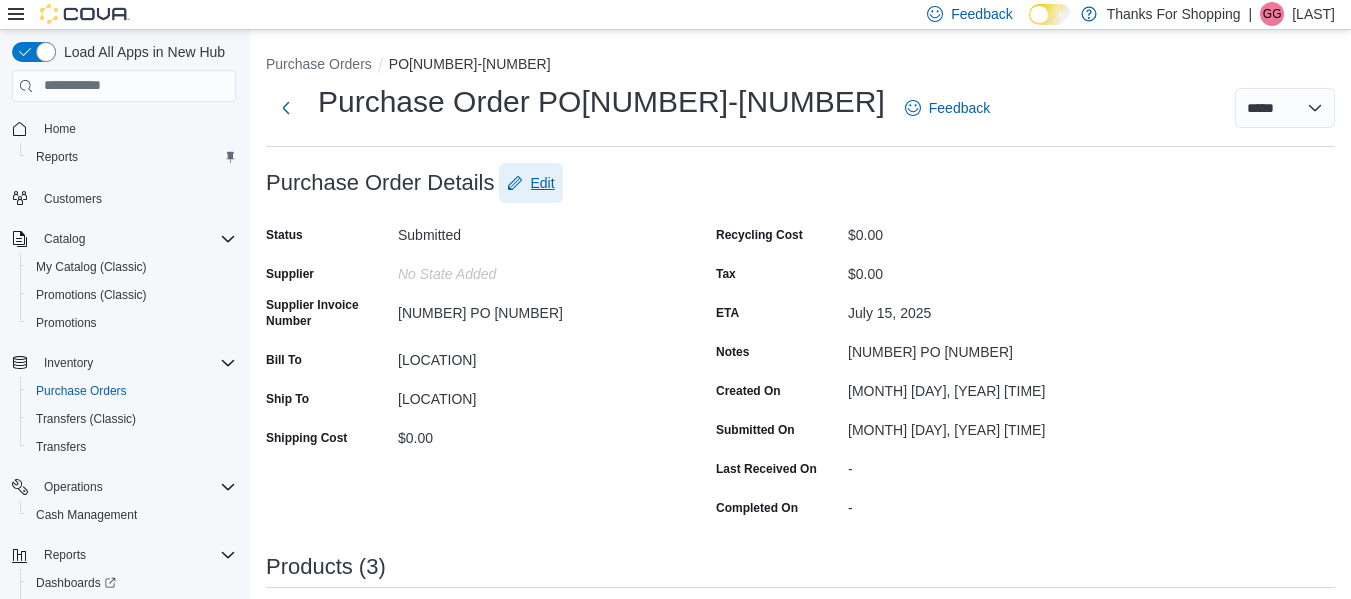click on "Edit" at bounding box center [543, 183] 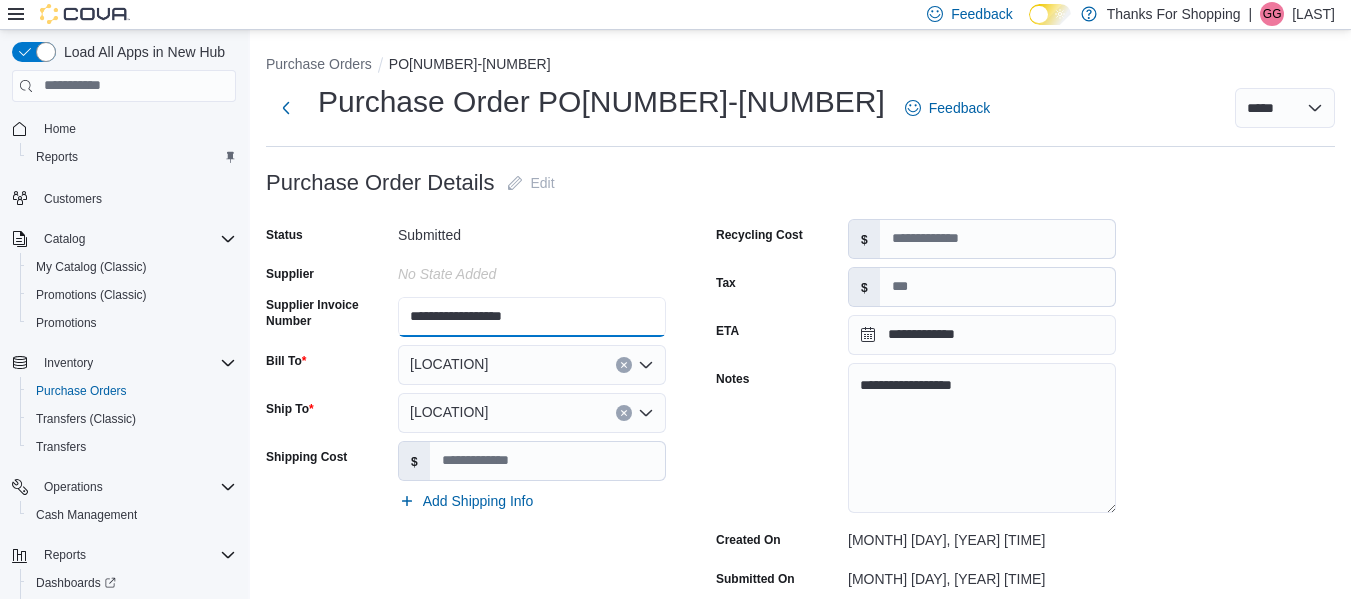 click on "**********" at bounding box center (532, 317) 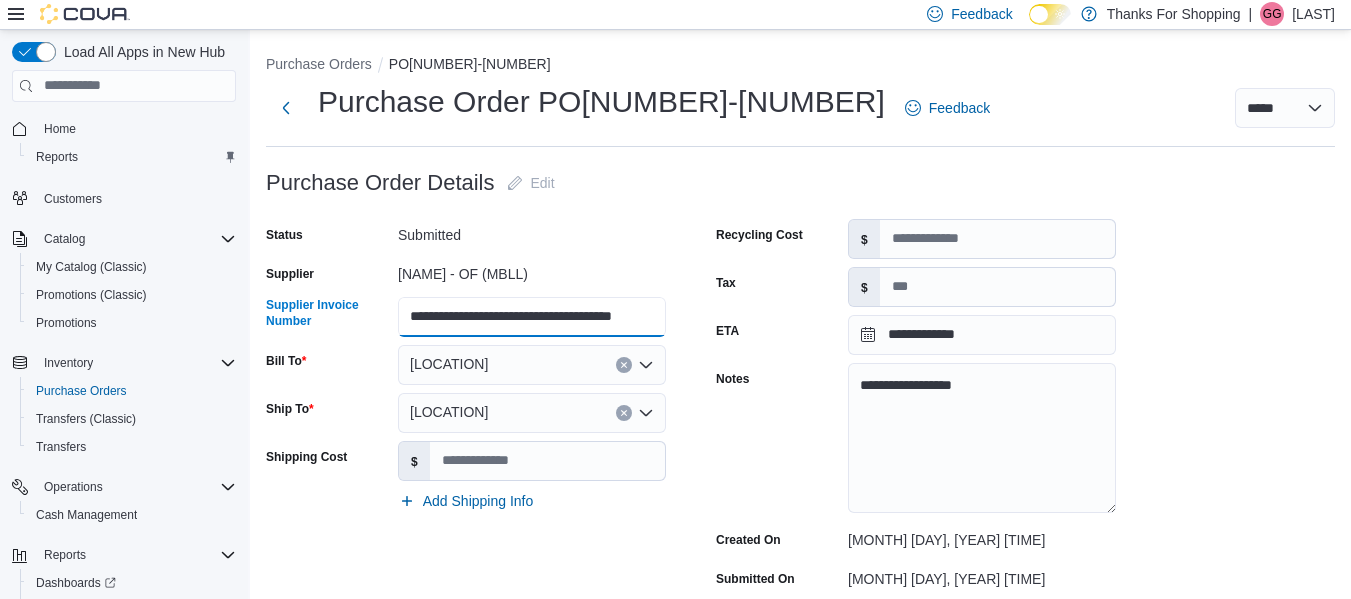 scroll, scrollTop: 0, scrollLeft: 28, axis: horizontal 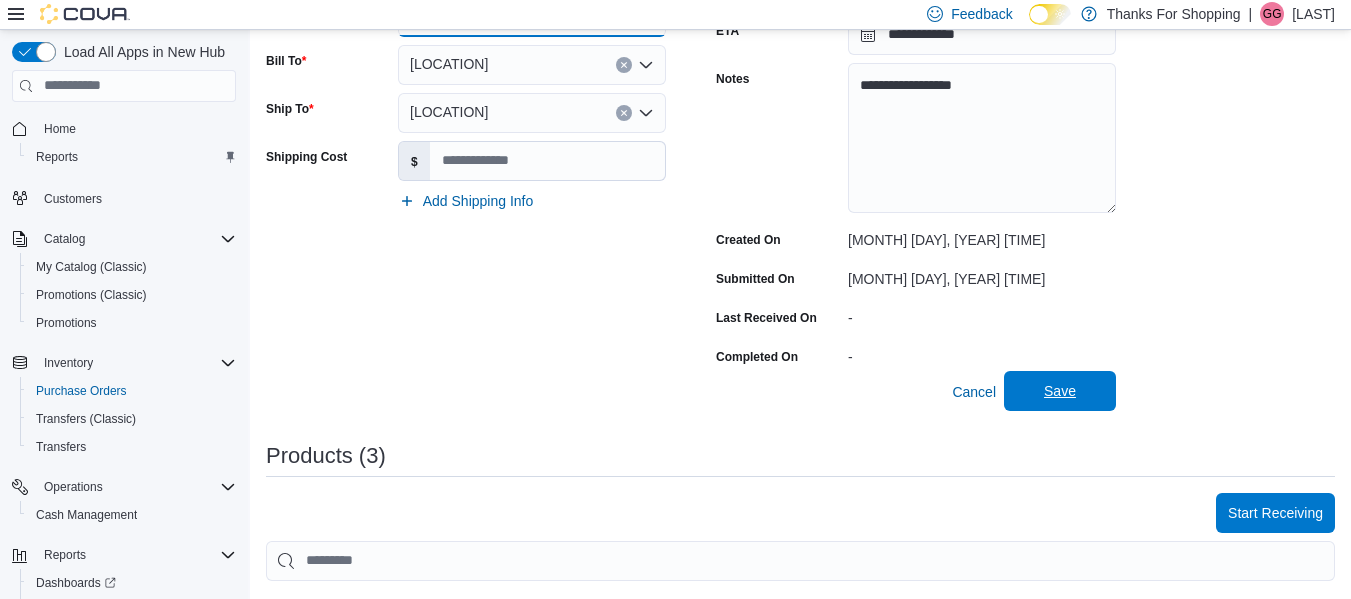type on "**********" 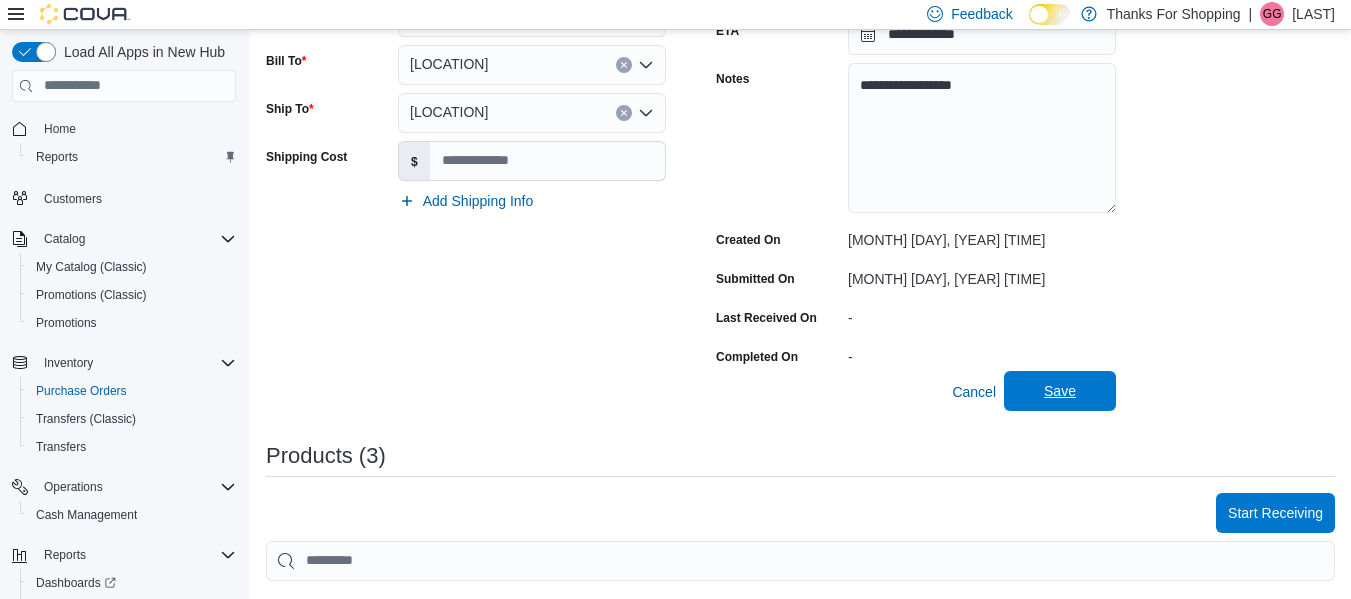 click on "Save" at bounding box center [1060, 391] 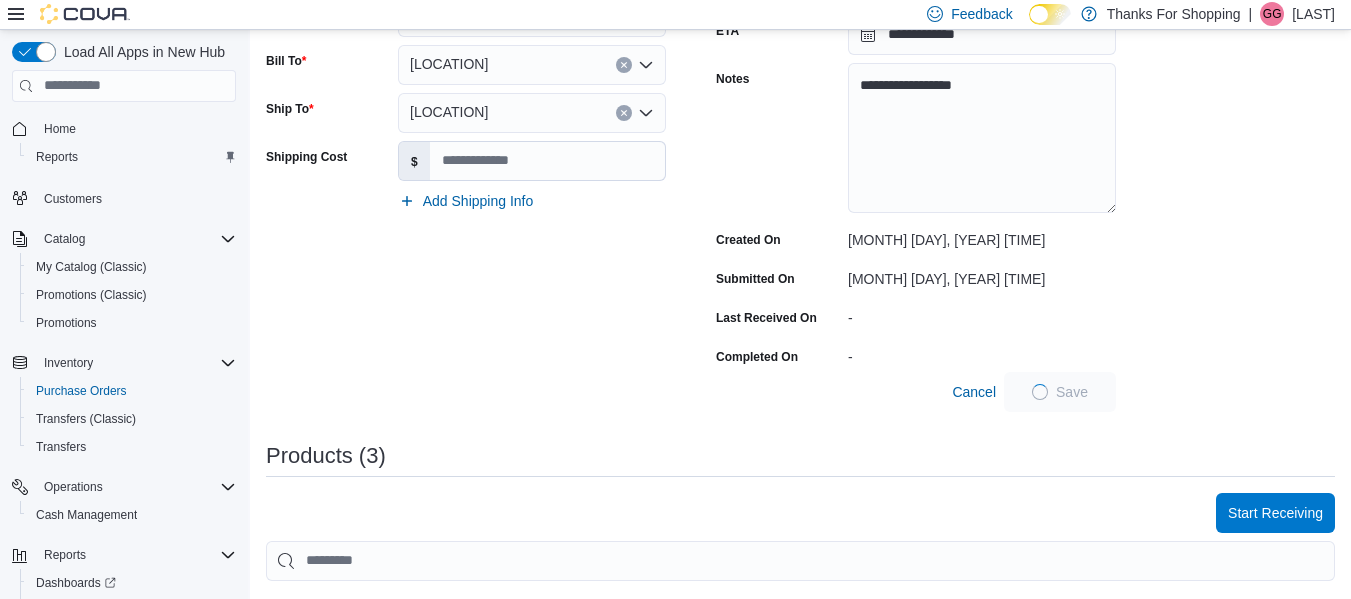 scroll, scrollTop: 0, scrollLeft: 0, axis: both 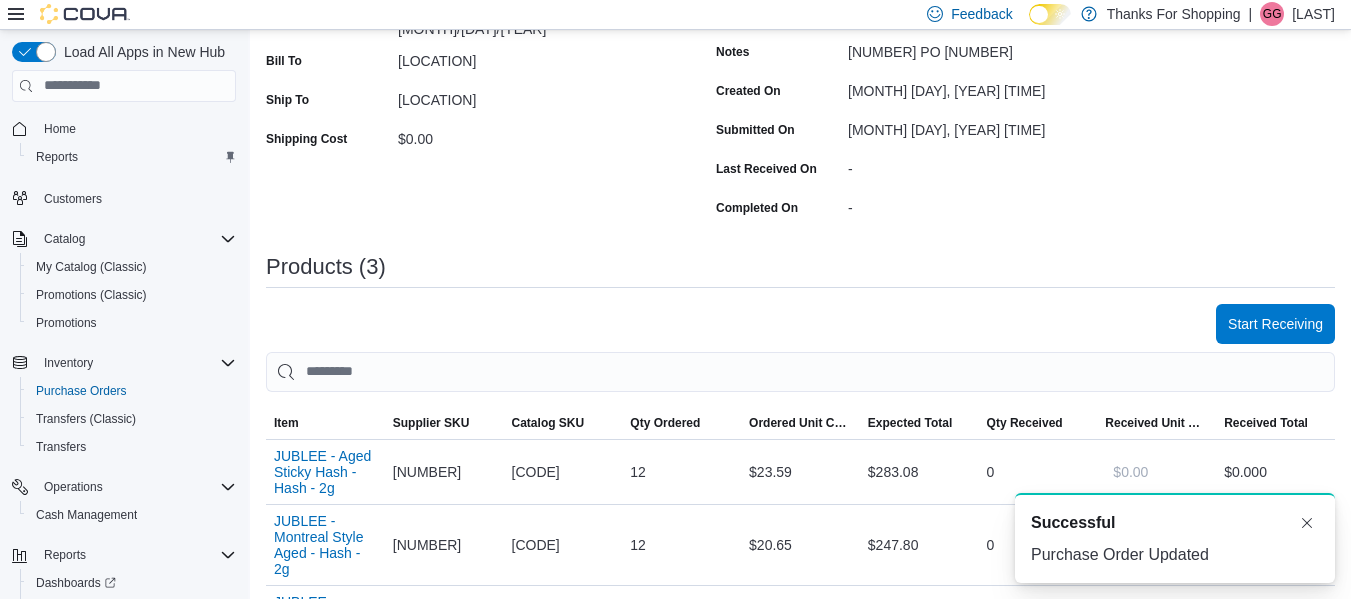 click on "Purchase Order: PO519P-35419 Feedback Purchase Order Details   Edit Status Submitted Supplier Gayonica - OF (MBLL) Supplier Invoice Number 02580055 PO 522421  Delivered 07/09/2025 Bill To Grant Park Ship To Grant Park Shipping Cost $0.00 Recycling Cost $0.00 Tax $0.00 ETA July 15, 2025 Notes 02580055 PO 522421 Created On July 8, 2025 10:54 AM Submitted On July 8, 2025 10:56 AM Last Received On - Completed On - Products (3)   Start Receiving Sorting EuiBasicTable with search callback Item Supplier SKU Catalog SKU Qty Ordered Ordered Unit Cost Expected Total Qty Received Received Unit Cost Received Total JUBLEE - Aged Sticky Hash - Hash - 2g Supplier SKU 61881 Catalog SKU FM0PVNCD Qty Ordered 12 Ordered Unit Cost $23.59 Expected Total $283.08 Qty Received 0 Received Unit Cost $0.00 Received Total $0.00 0 JUBLEE - Montreal Style Aged - Hash - 2g Supplier SKU 59582 Catalog SKU HQMCD71Q Qty Ordered 12 Ordered Unit Cost $20.65 Expected Total $247.80 Qty Received 0 Received Unit Cost $0.00 Received Total $0.00 0 12" at bounding box center [800, 416] 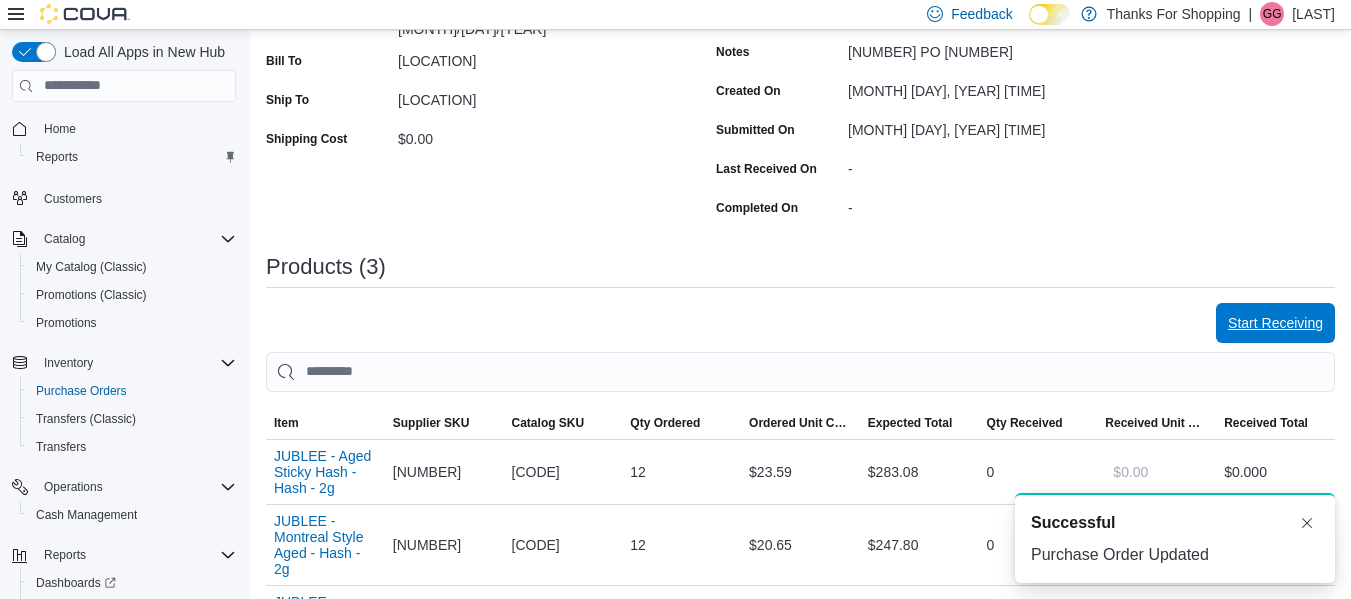 click on "Start Receiving" at bounding box center (1275, 323) 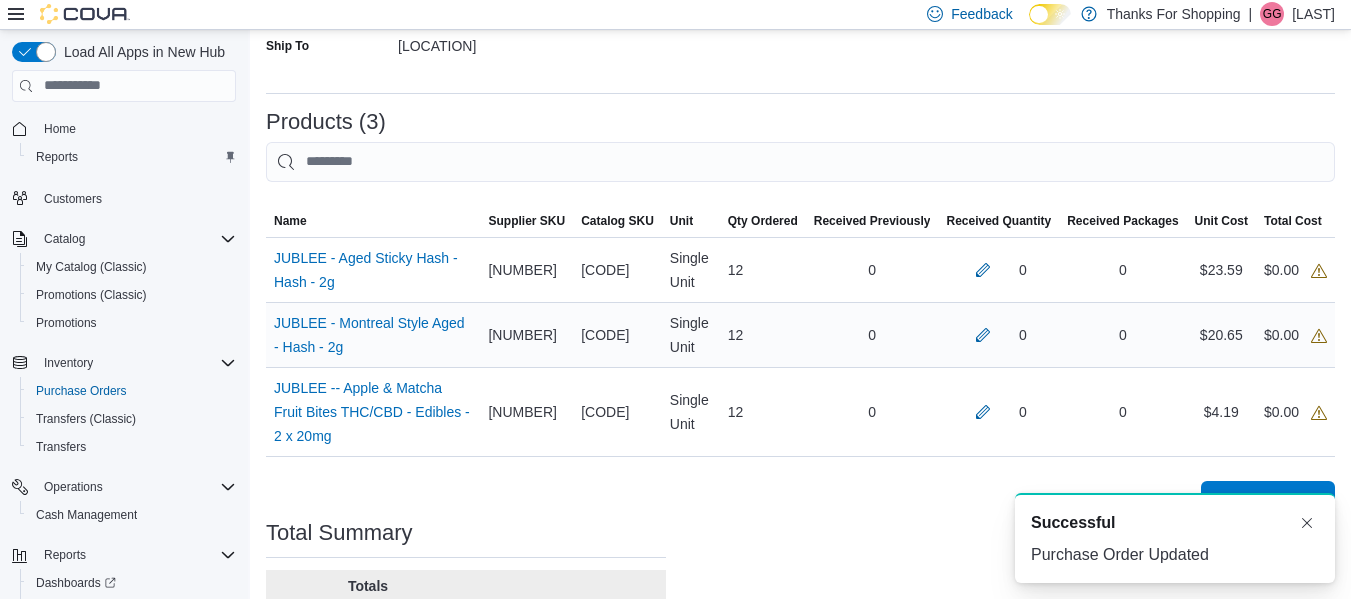 scroll, scrollTop: 400, scrollLeft: 0, axis: vertical 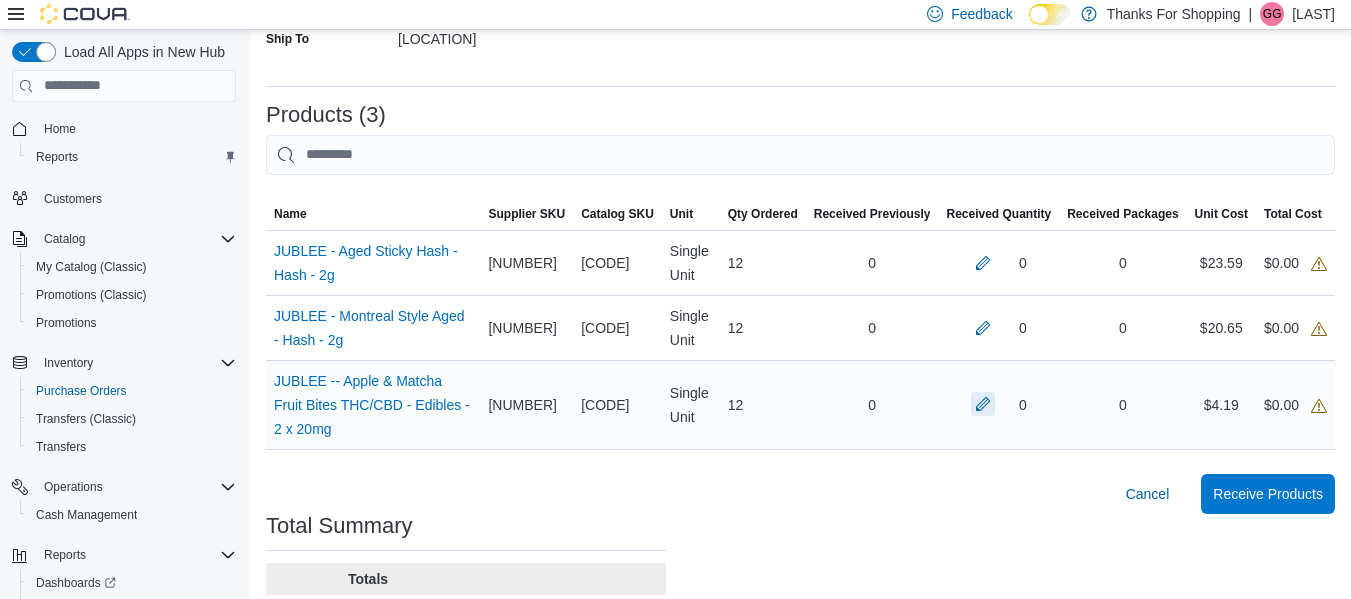 click at bounding box center [983, 263] 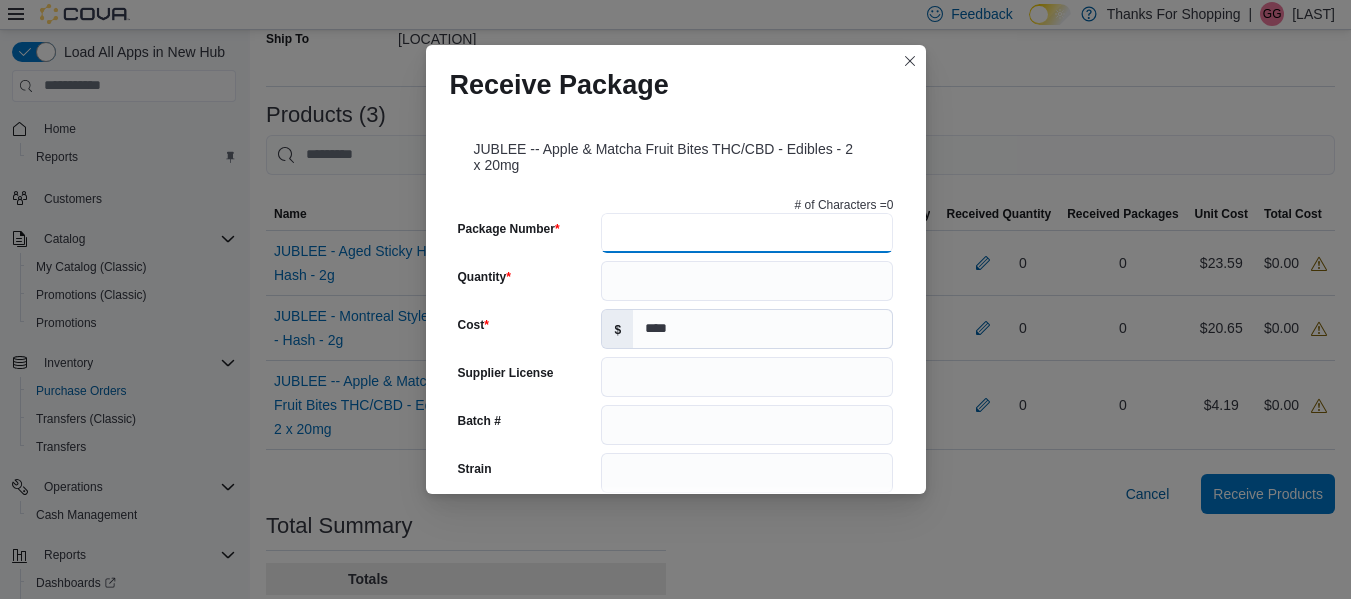 click on "Package Number" at bounding box center (747, 233) 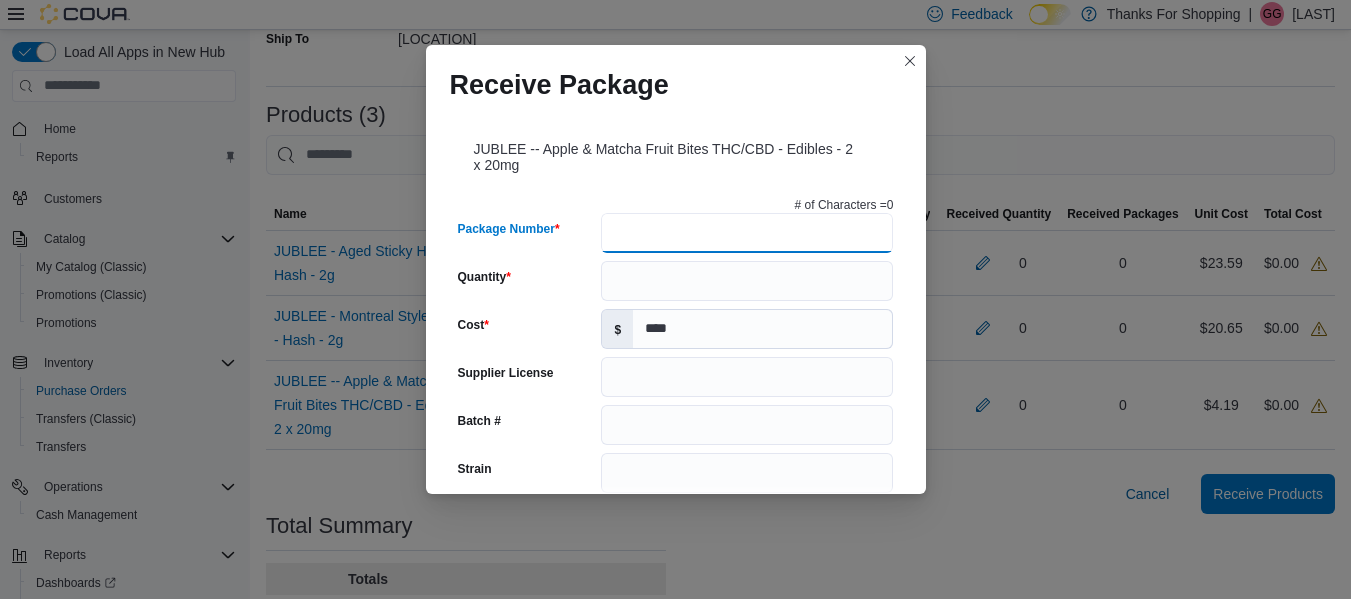click on "Package Number" at bounding box center [747, 233] 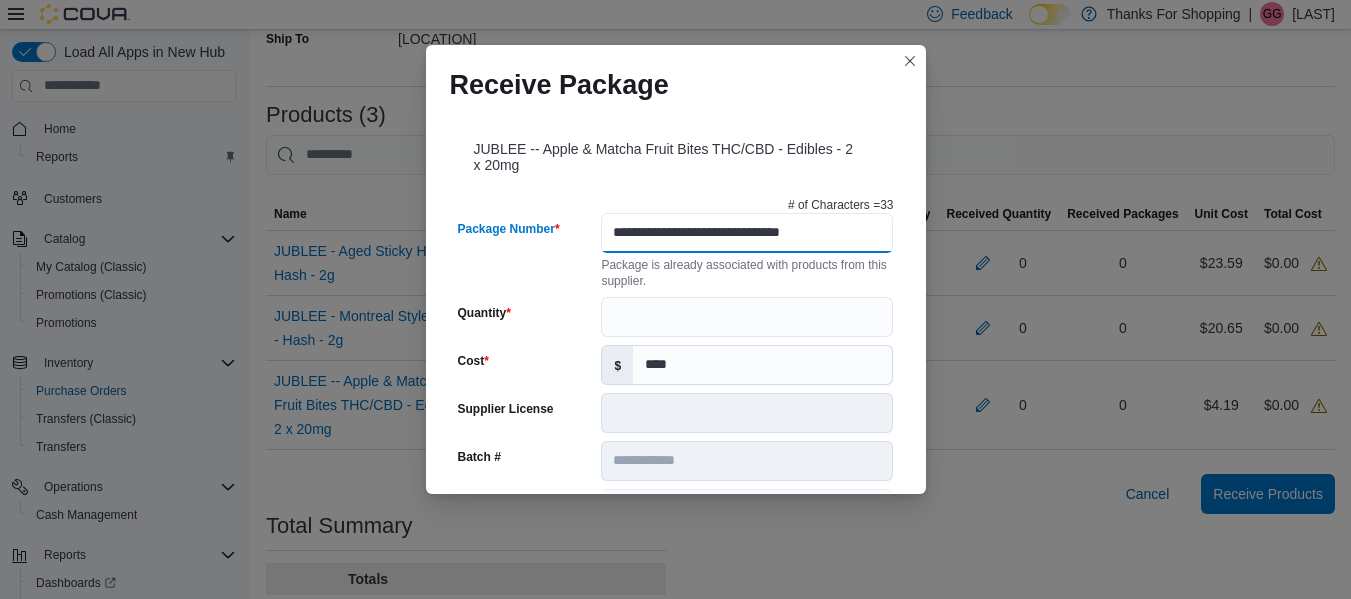 scroll, scrollTop: 0, scrollLeft: 0, axis: both 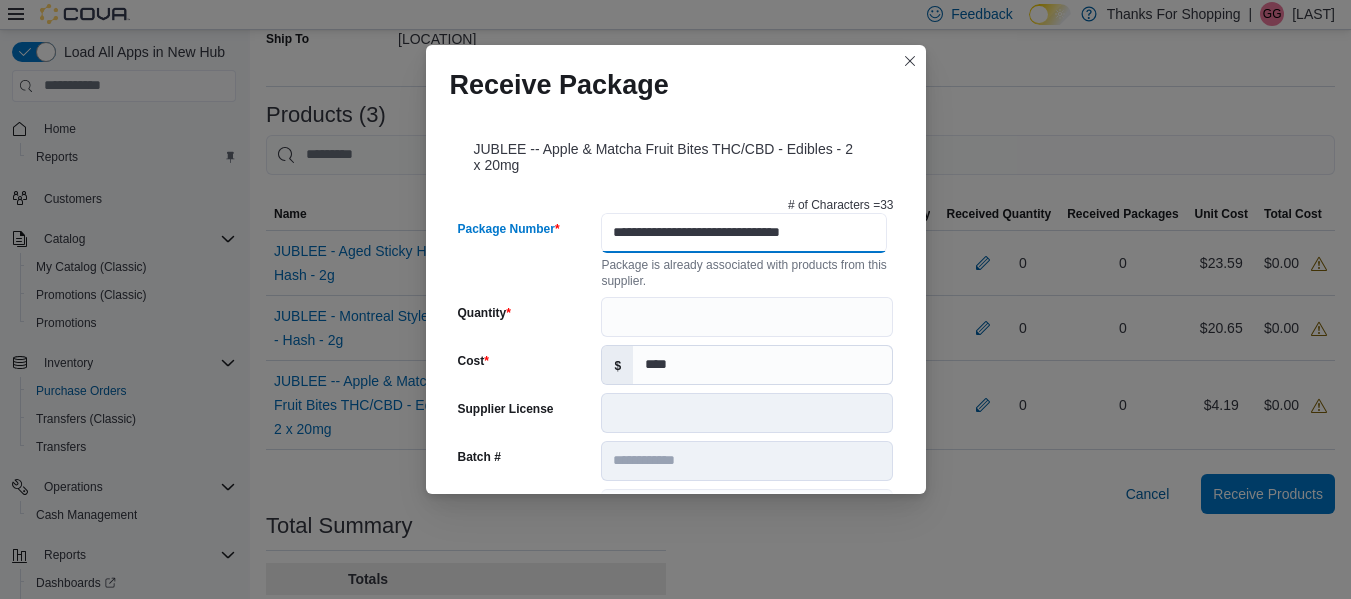 type on "**********" 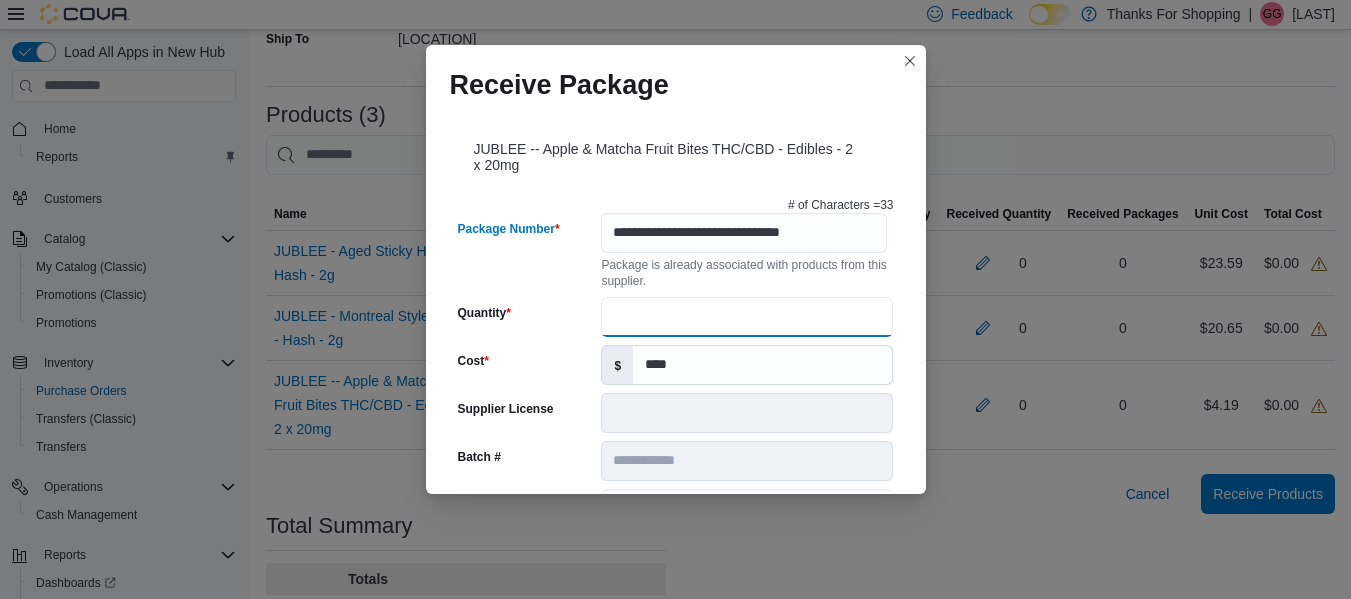 click on "Quantity" at bounding box center [747, 317] 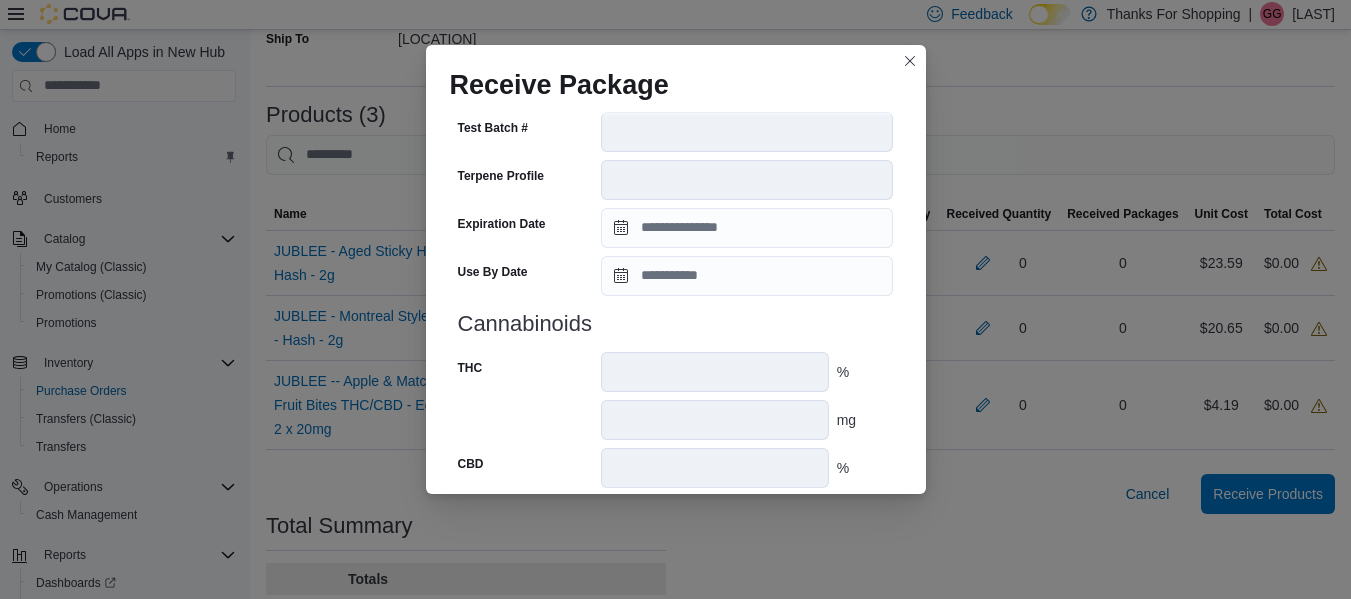 scroll, scrollTop: 891, scrollLeft: 0, axis: vertical 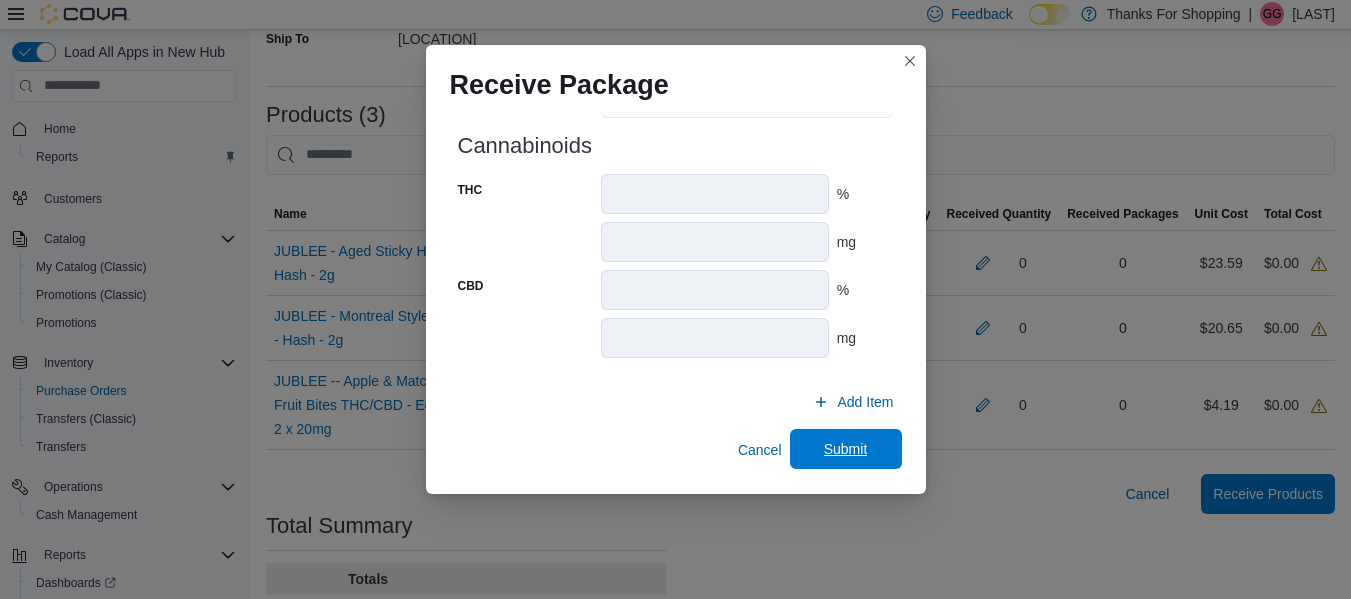 type on "**" 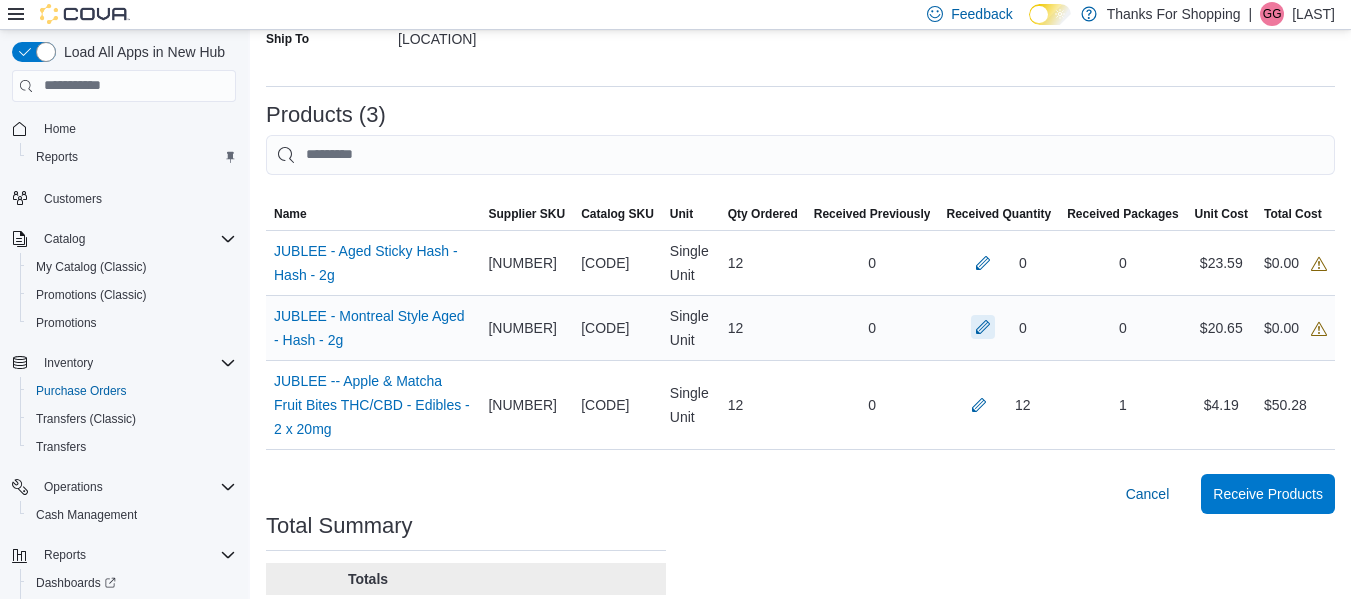 click at bounding box center [983, 263] 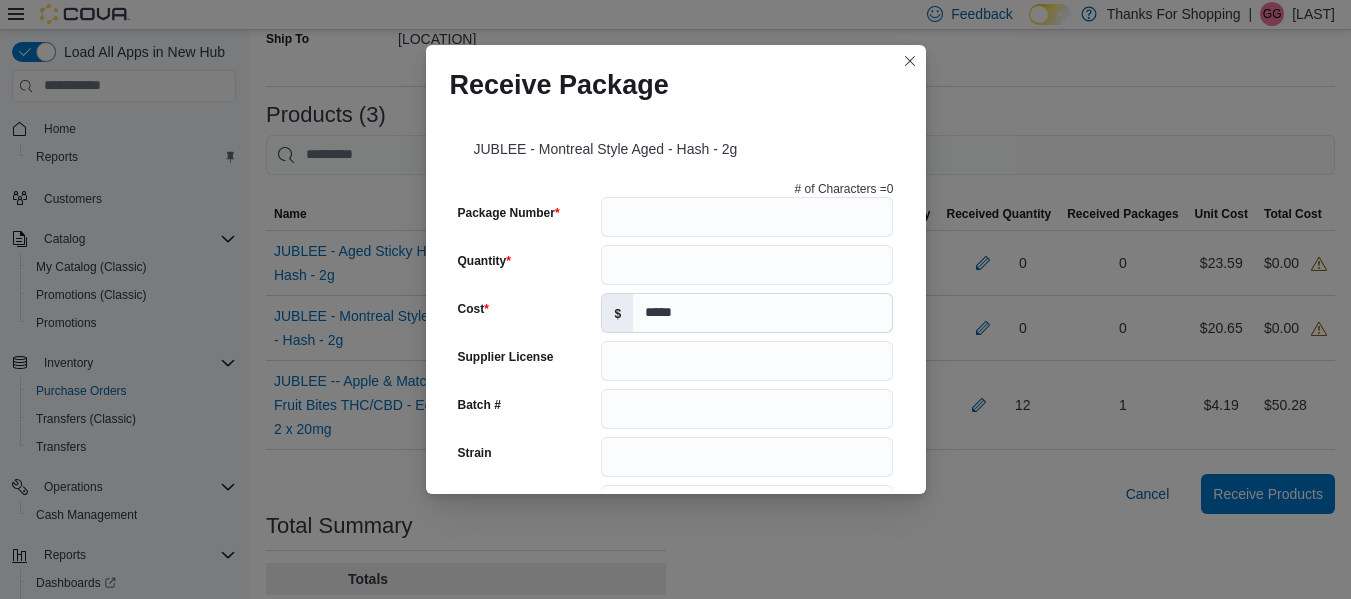 click on "# of Characters =  0" at bounding box center [676, 189] 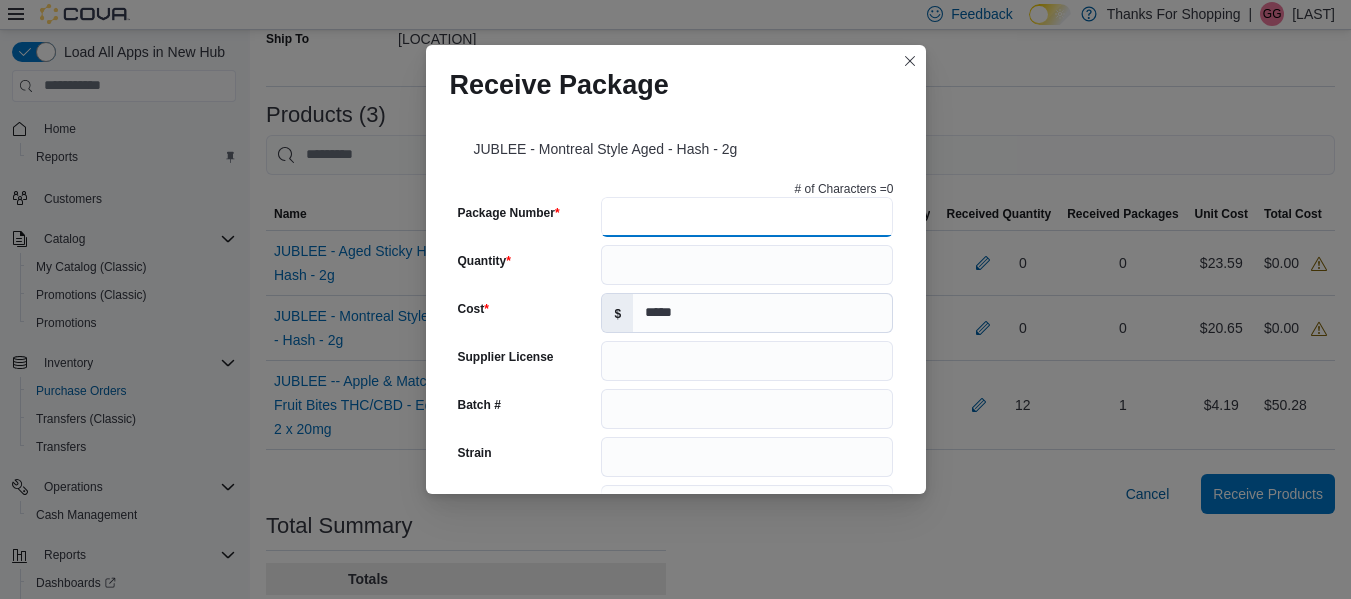 click on "Package Number" at bounding box center (747, 217) 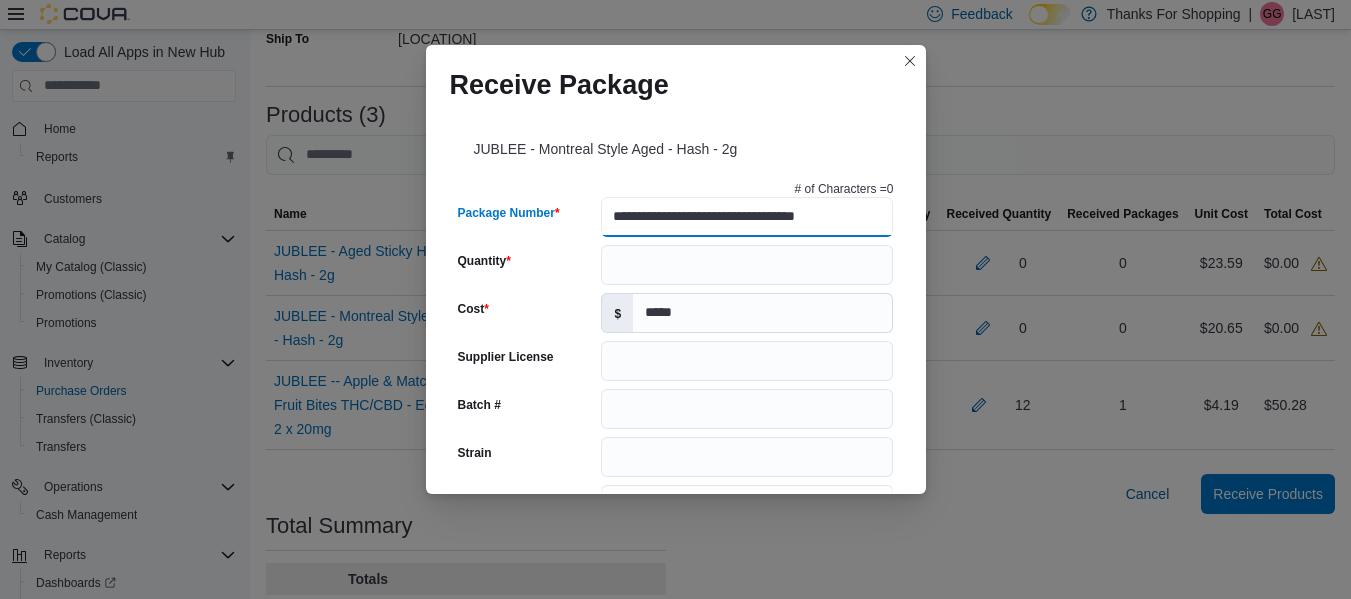 type on "**********" 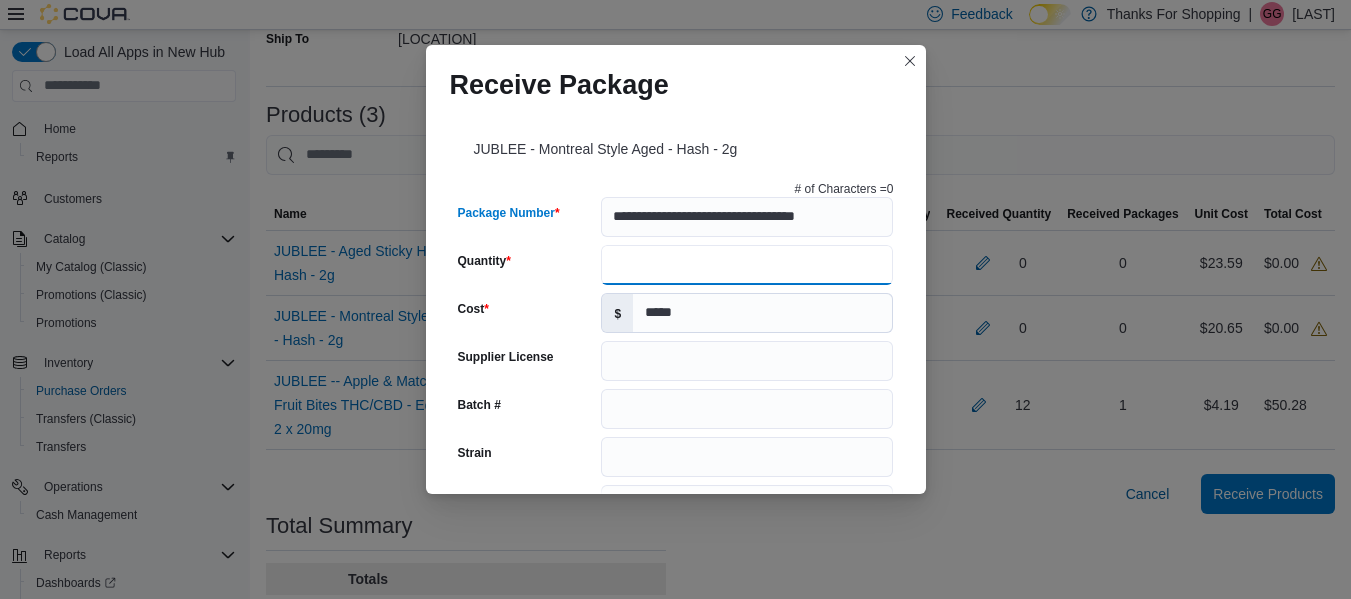 click on "Quantity" at bounding box center [747, 265] 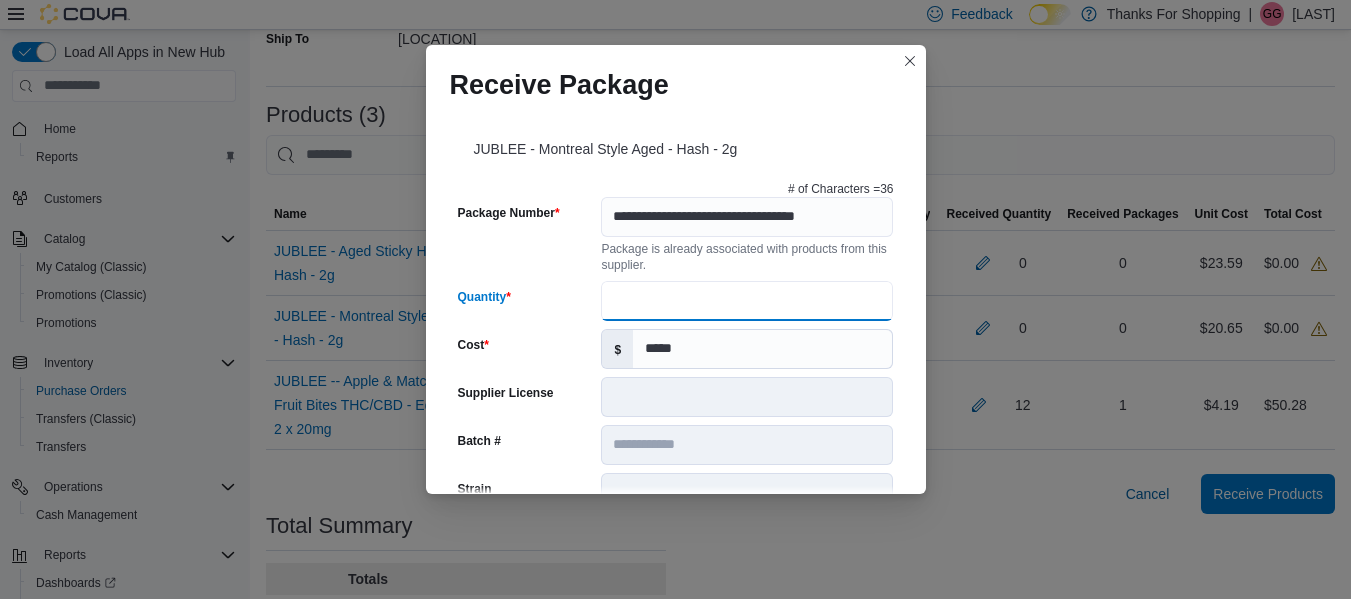 scroll, scrollTop: 0, scrollLeft: 0, axis: both 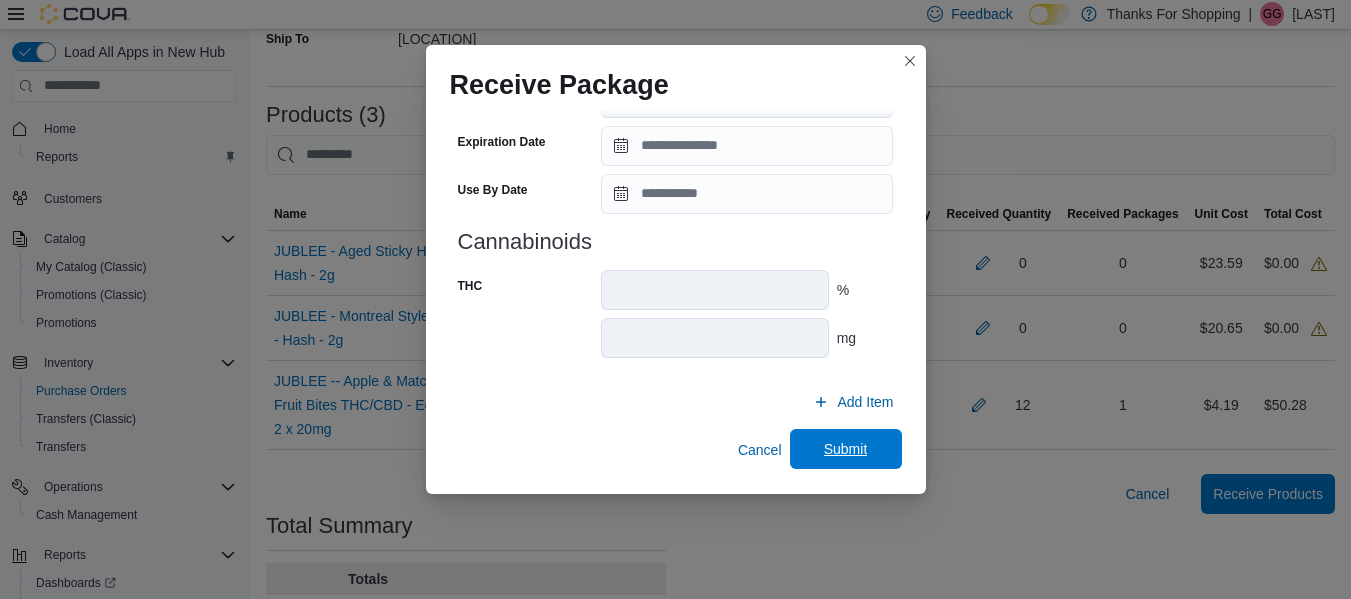 type on "**" 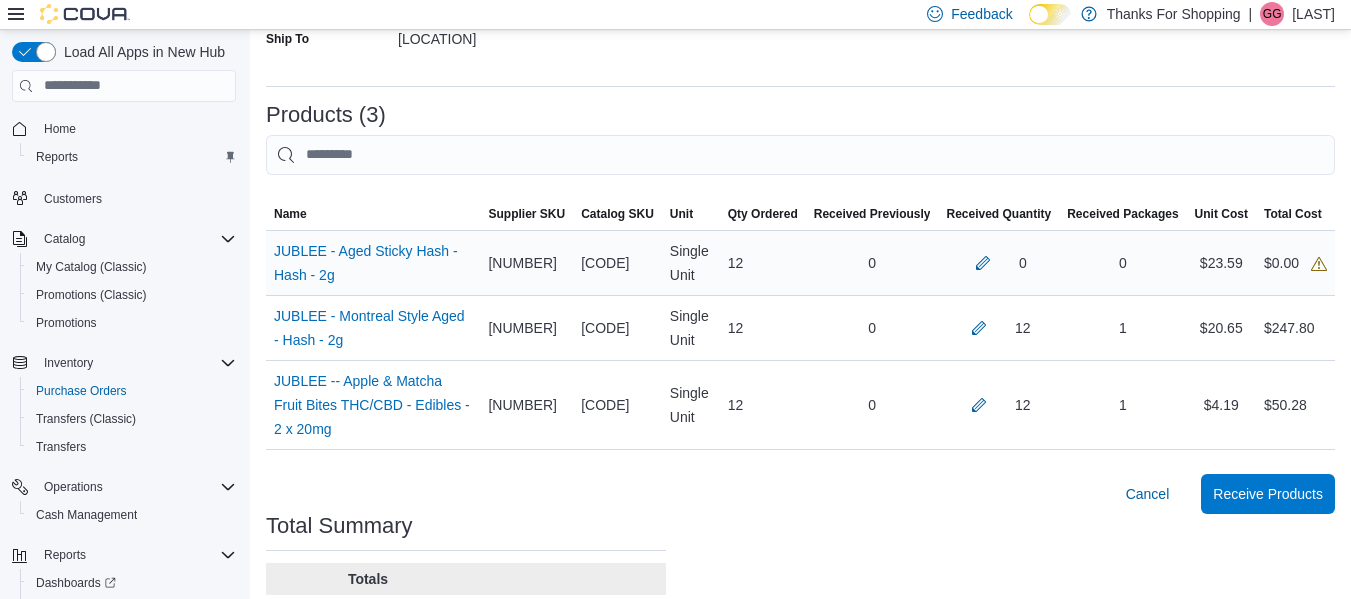 click on "0" at bounding box center [998, 263] 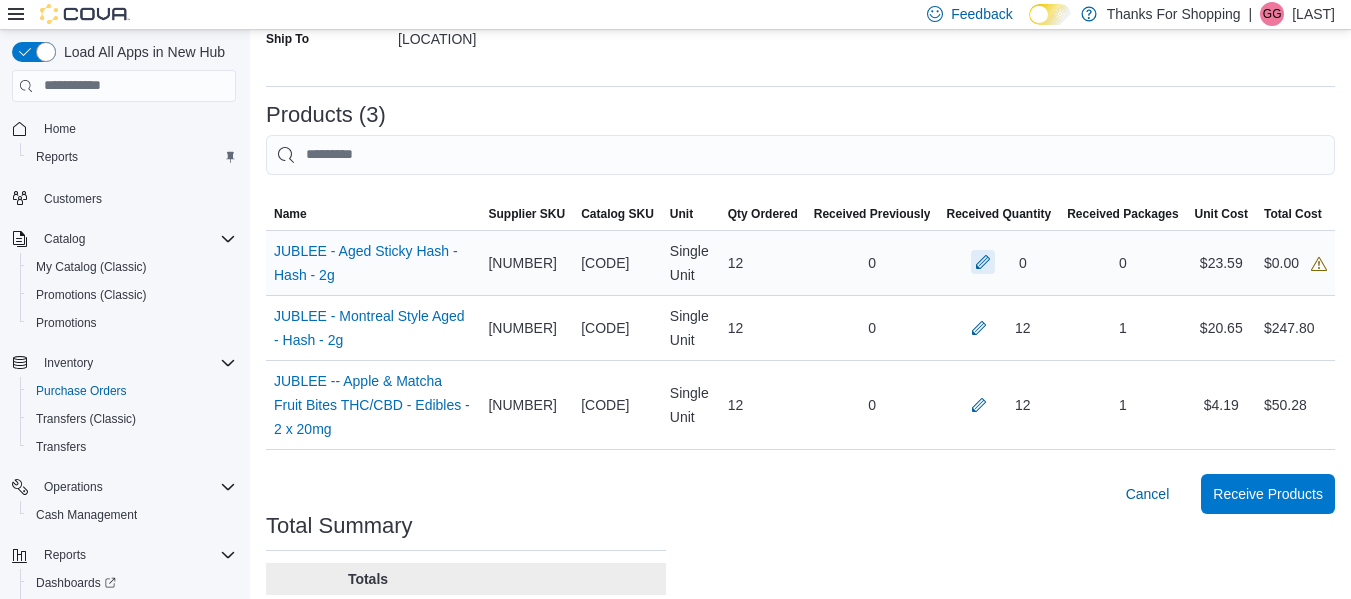 click at bounding box center [983, 262] 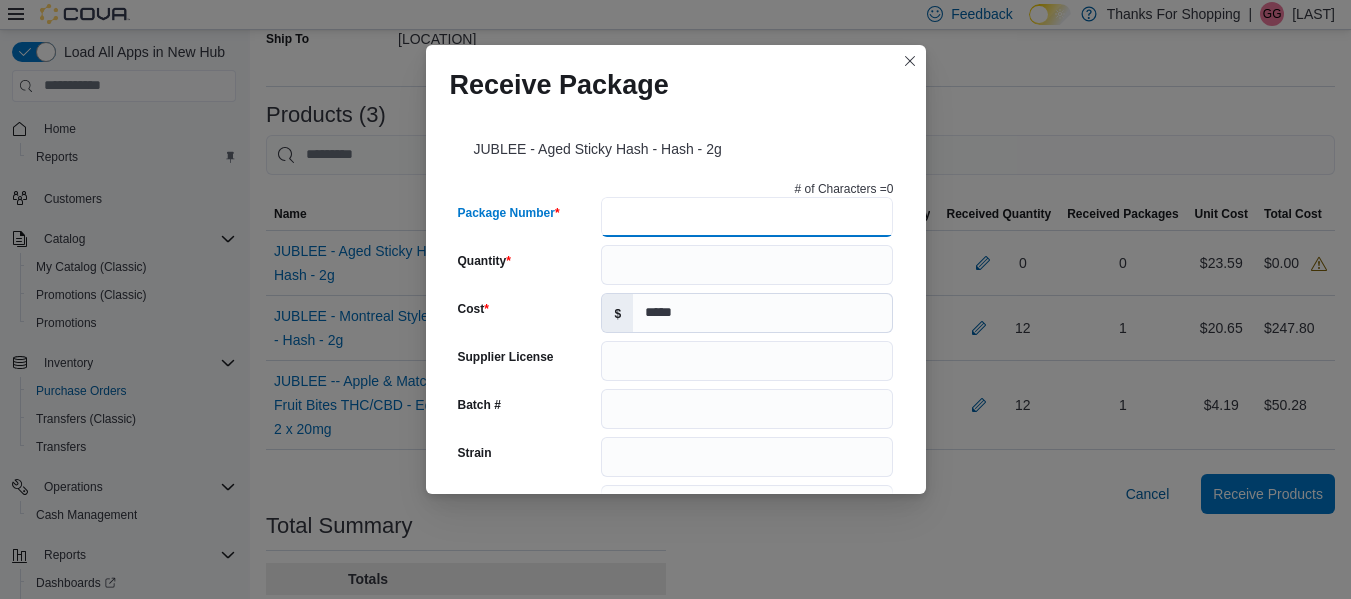 click on "Package Number" at bounding box center [747, 217] 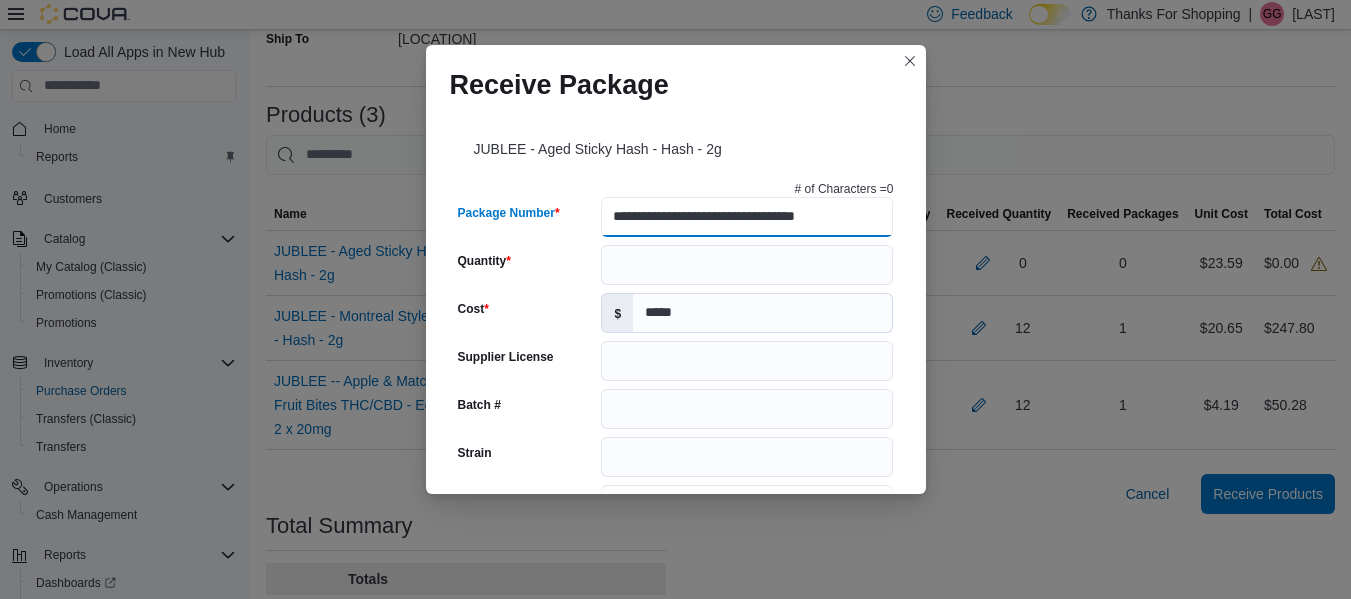type on "**********" 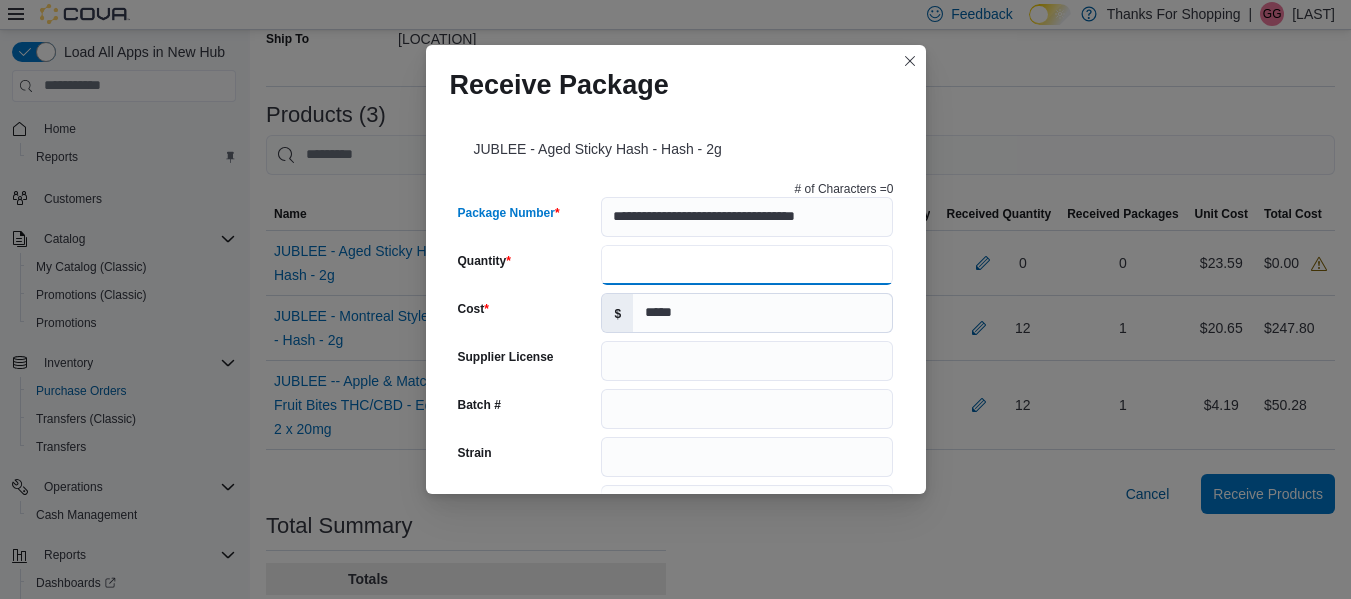 click on "Quantity" at bounding box center [747, 265] 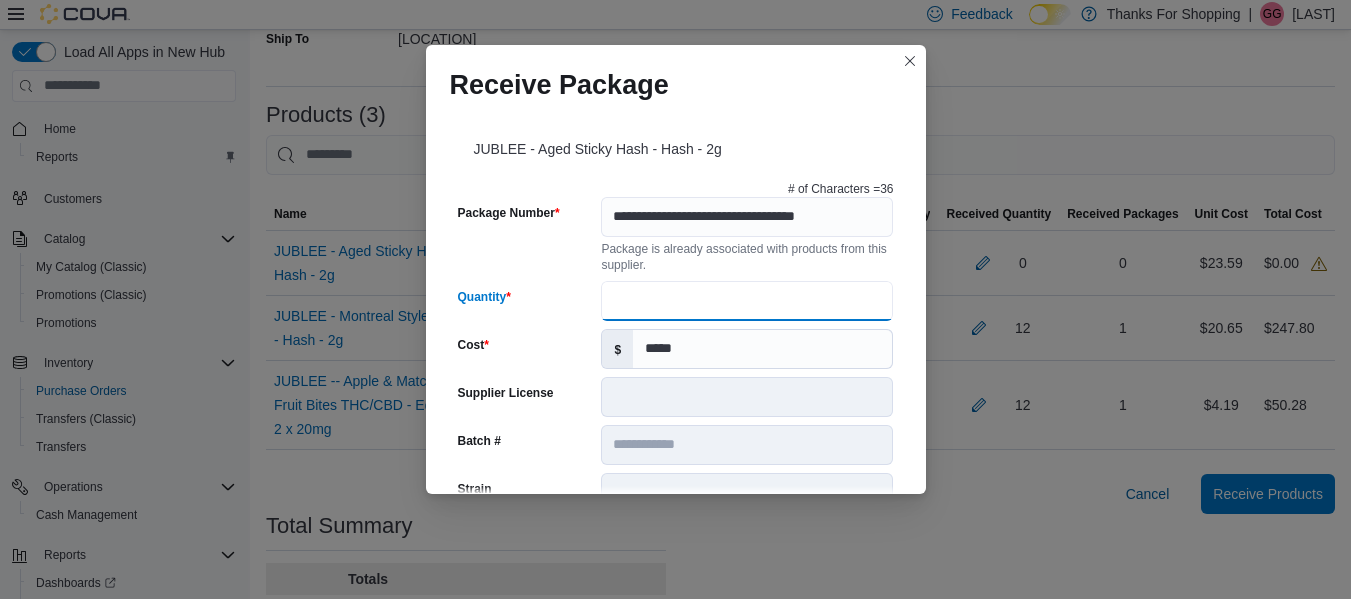 scroll, scrollTop: 0, scrollLeft: 0, axis: both 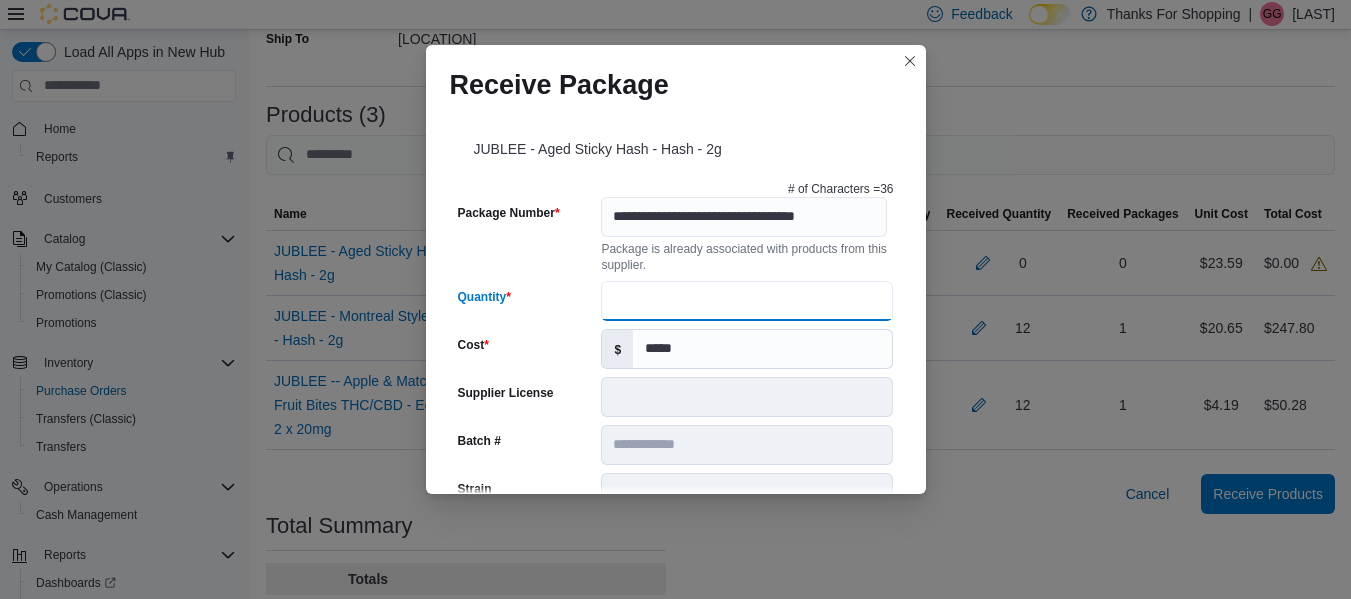 type on "**" 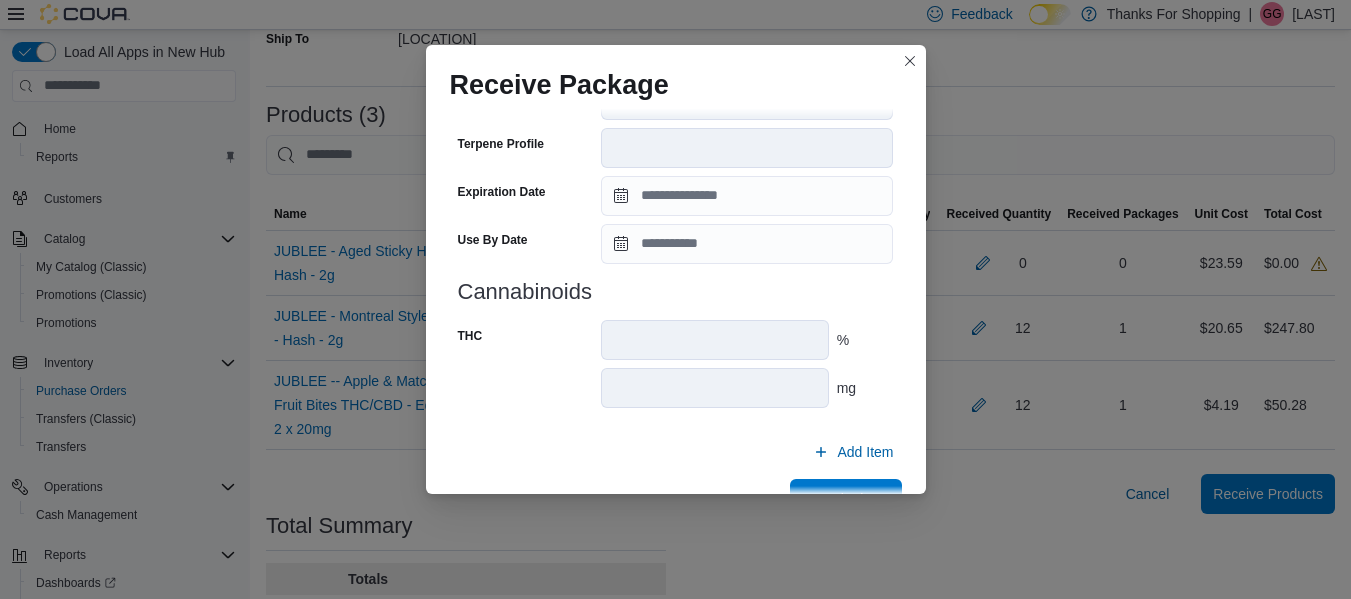 scroll, scrollTop: 779, scrollLeft: 0, axis: vertical 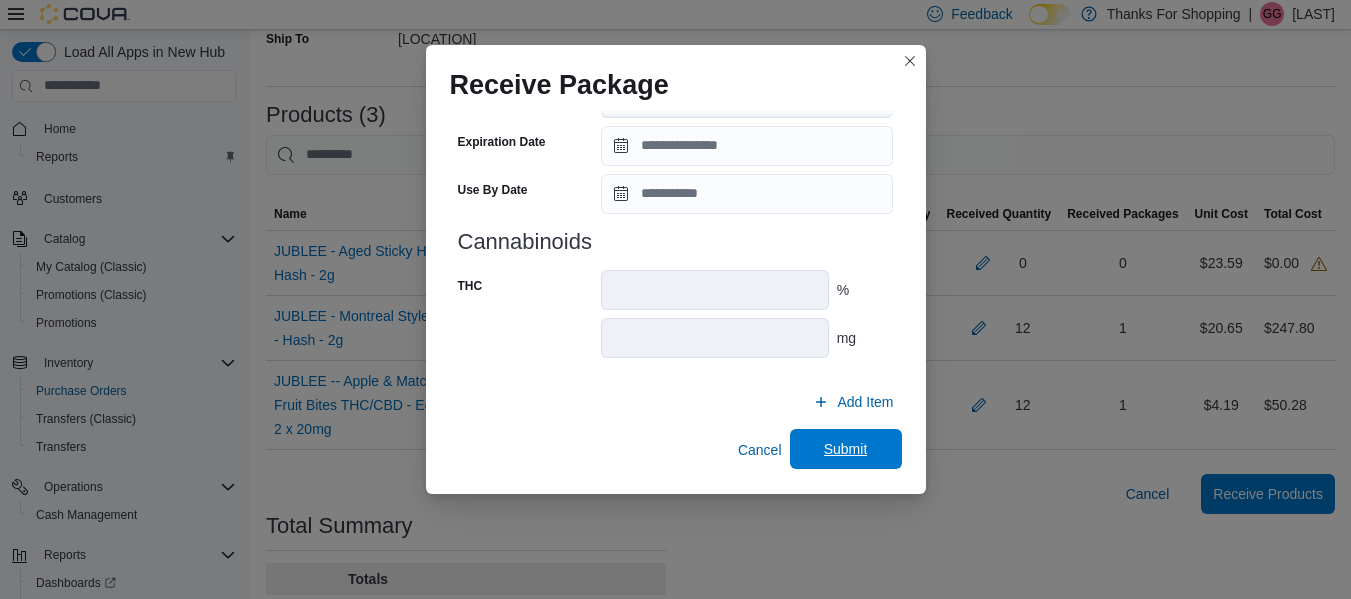 click on "Submit" at bounding box center (846, 449) 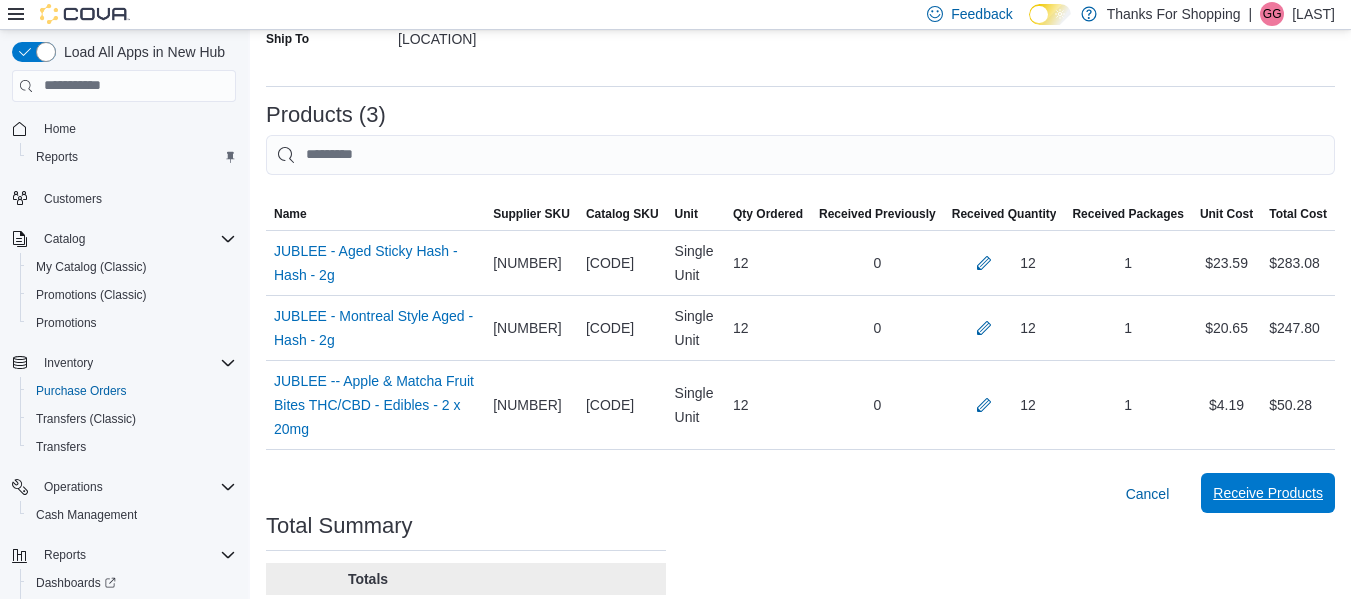 click on "Receive Products" at bounding box center (1268, 493) 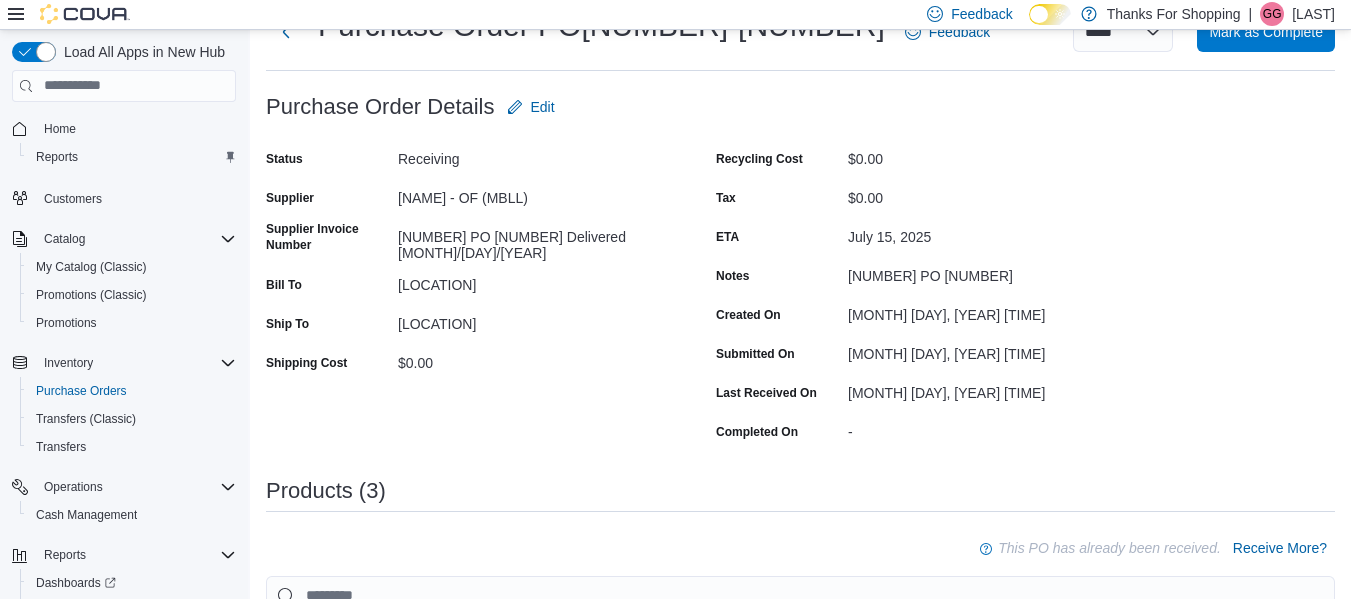 scroll, scrollTop: 400, scrollLeft: 0, axis: vertical 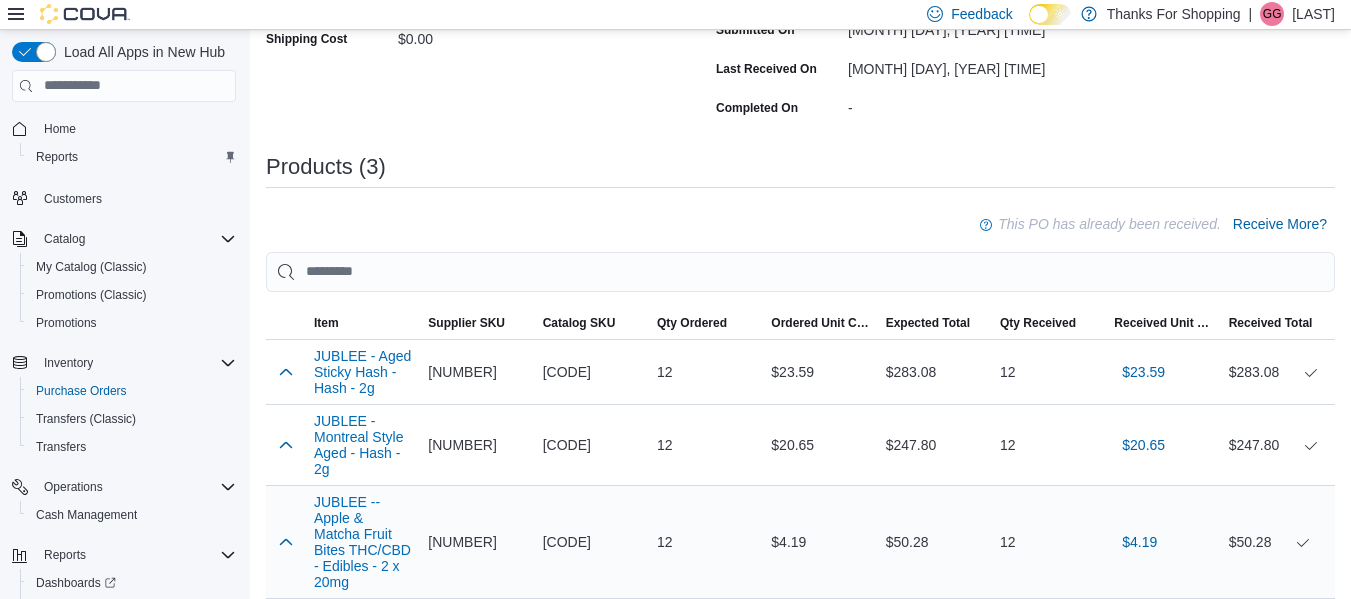 drag, startPoint x: 1286, startPoint y: 493, endPoint x: 836, endPoint y: 485, distance: 450.0711 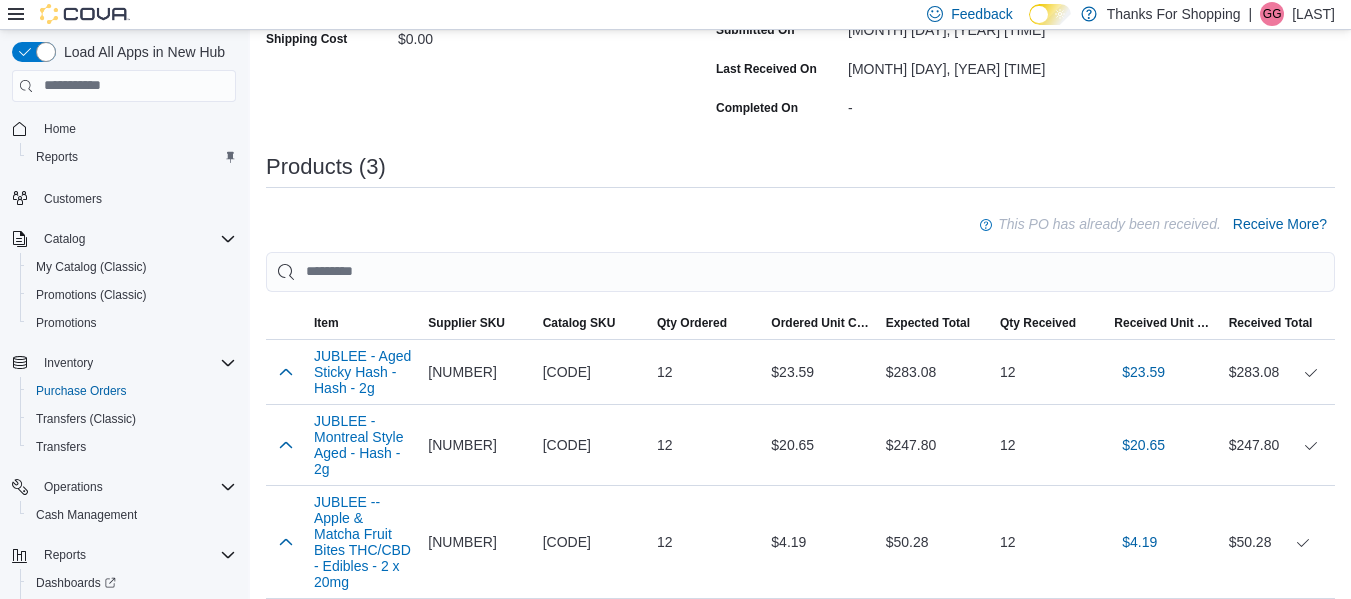 drag, startPoint x: 850, startPoint y: 473, endPoint x: 658, endPoint y: 192, distance: 340.33072 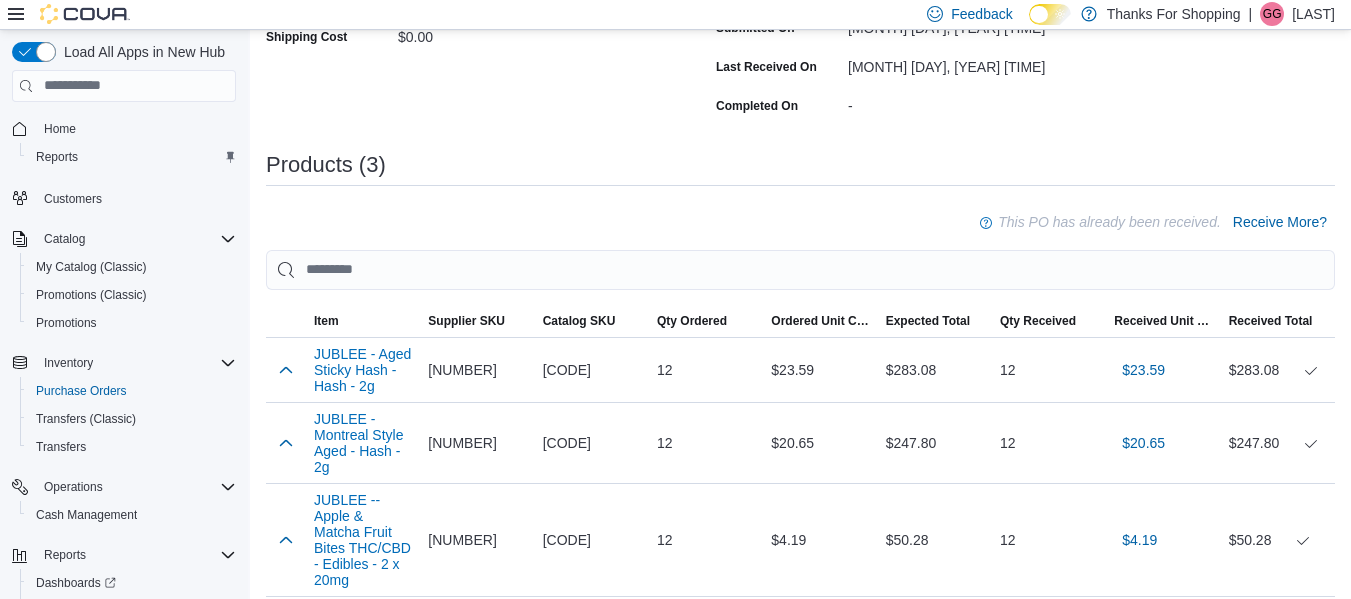 scroll, scrollTop: 600, scrollLeft: 0, axis: vertical 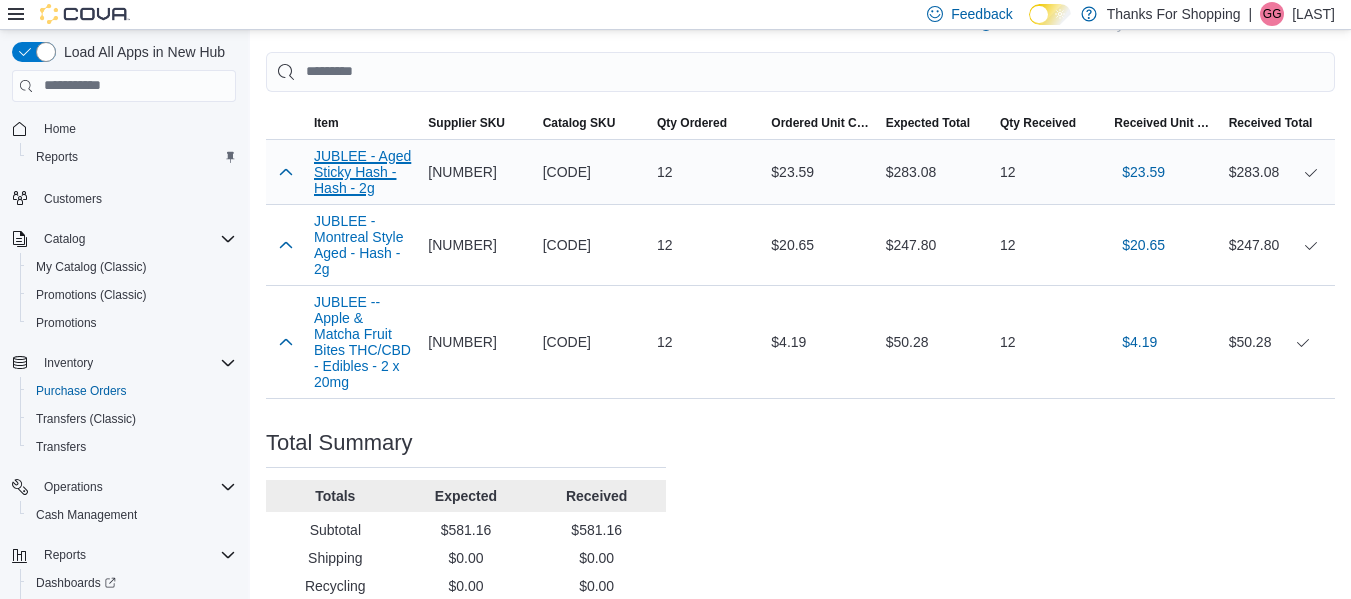 click on "JUBLEE - Aged Sticky Hash - Hash - 2g" at bounding box center [363, 172] 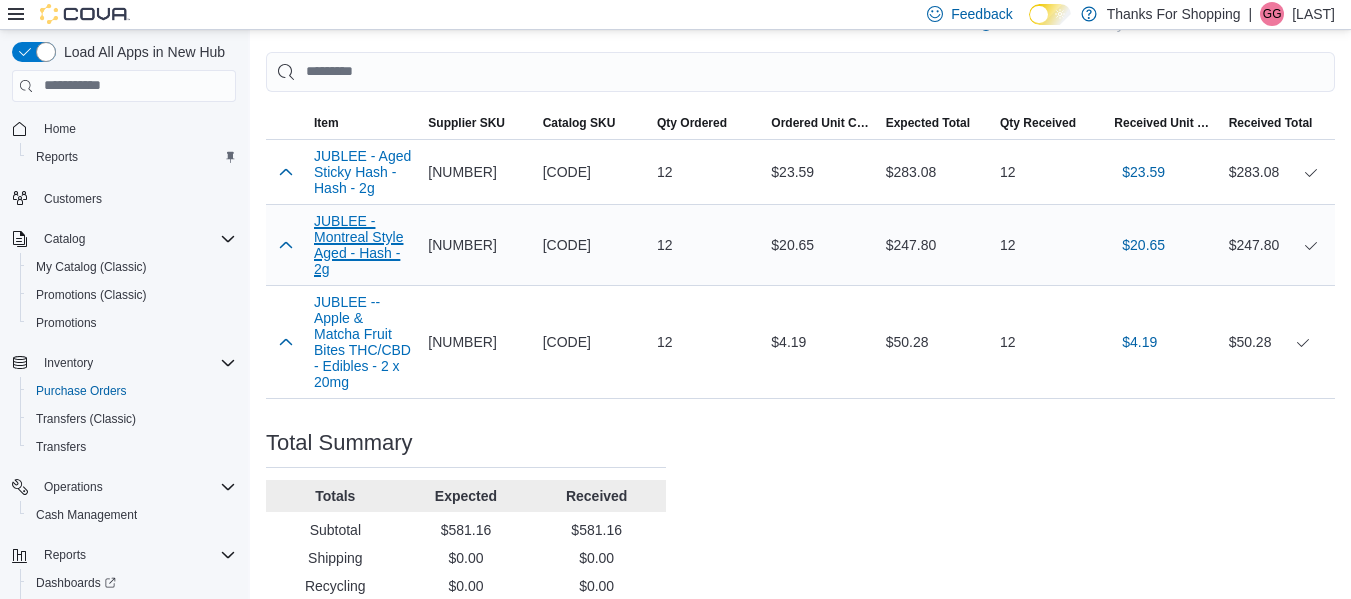 click on "JUBLEE - Montreal Style Aged - Hash - 2g" at bounding box center (363, 172) 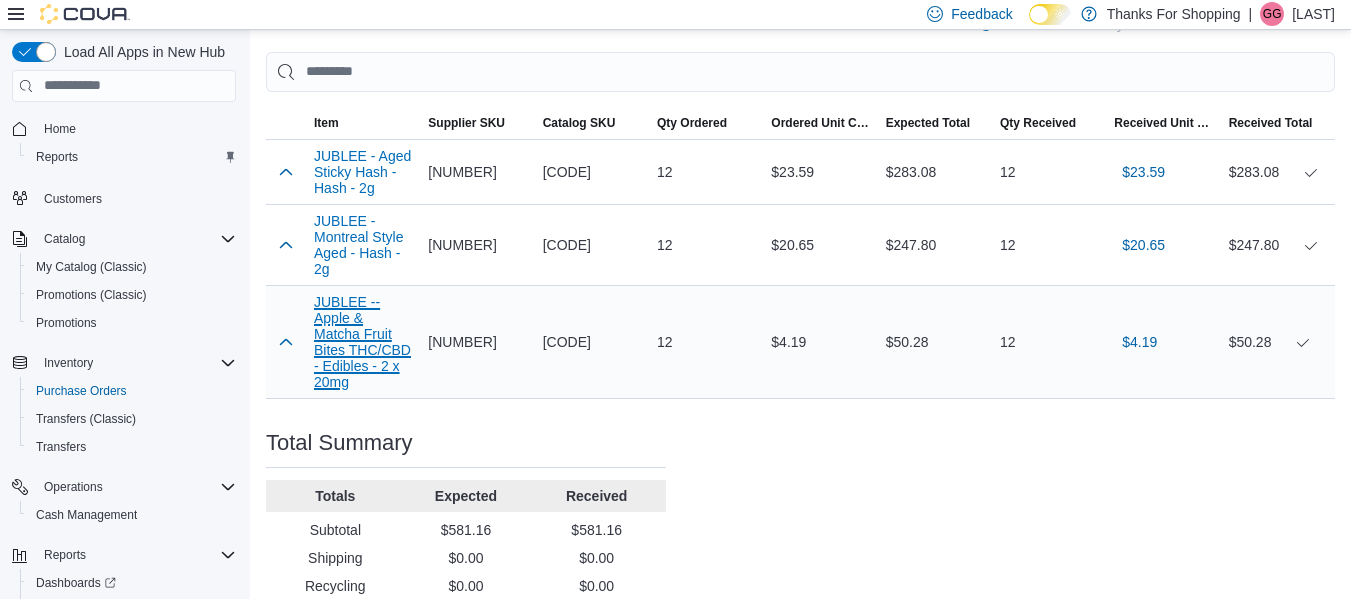 click on "JUBLEE -- Apple & Matcha Fruit Bites THC/CBD - Edibles - 2 x 20mg" at bounding box center [363, 172] 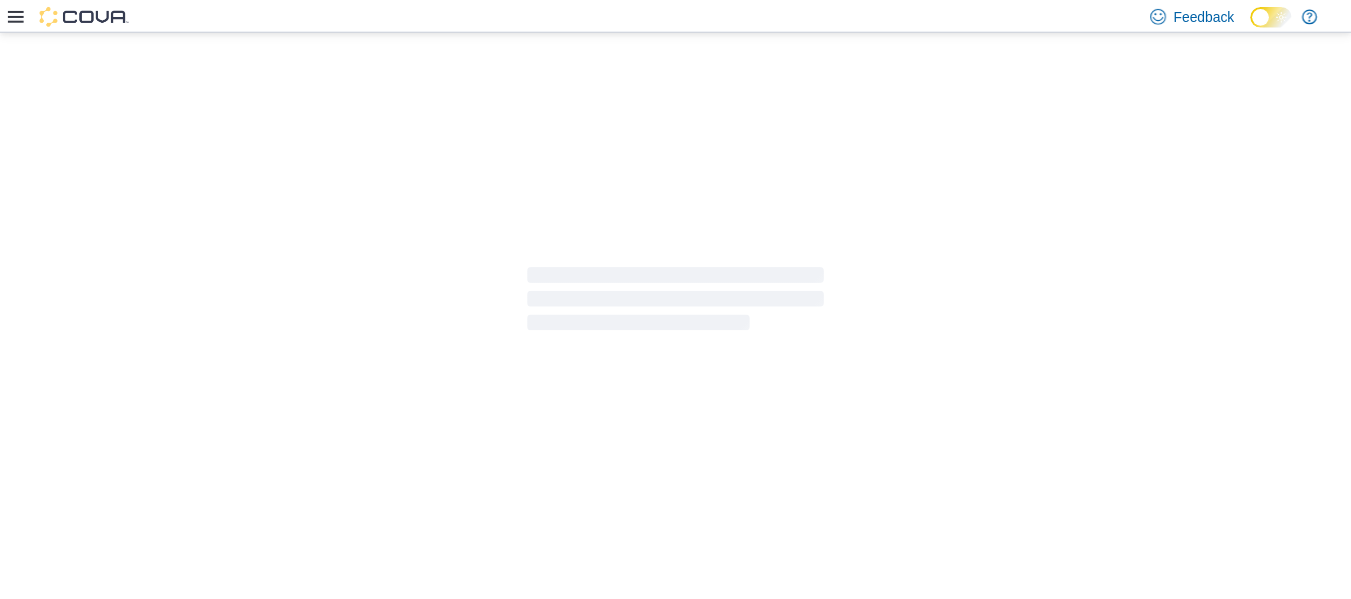scroll, scrollTop: 0, scrollLeft: 0, axis: both 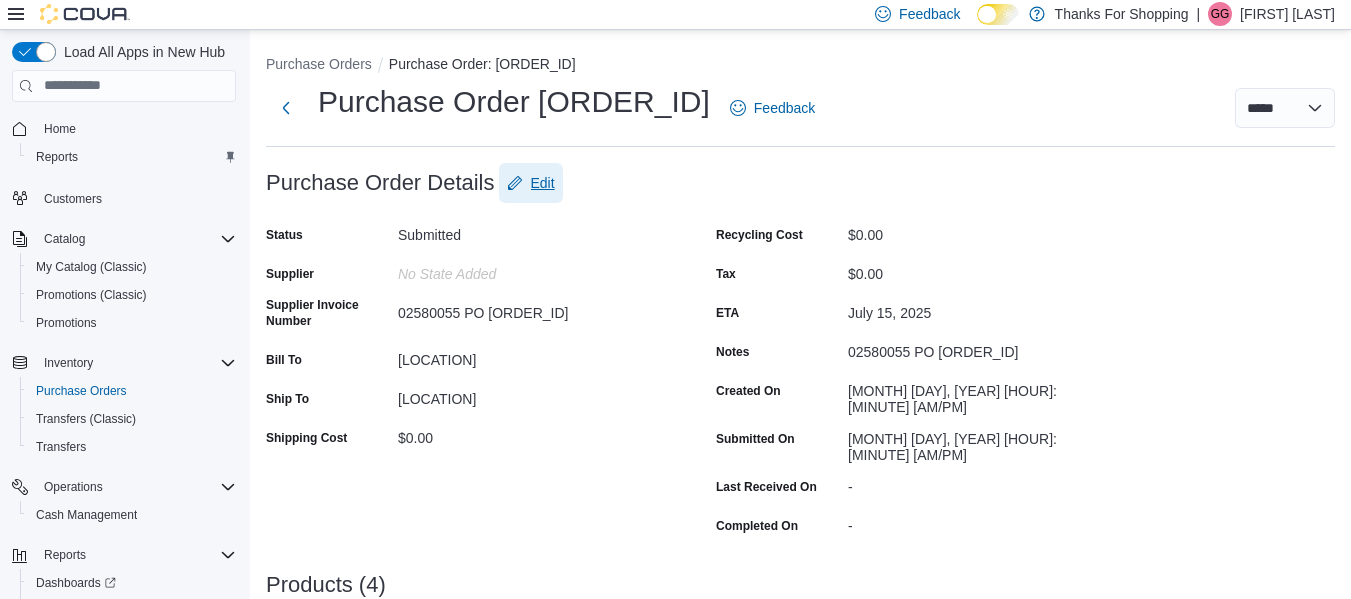 click on "Edit" at bounding box center (531, 183) 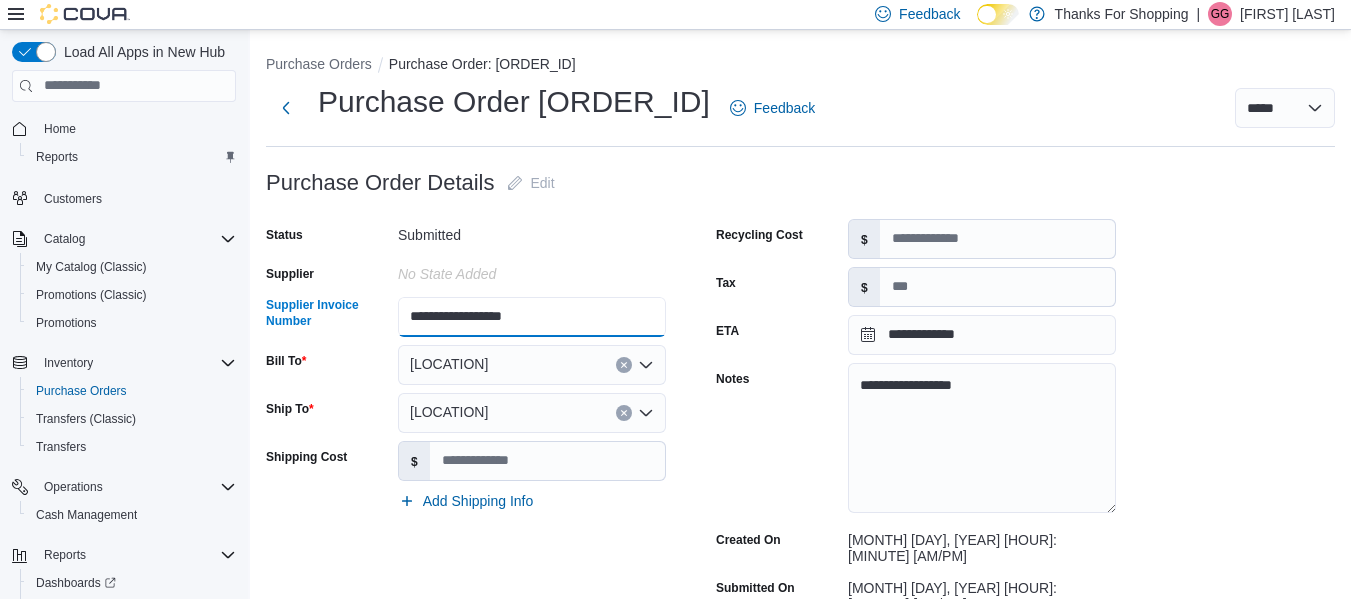 click on "**********" at bounding box center (532, 317) 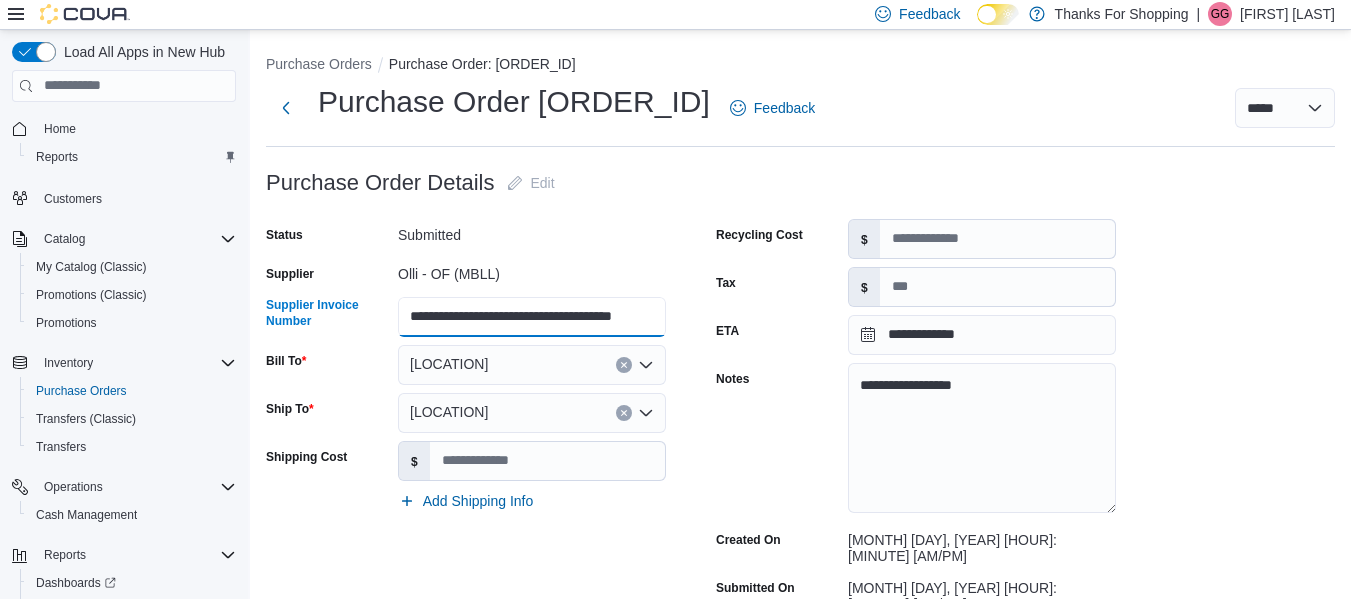 scroll, scrollTop: 0, scrollLeft: 28, axis: horizontal 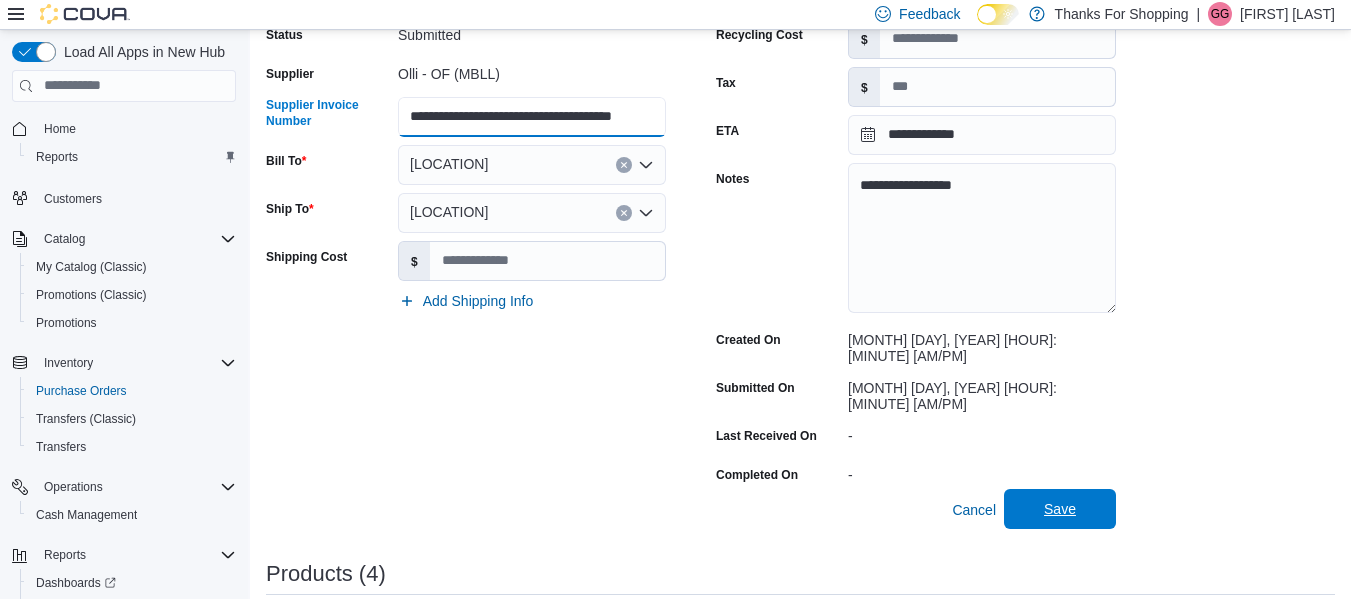 type on "**********" 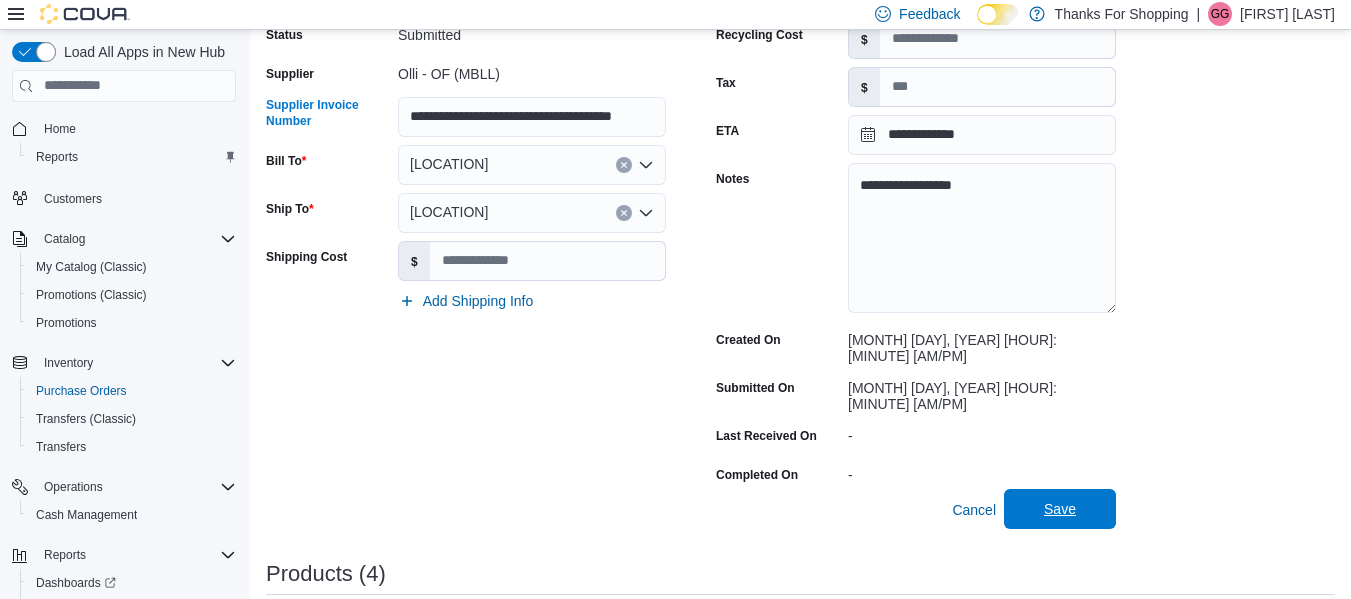 click on "Save" at bounding box center (1060, 509) 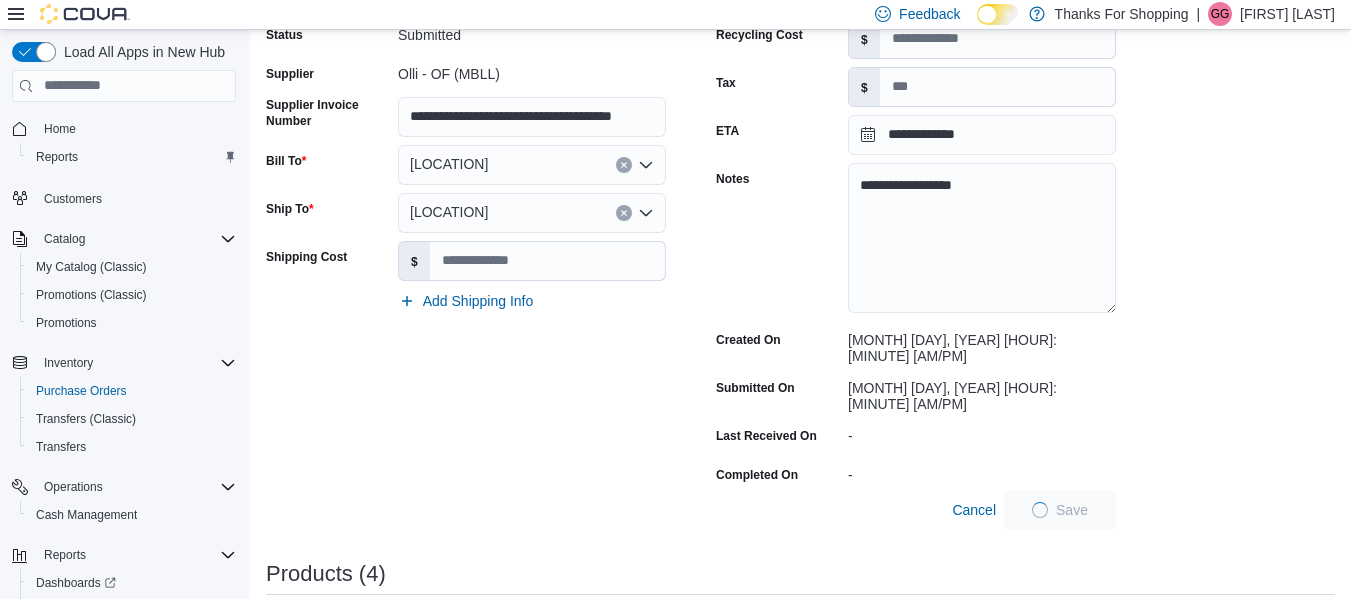 scroll, scrollTop: 0, scrollLeft: 0, axis: both 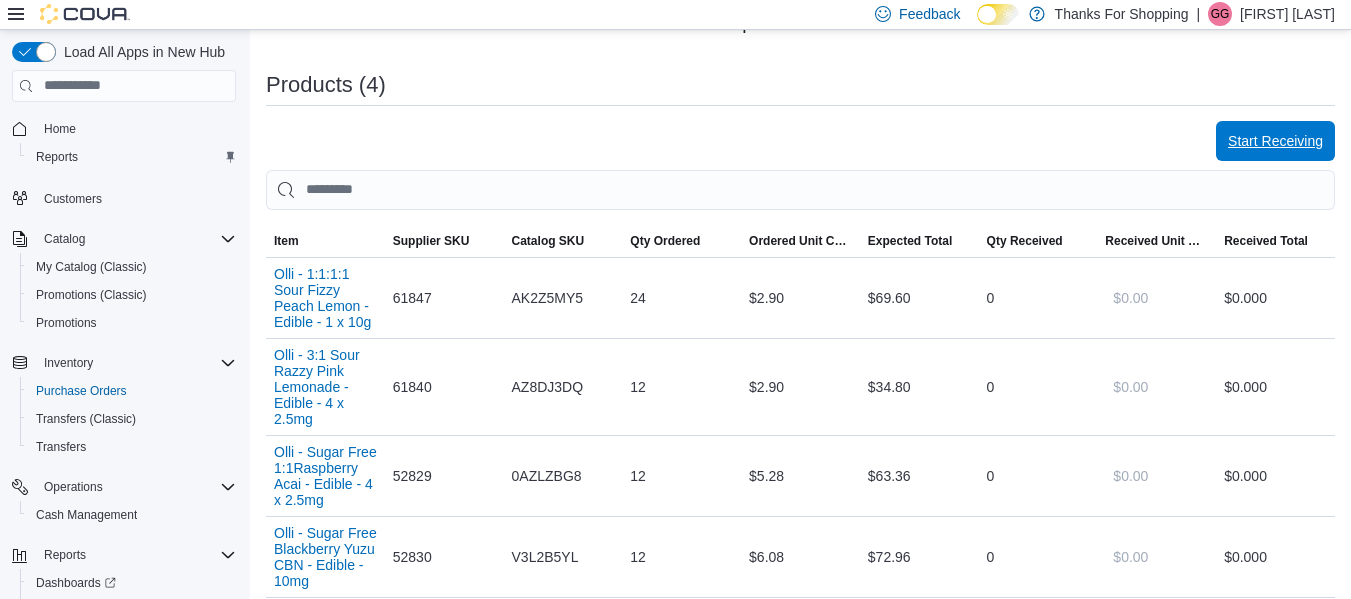 click on "Start Receiving" at bounding box center (1275, 141) 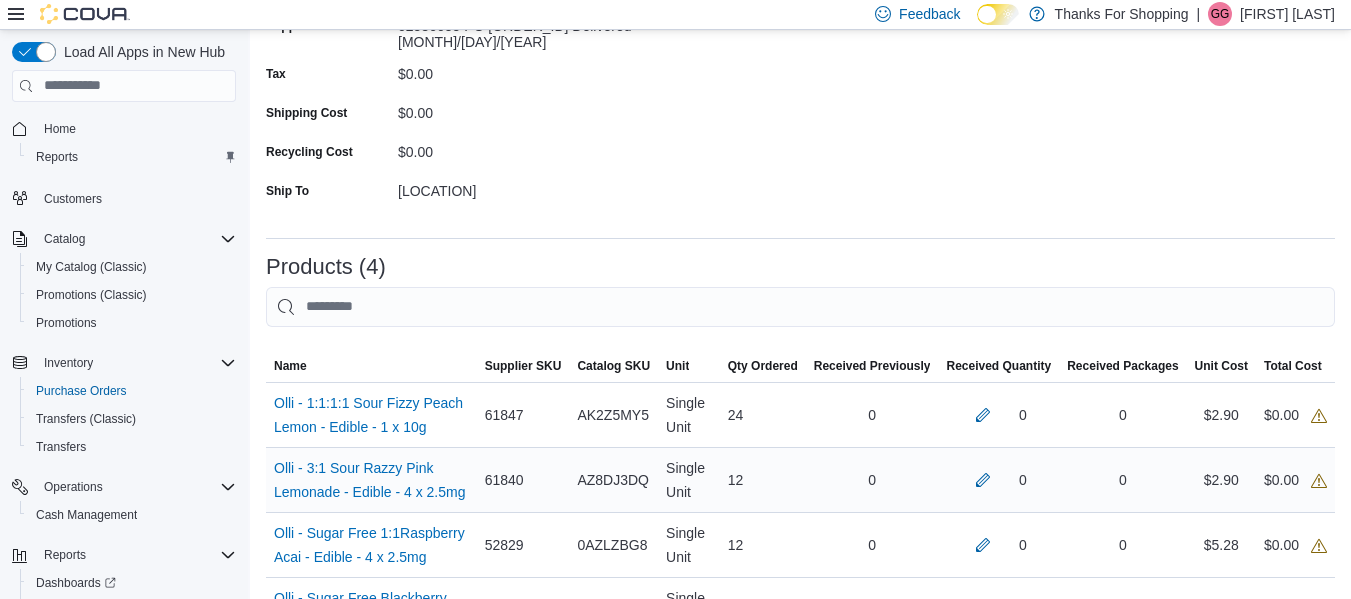 scroll, scrollTop: 500, scrollLeft: 0, axis: vertical 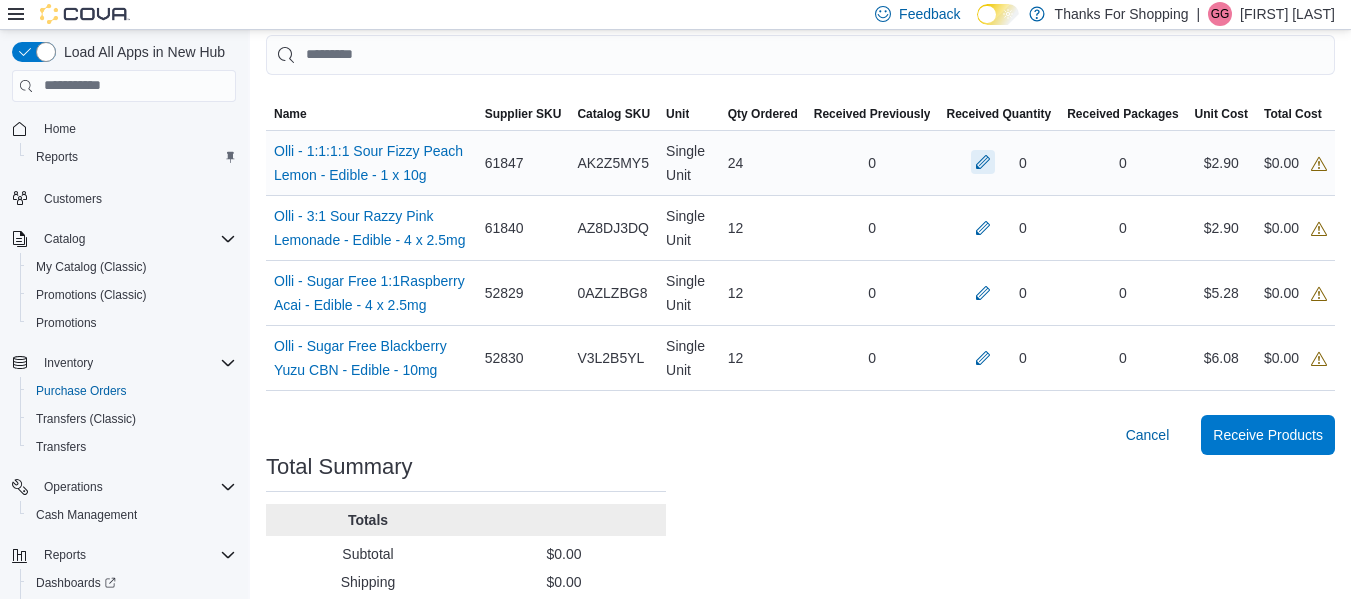click on "0" at bounding box center (998, 163) 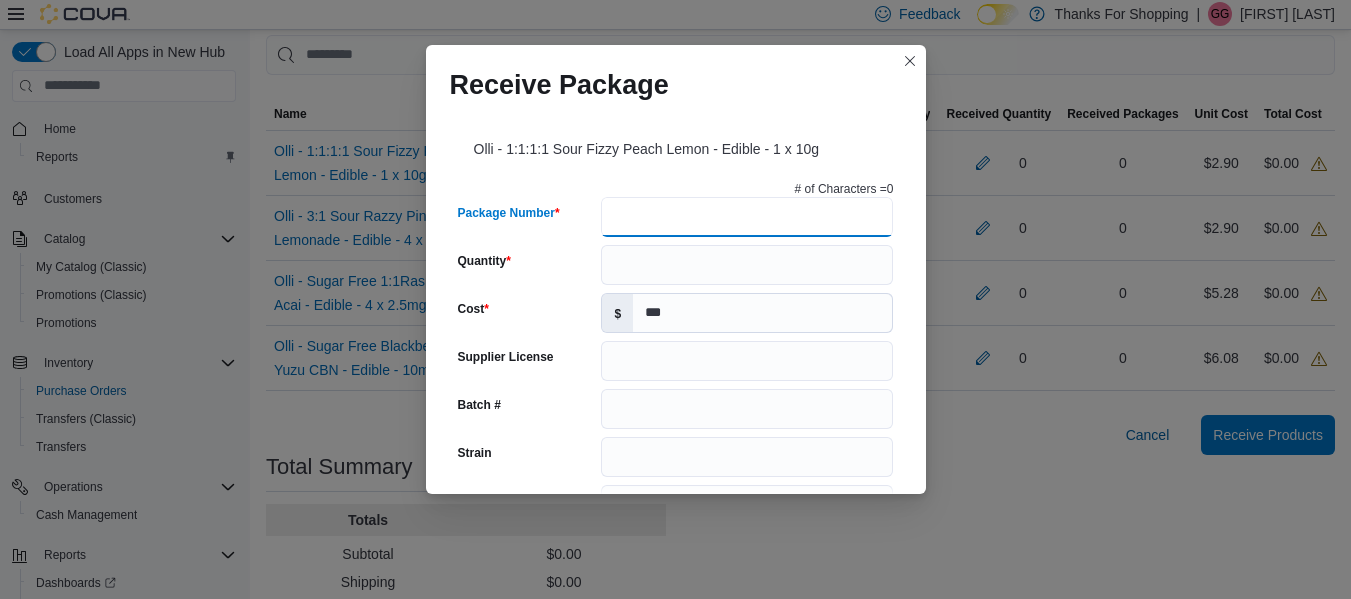 click on "Package Number" at bounding box center (747, 217) 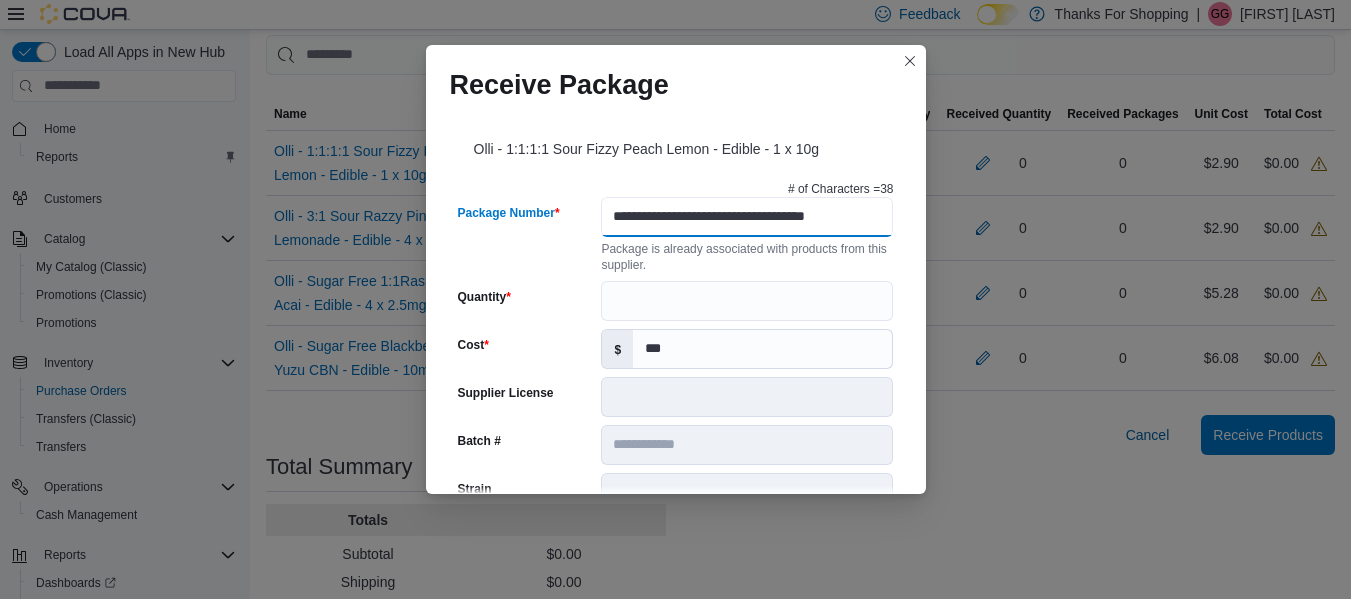 scroll, scrollTop: 0, scrollLeft: 35, axis: horizontal 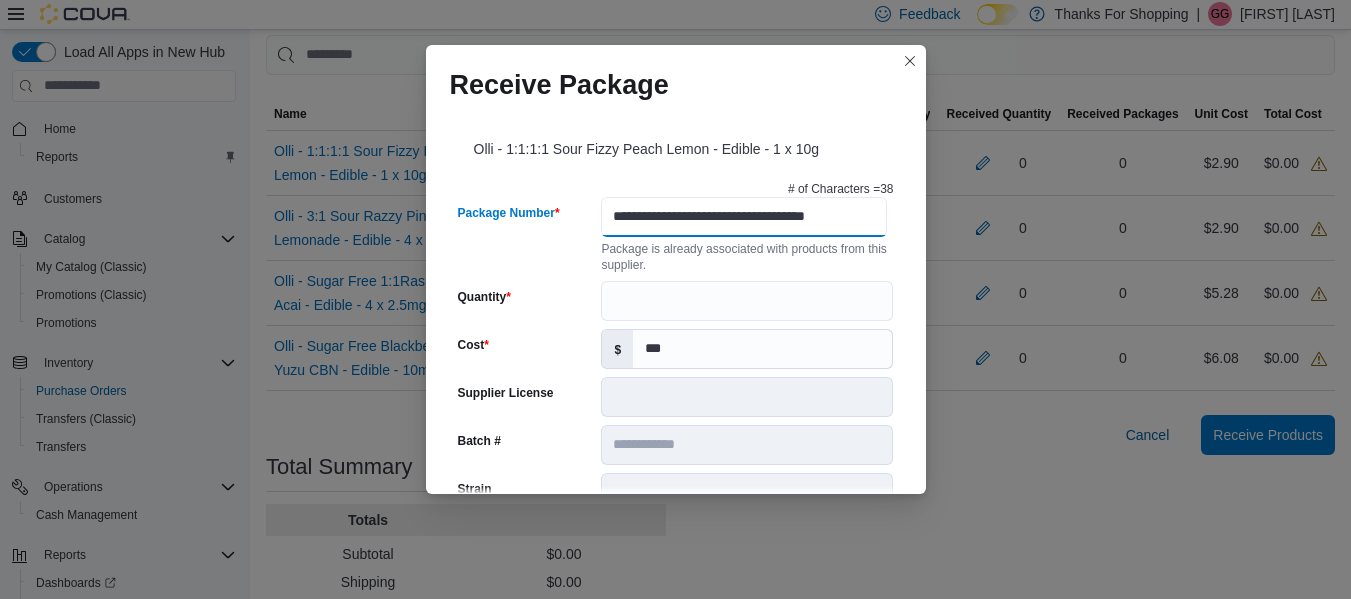 type on "**********" 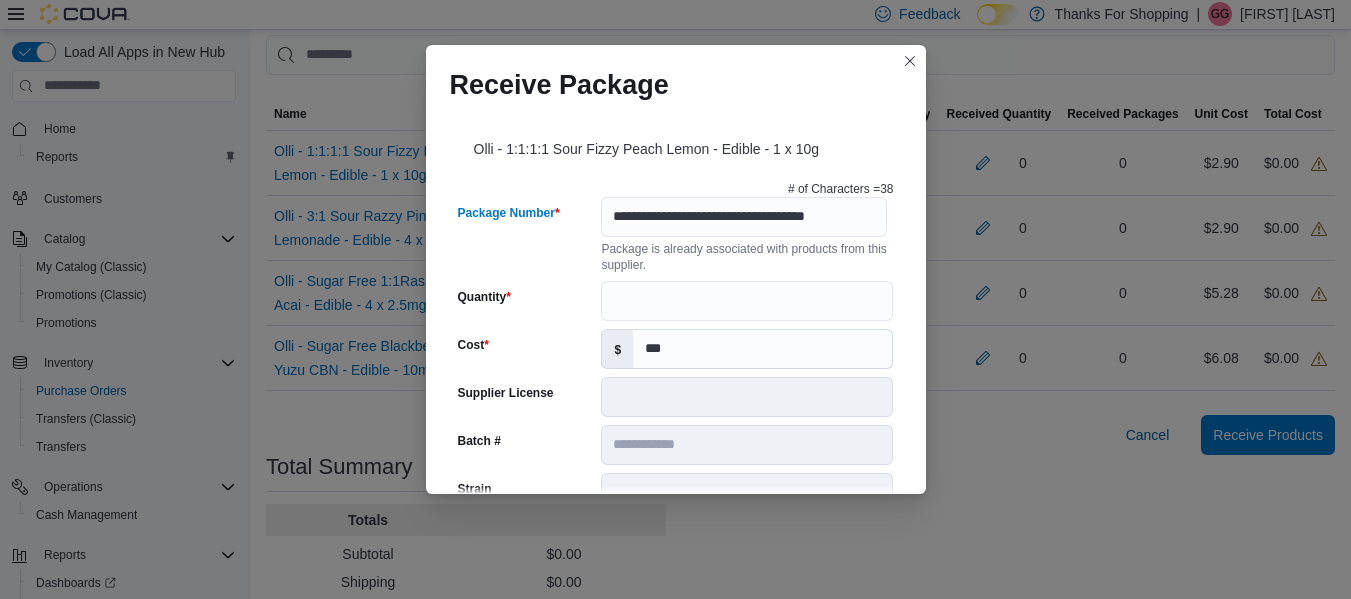 click on "Package is already associated with products from this supplier." at bounding box center [747, 255] 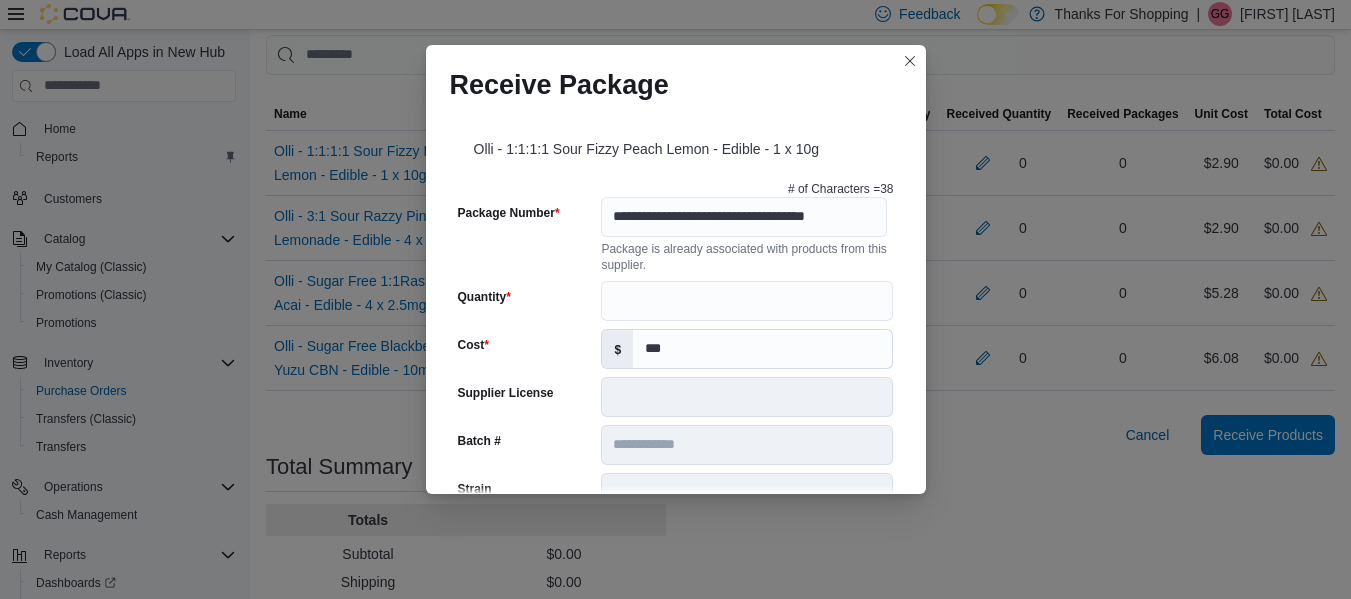 scroll, scrollTop: 0, scrollLeft: 0, axis: both 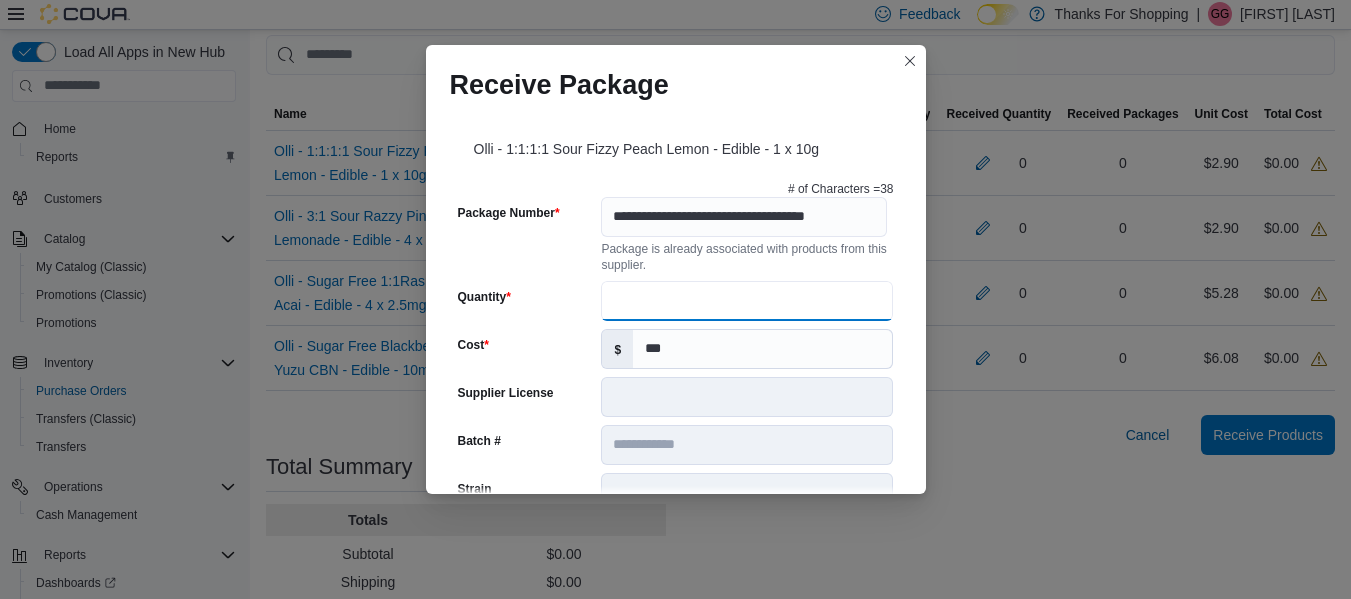 click on "Quantity" at bounding box center [747, 301] 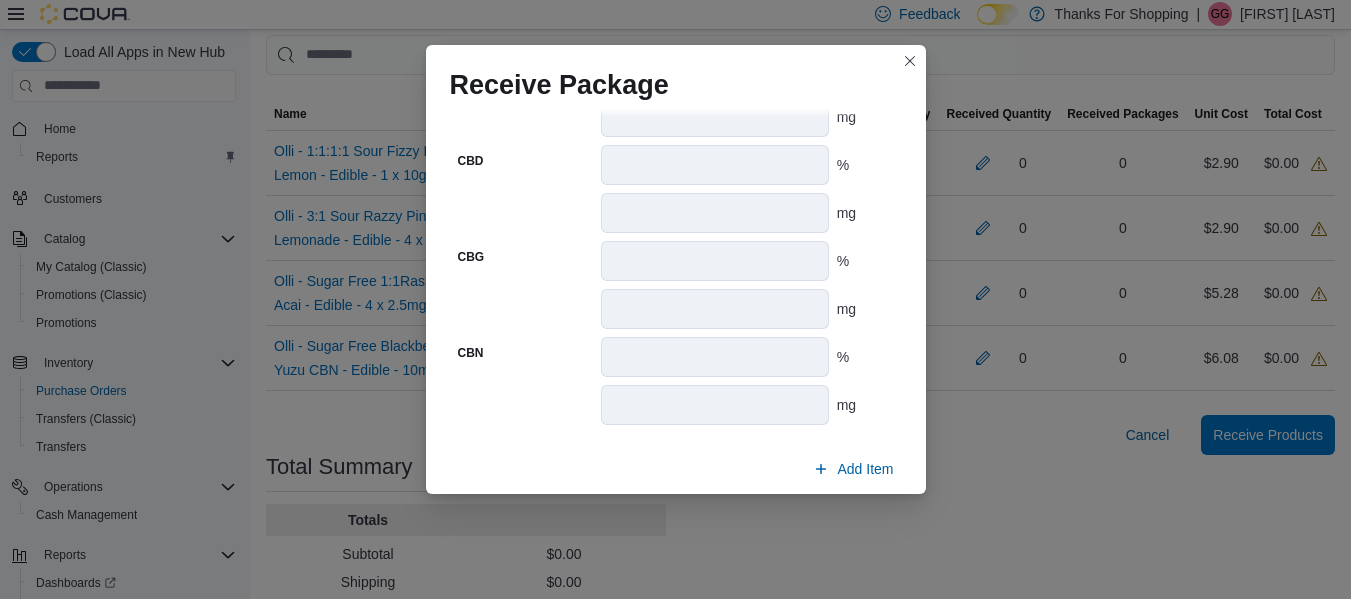 scroll, scrollTop: 1067, scrollLeft: 0, axis: vertical 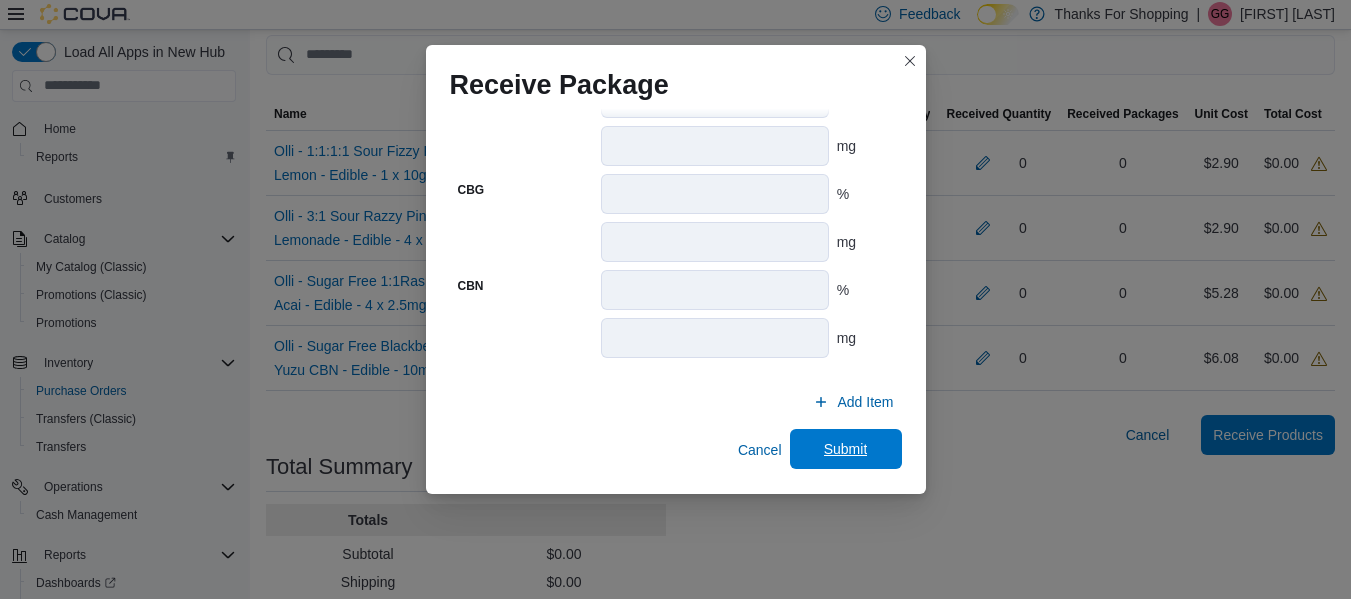 type on "**" 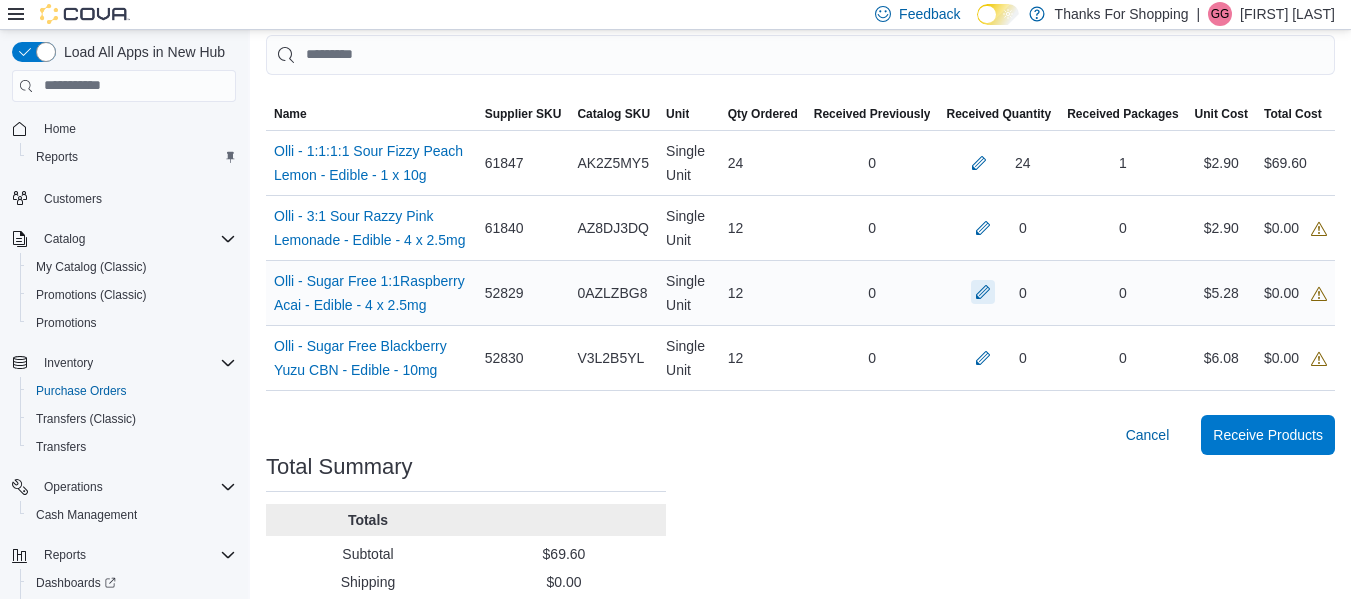 click at bounding box center [979, 163] 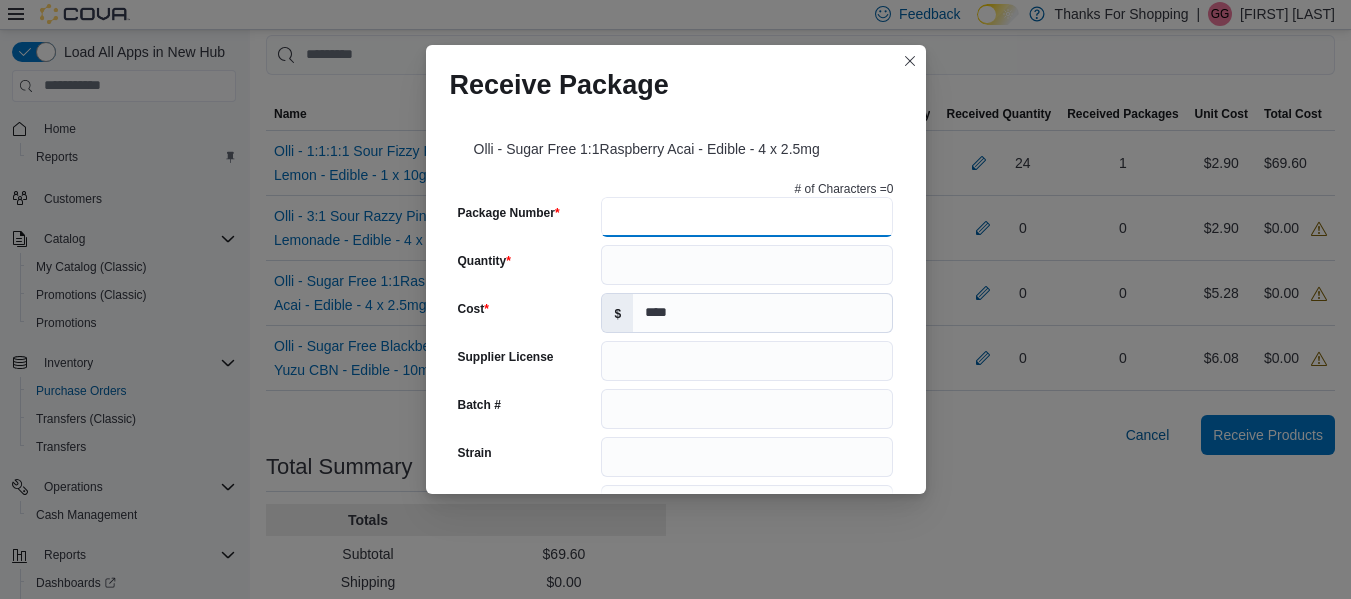 click on "Package Number" at bounding box center [747, 217] 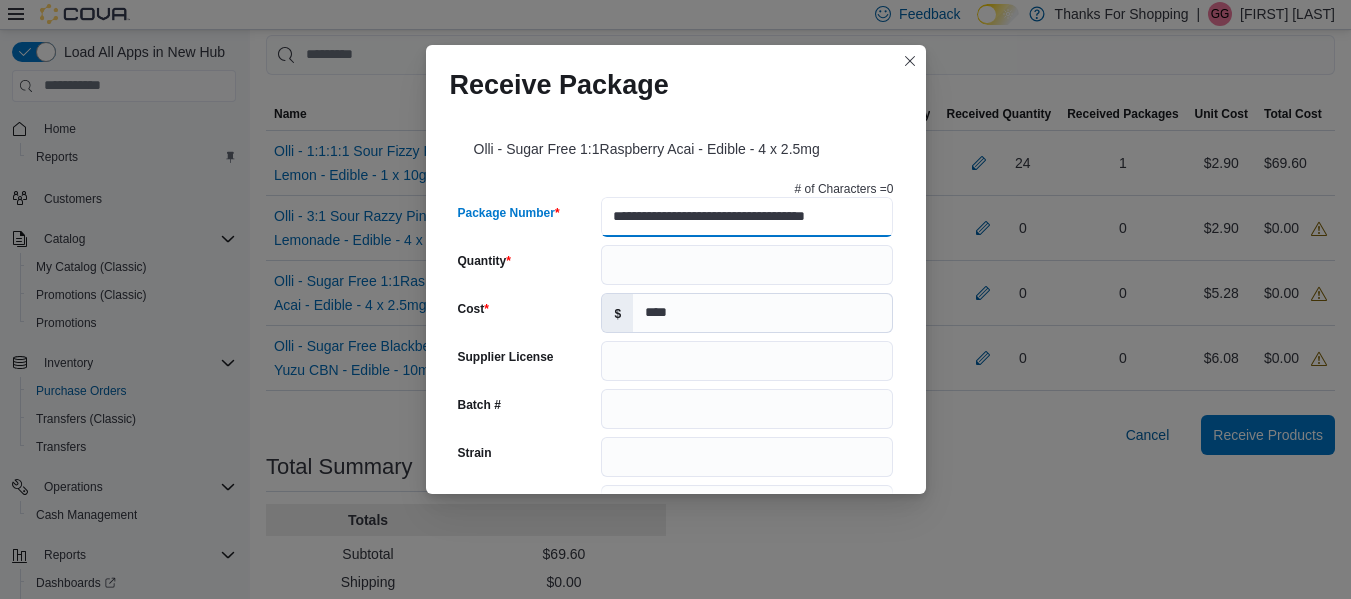 type on "**********" 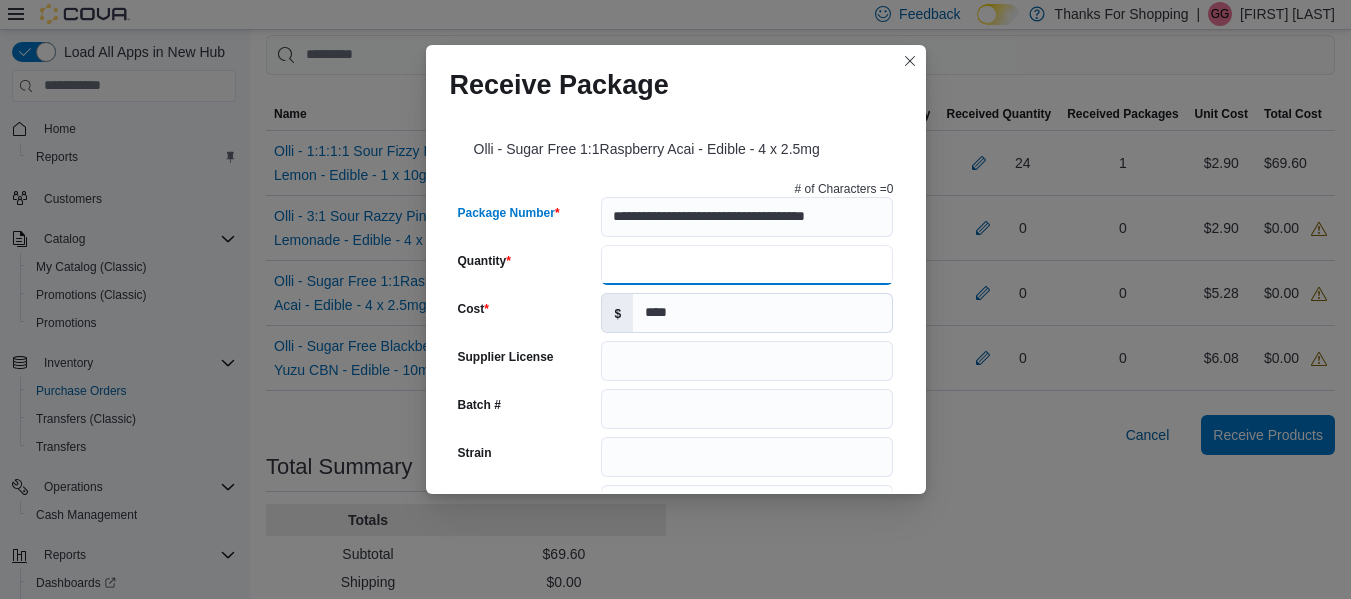 click on "Quantity" at bounding box center [747, 265] 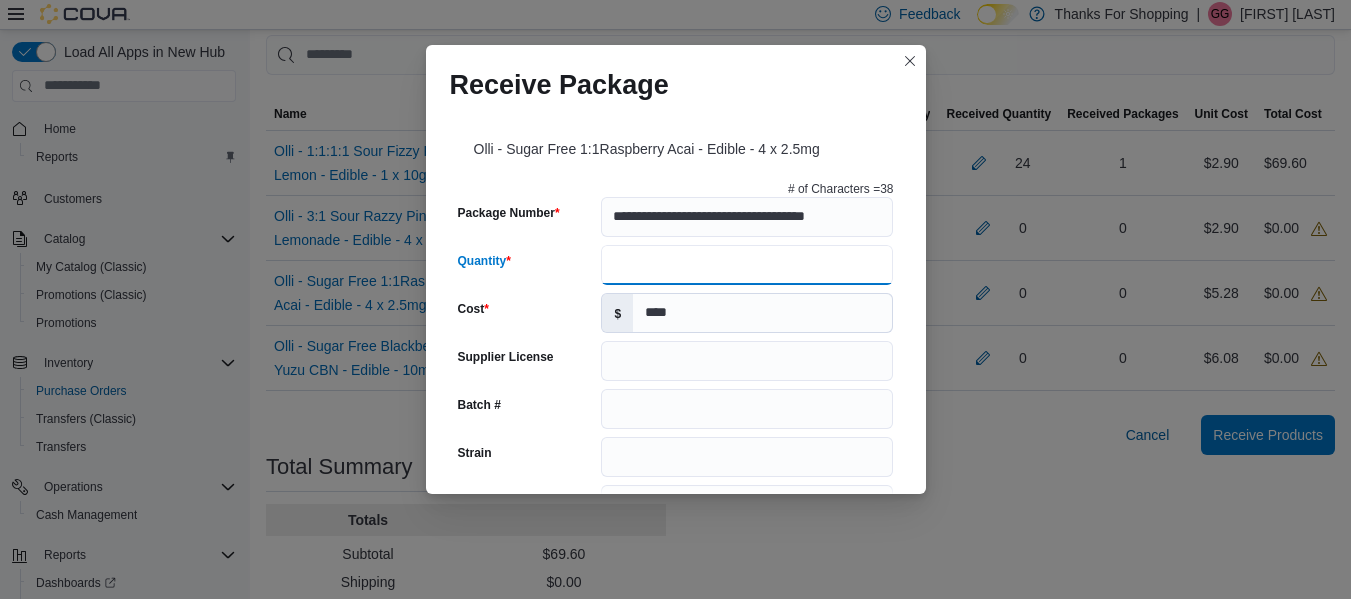 scroll, scrollTop: 0, scrollLeft: 0, axis: both 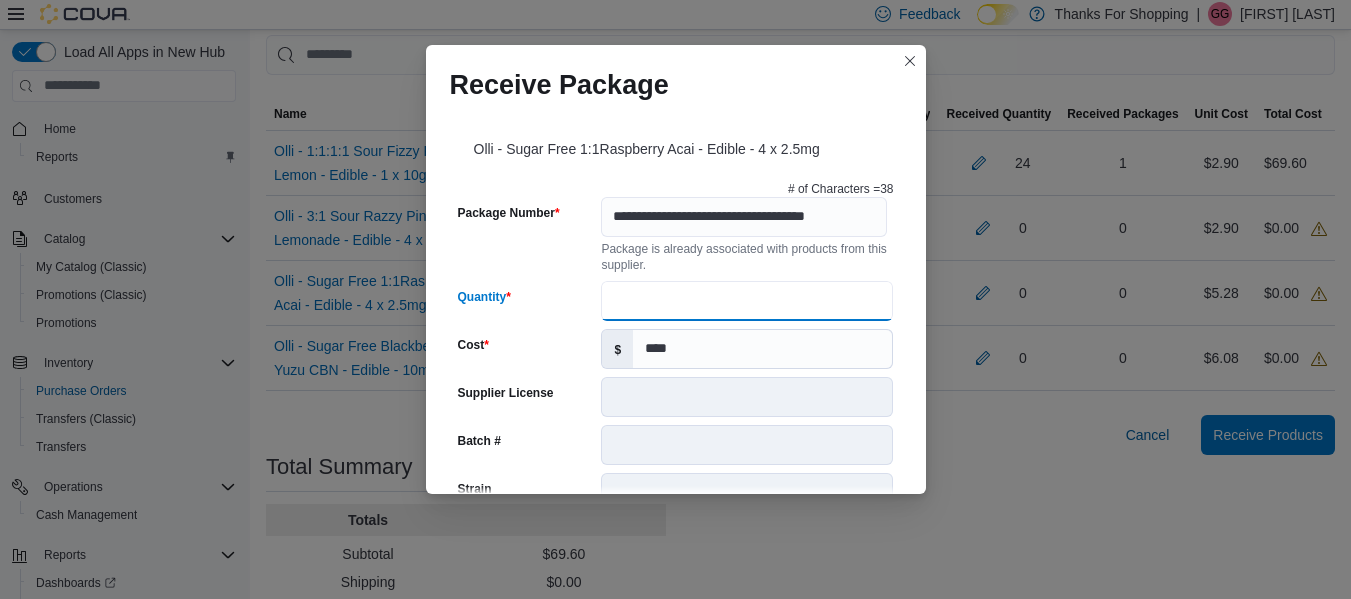 type on "**" 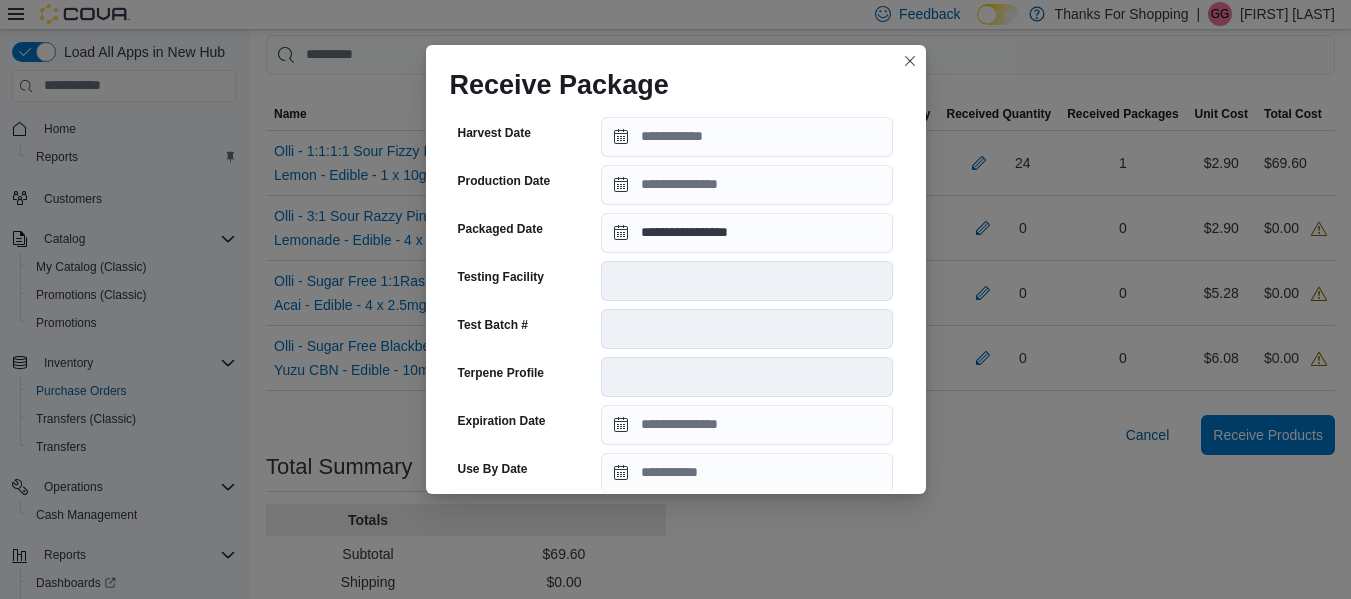 scroll, scrollTop: 875, scrollLeft: 0, axis: vertical 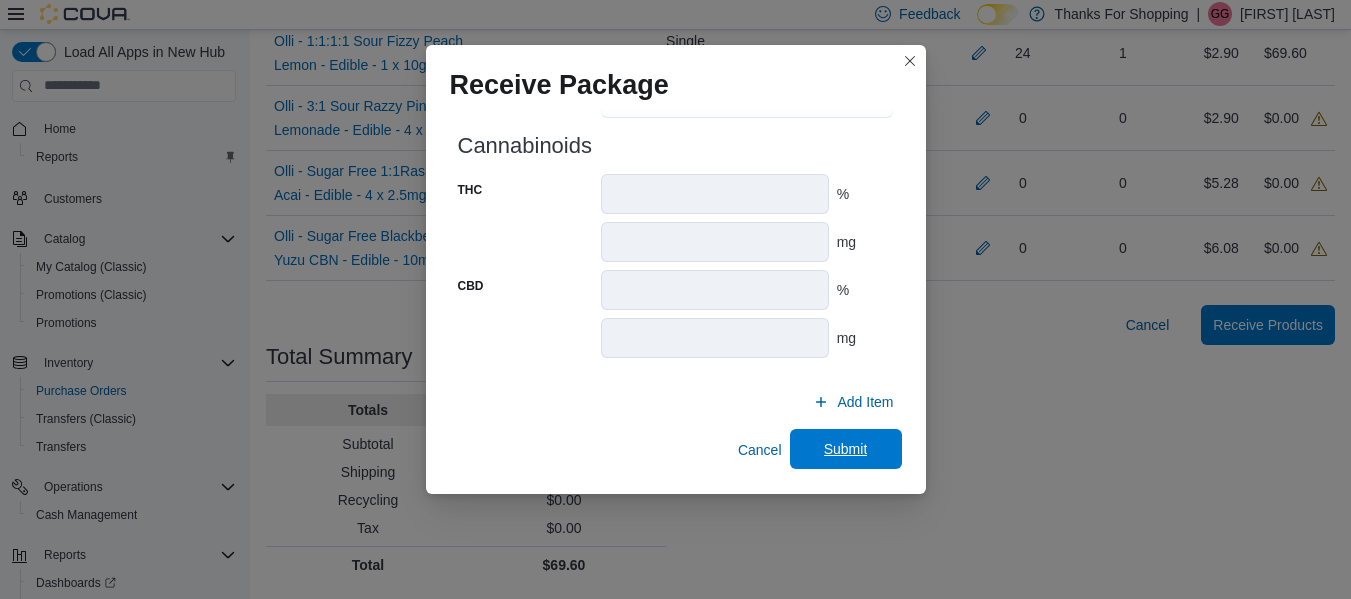 click on "Submit" at bounding box center (846, 449) 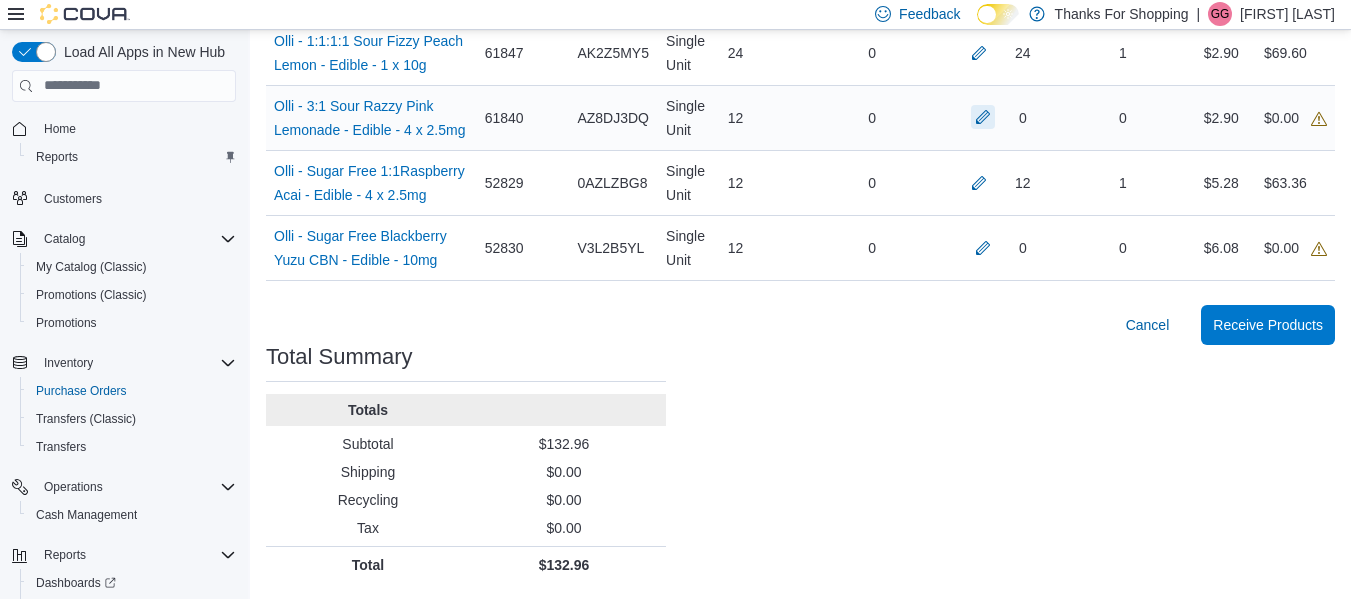 click at bounding box center [979, 53] 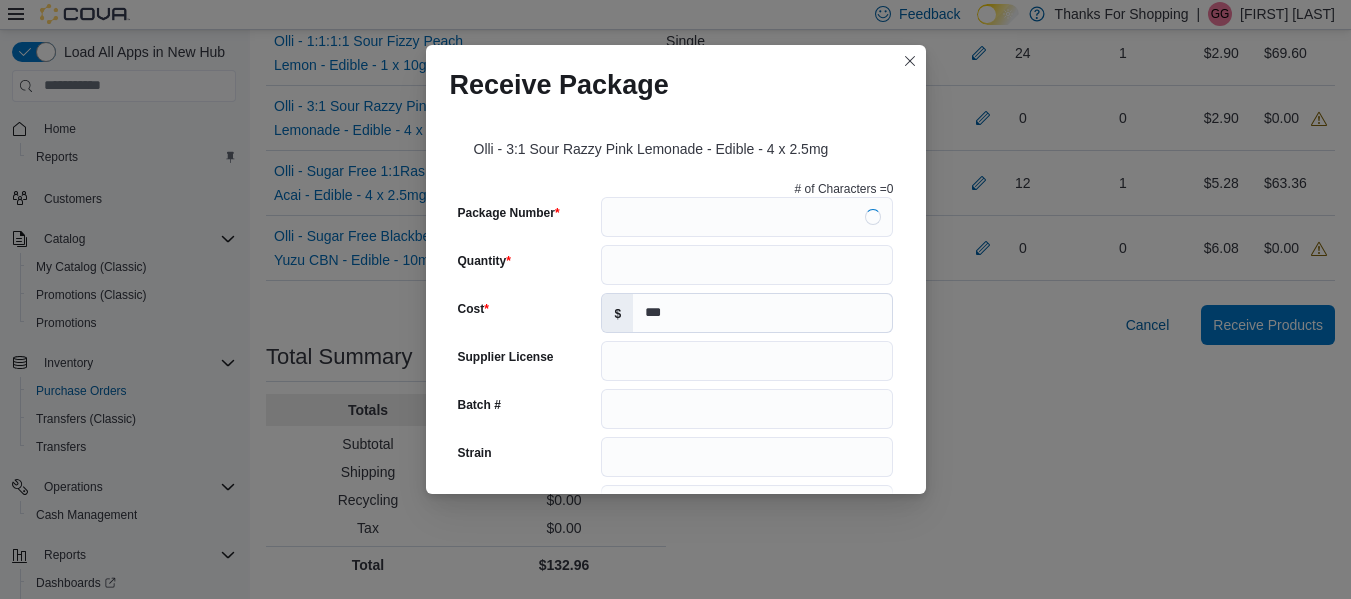 drag, startPoint x: 615, startPoint y: 161, endPoint x: 617, endPoint y: 191, distance: 30.066593 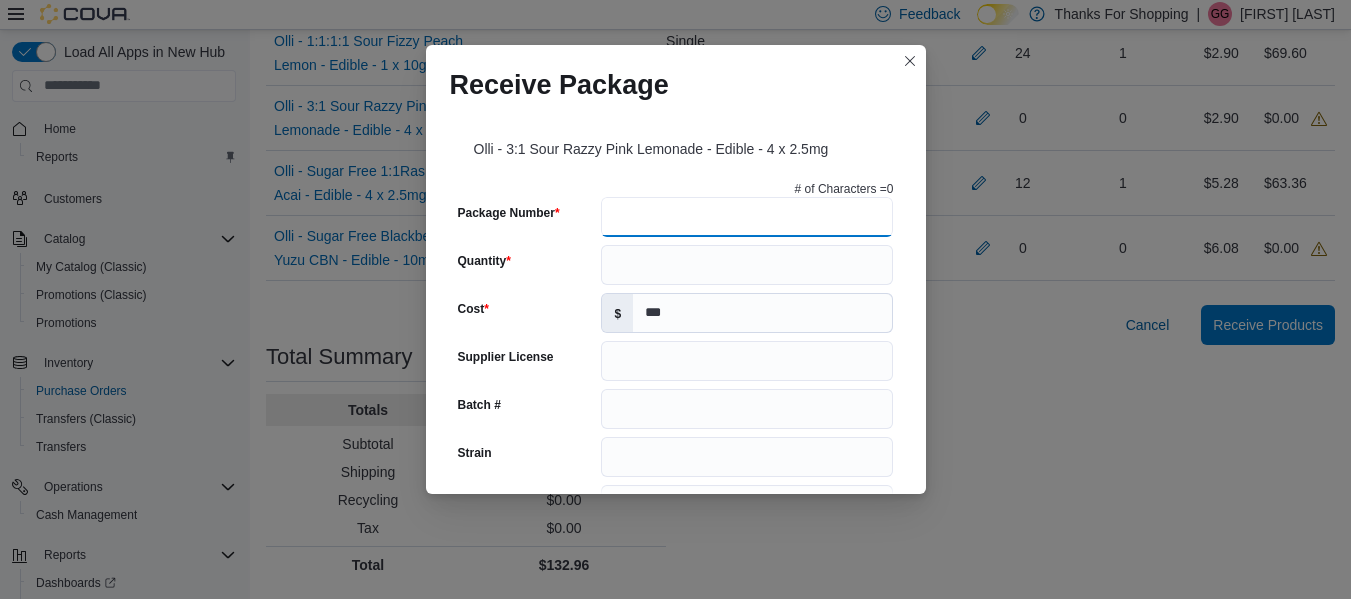 click on "Package Number" at bounding box center (747, 217) 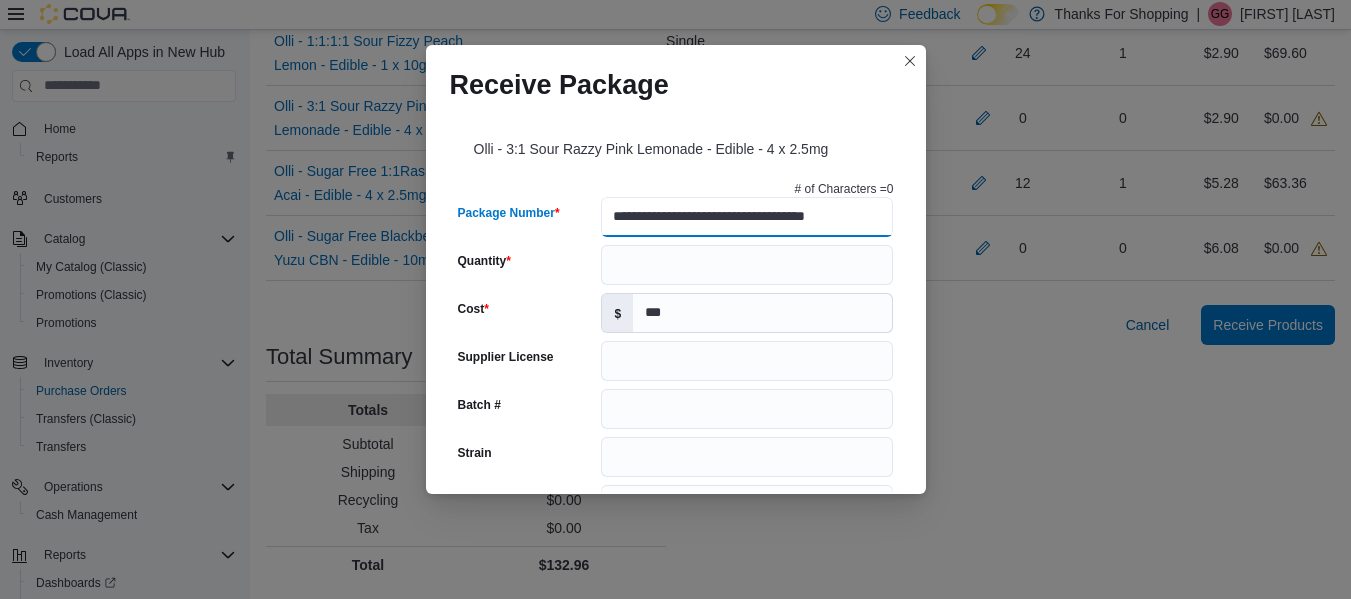 type on "**********" 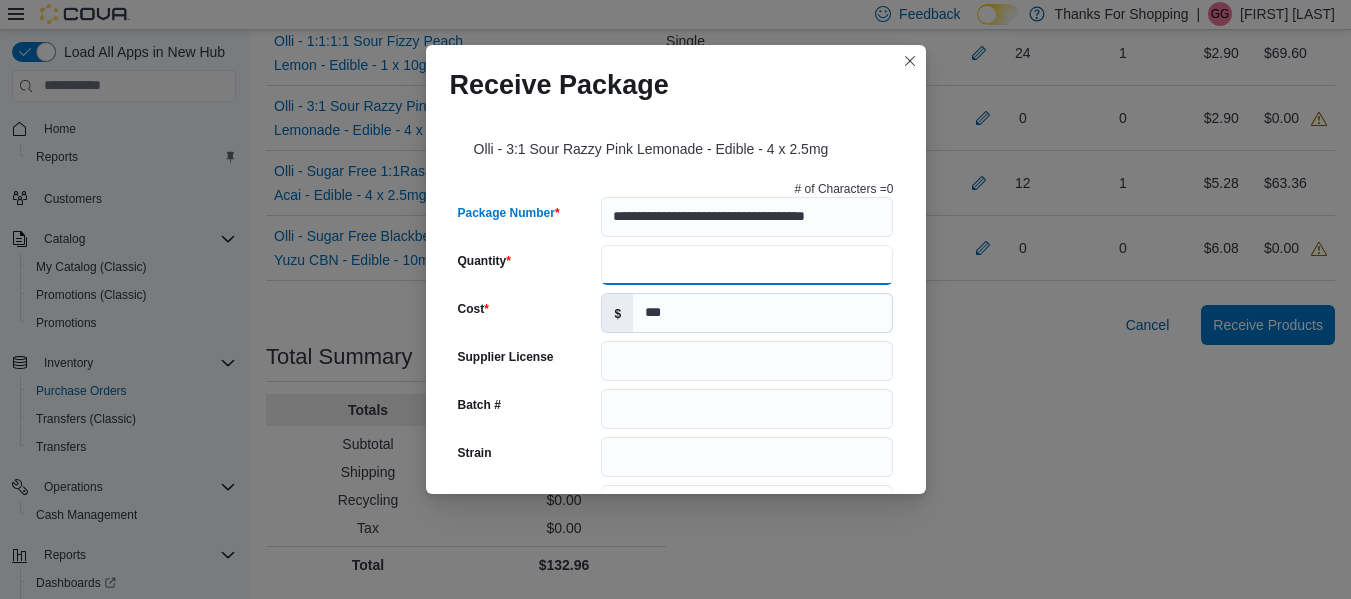 click on "Quantity" at bounding box center [747, 265] 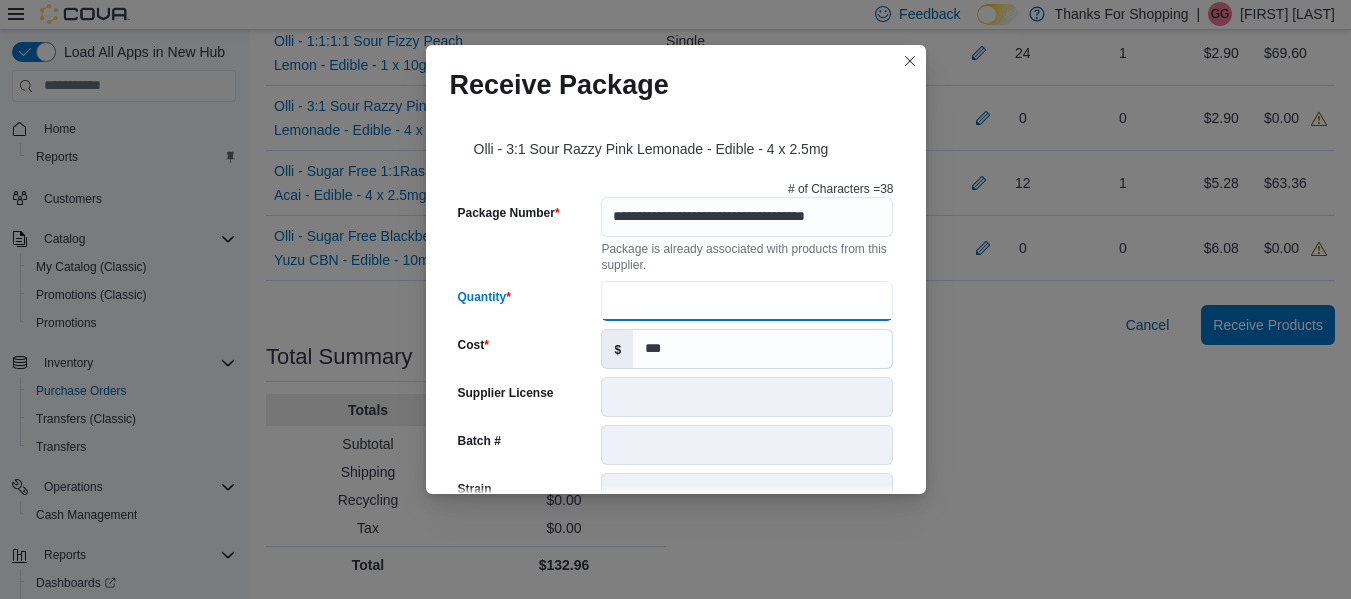 scroll, scrollTop: 0, scrollLeft: 0, axis: both 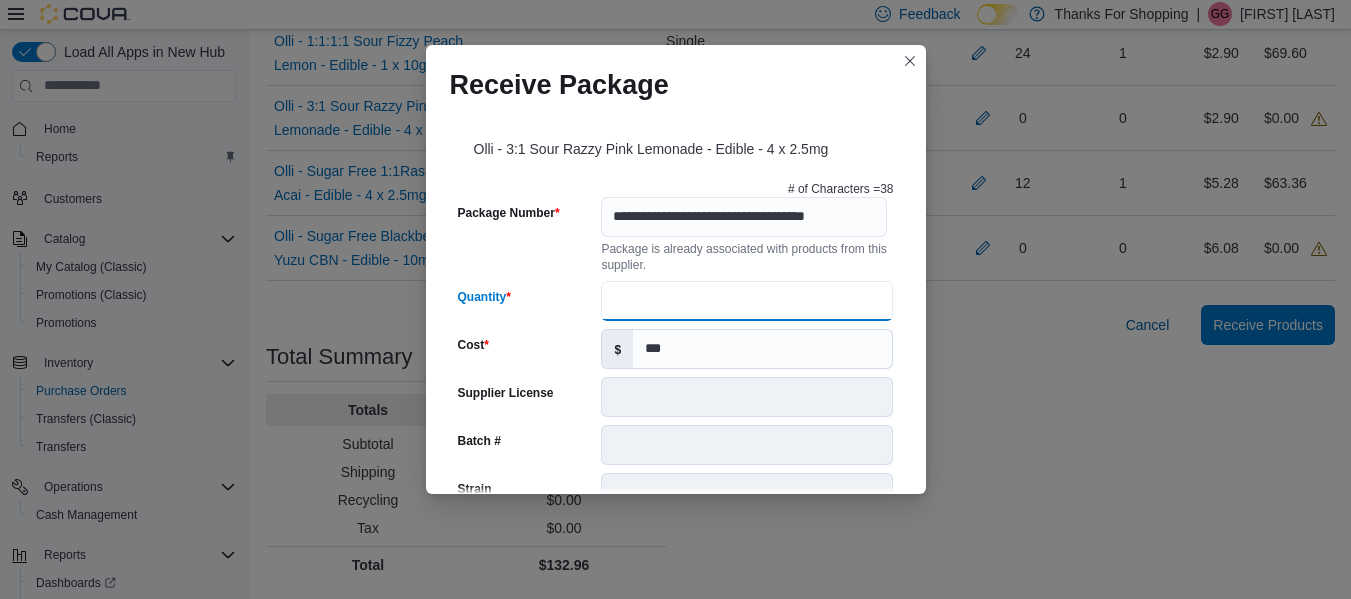 type on "**" 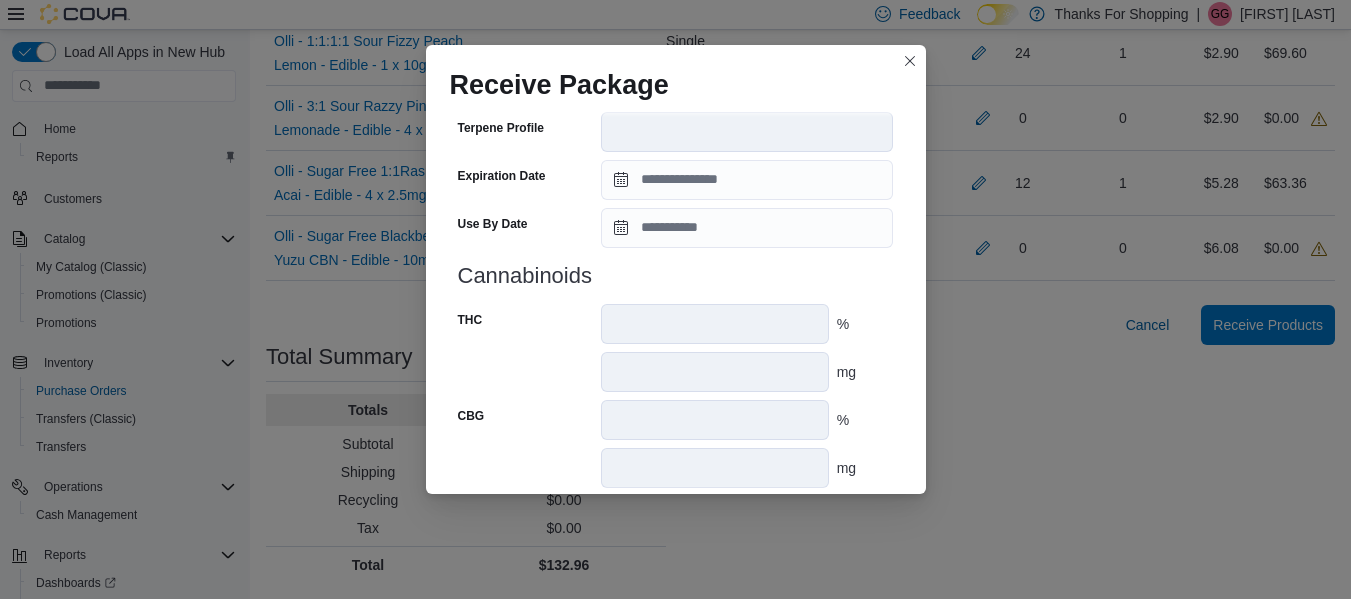 scroll, scrollTop: 875, scrollLeft: 0, axis: vertical 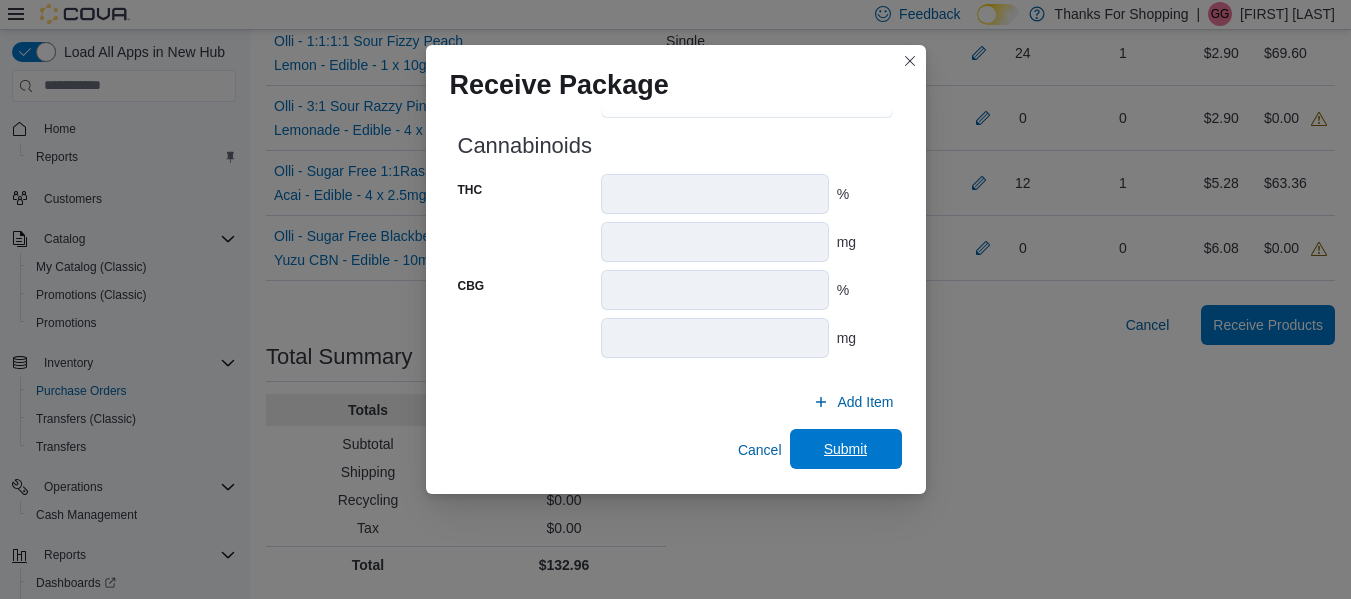 click on "Submit" at bounding box center [846, 449] 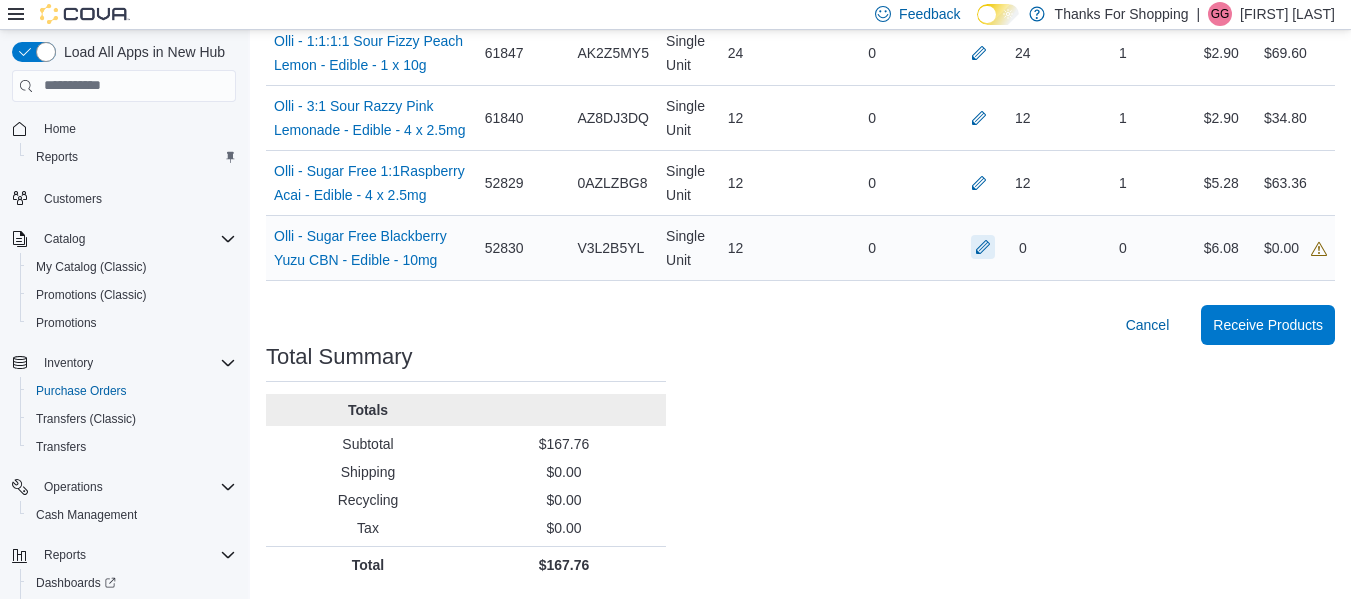 click at bounding box center (979, 53) 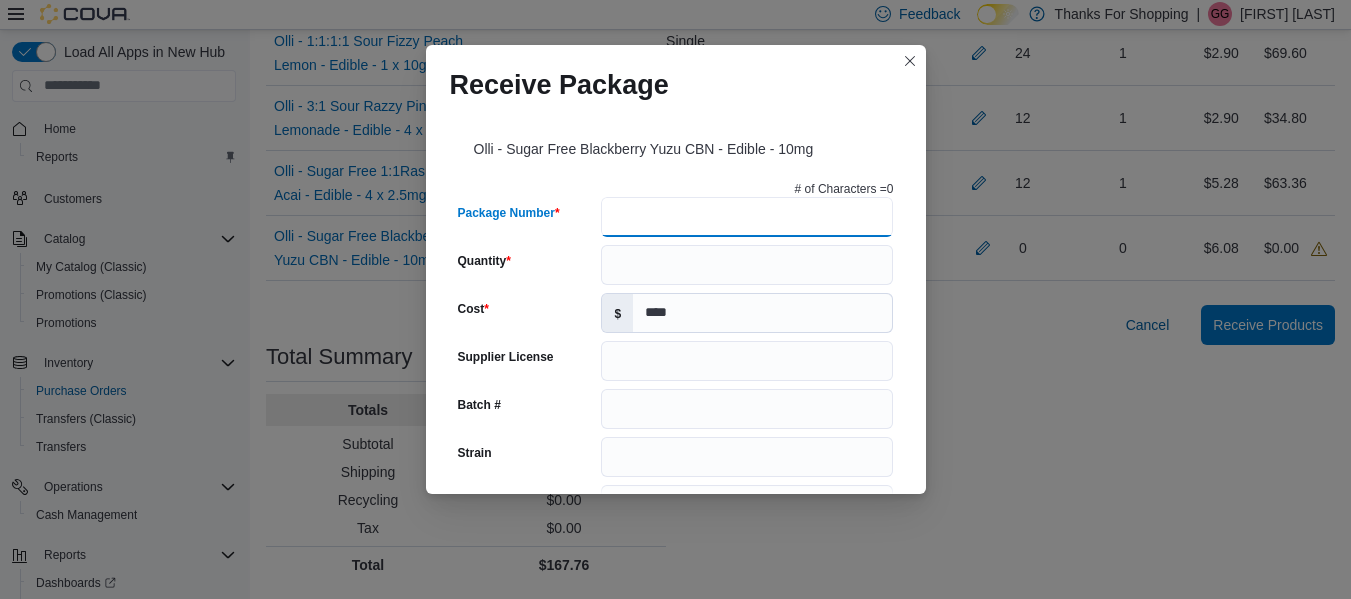 click on "Package Number" at bounding box center [747, 217] 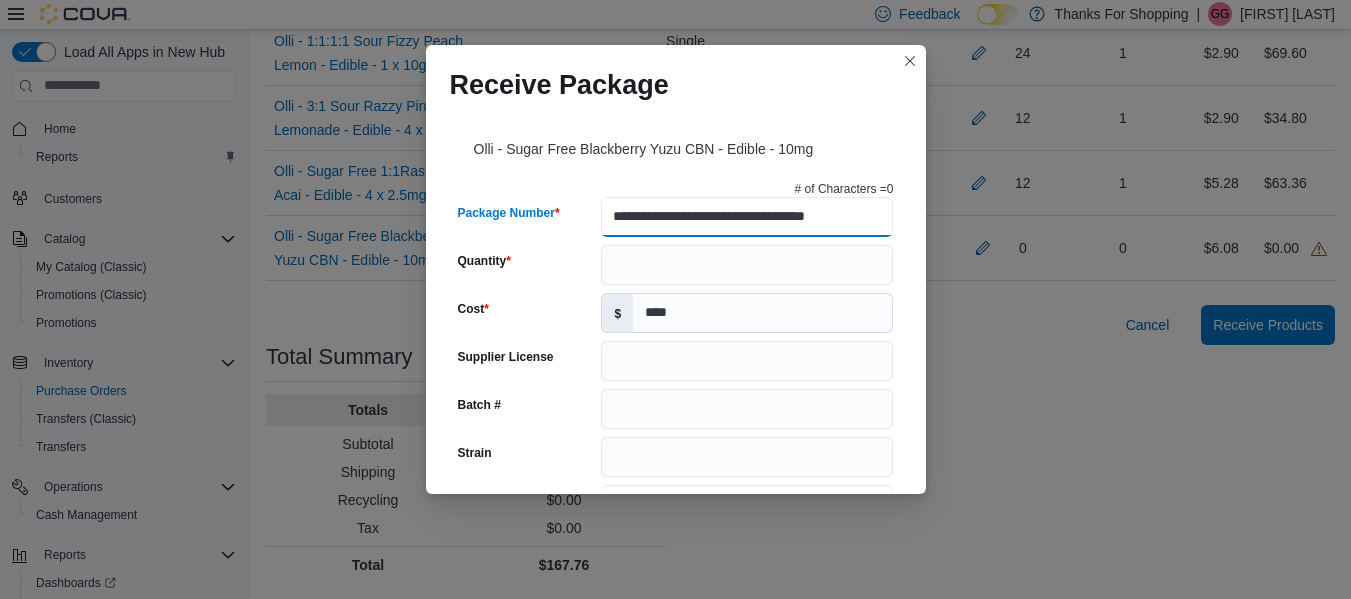 type on "**********" 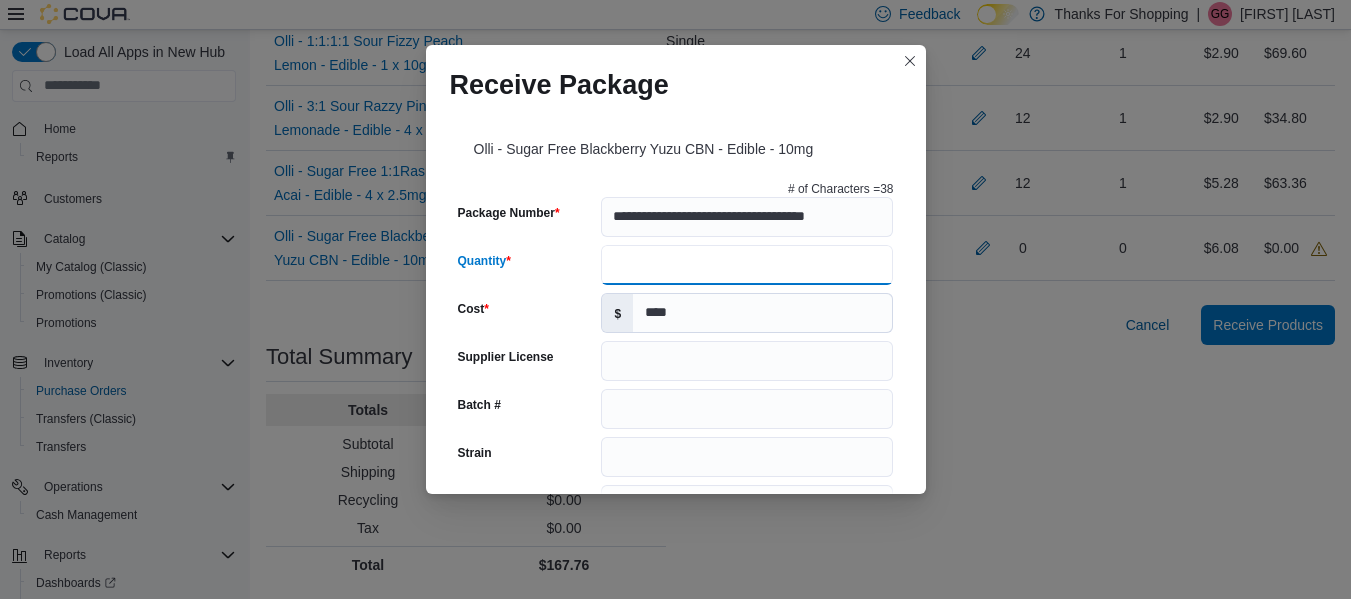 click on "Quantity" at bounding box center [747, 265] 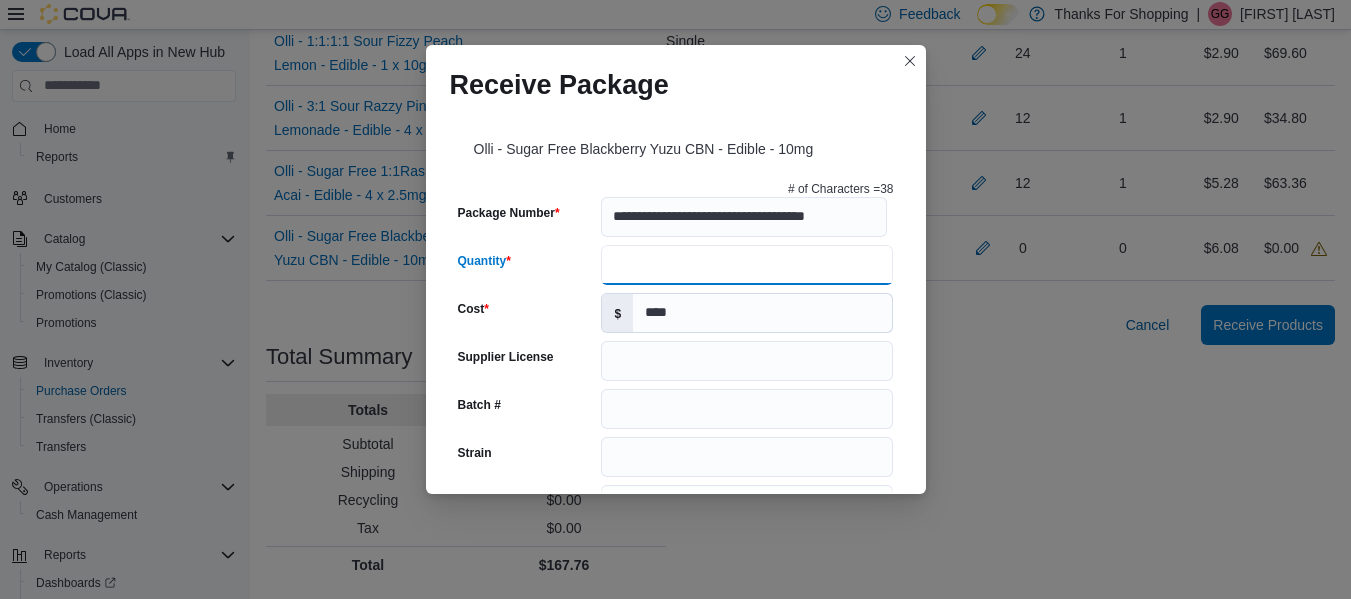 type on "**" 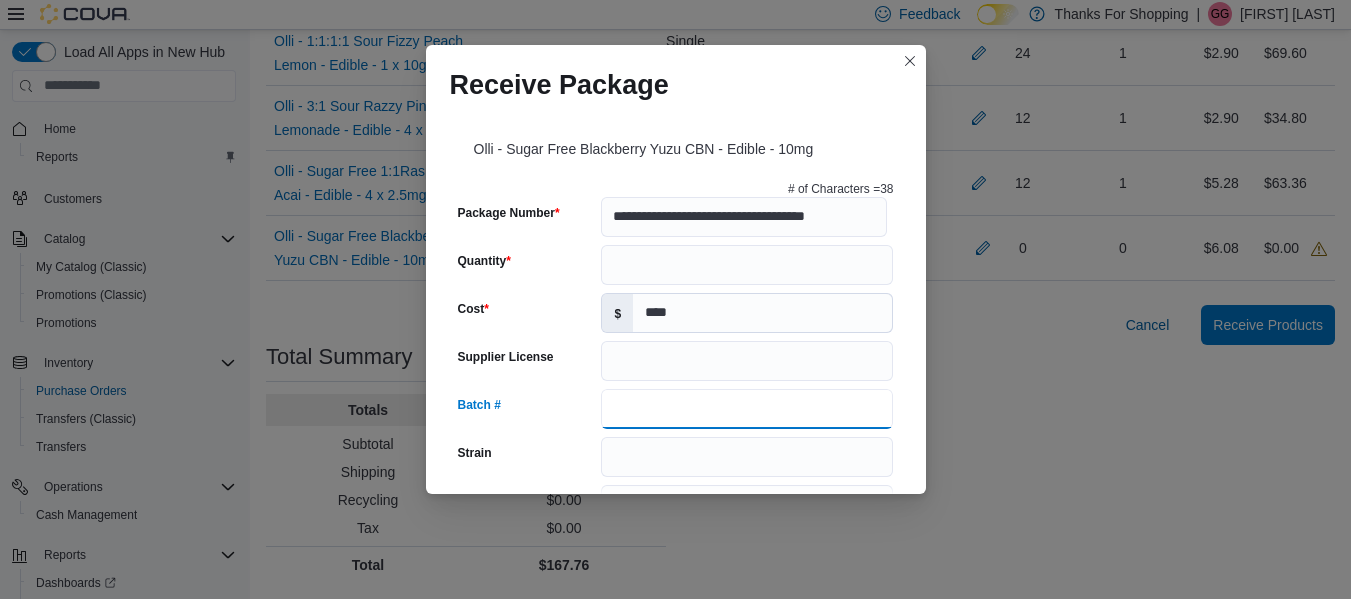 click on "Batch #" at bounding box center (747, 409) 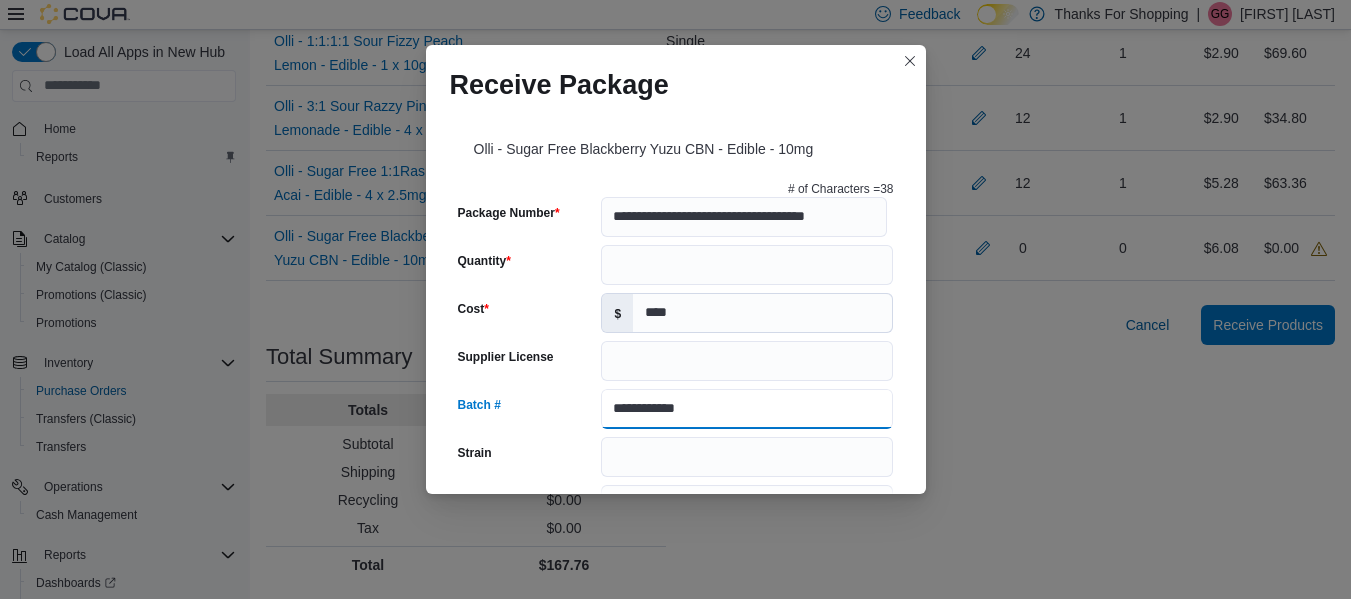 type on "**********" 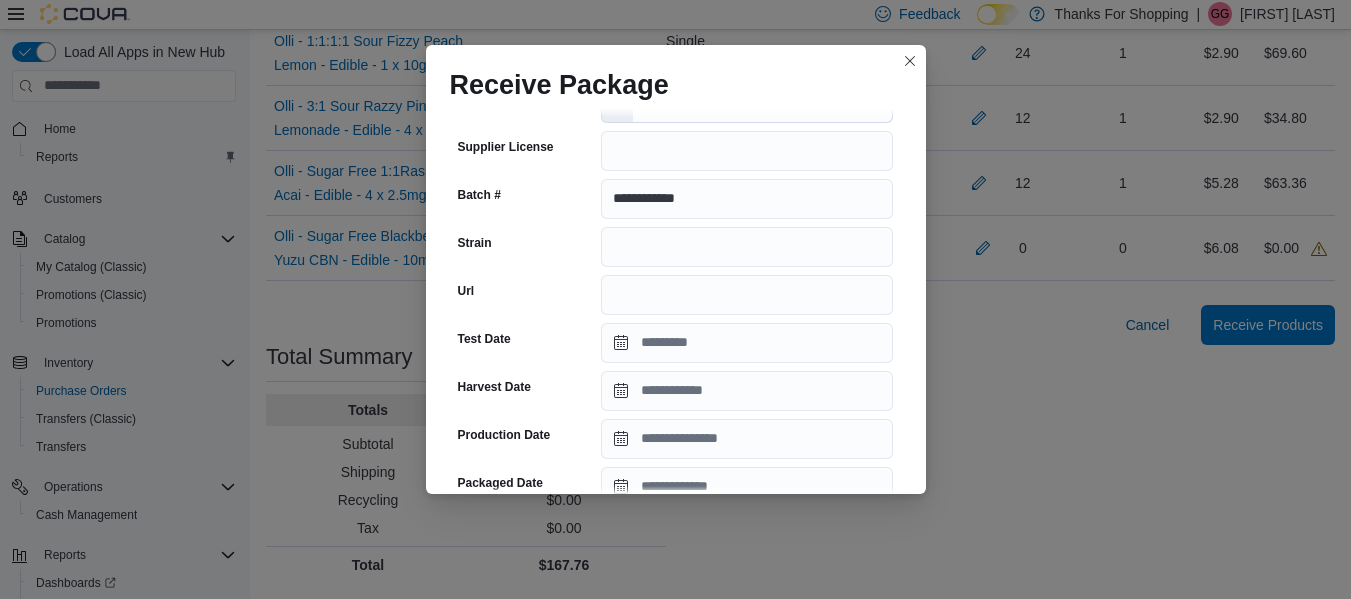 scroll, scrollTop: 400, scrollLeft: 0, axis: vertical 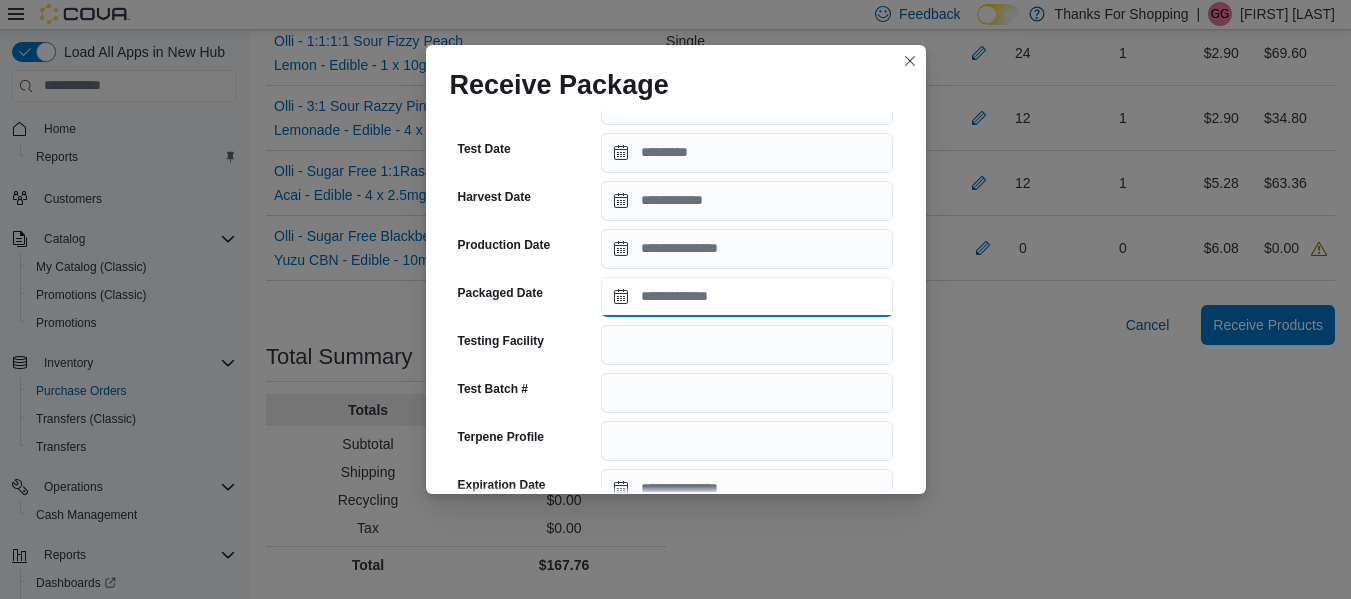 click on "Packaged Date" at bounding box center (747, 297) 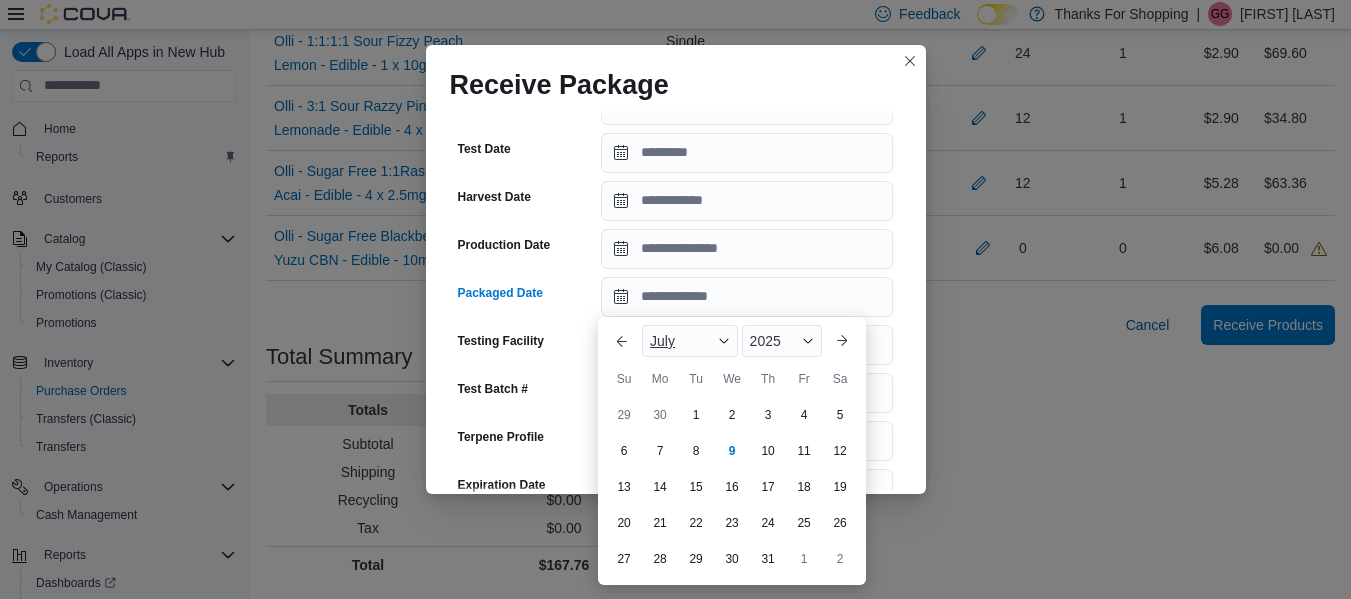 click on "July" at bounding box center [662, 341] 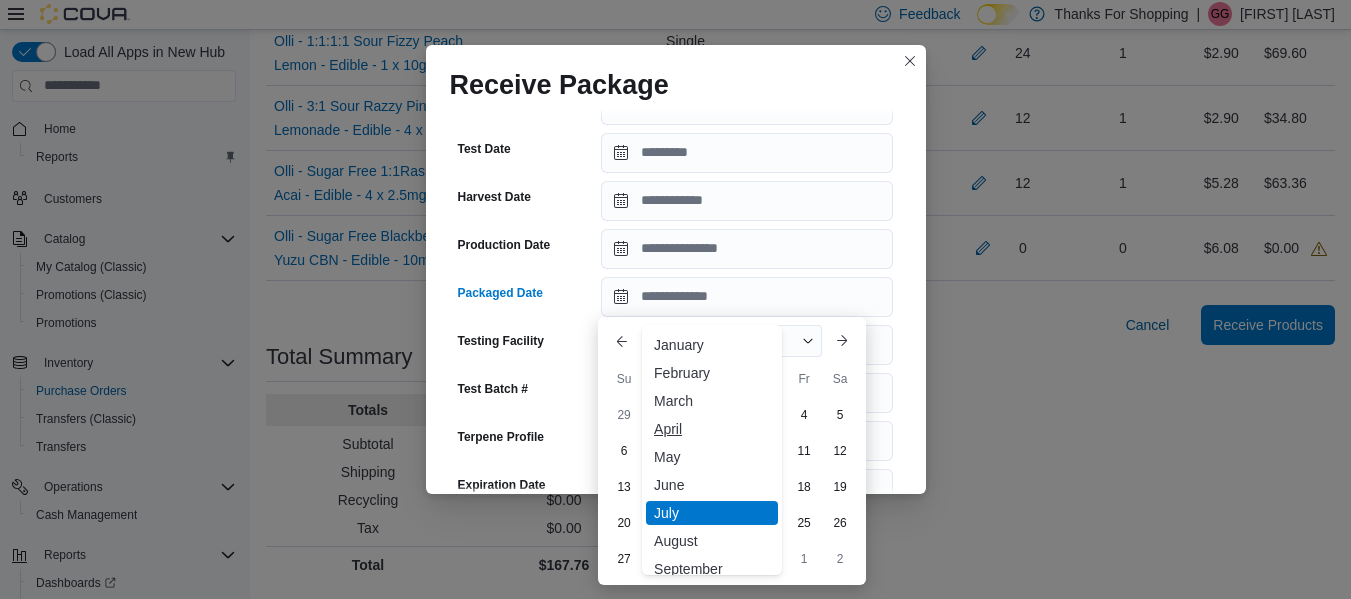click on "April" at bounding box center (712, 429) 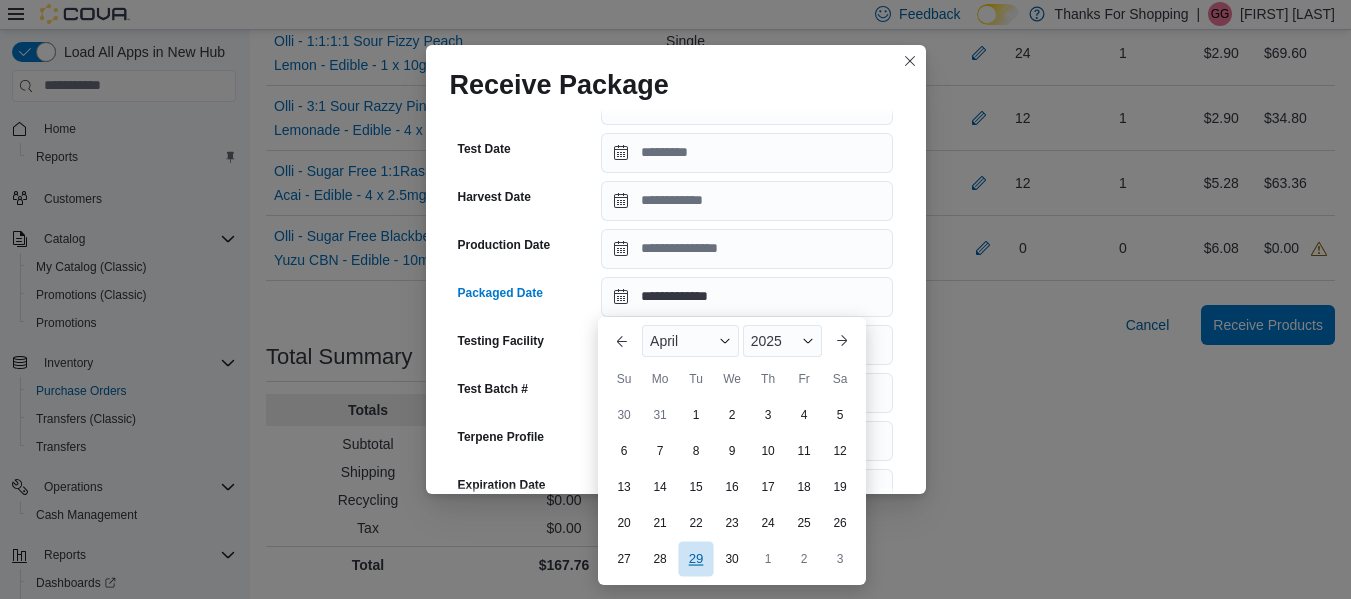 click on "29" at bounding box center (695, 558) 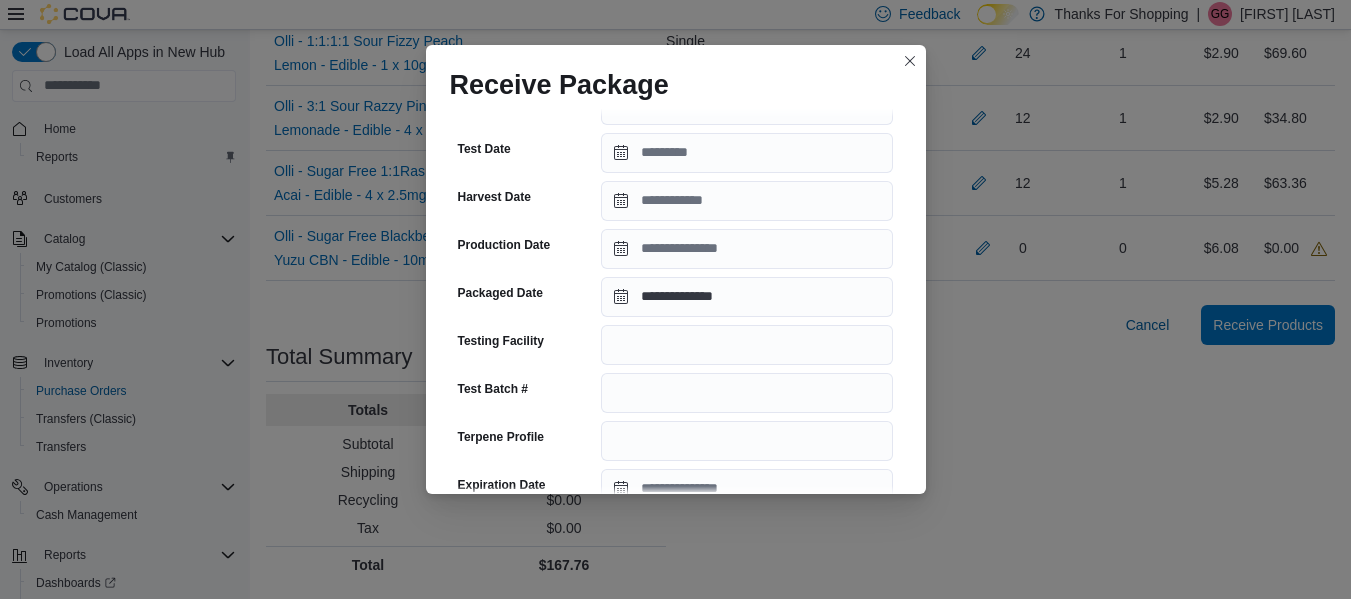 scroll, scrollTop: 800, scrollLeft: 0, axis: vertical 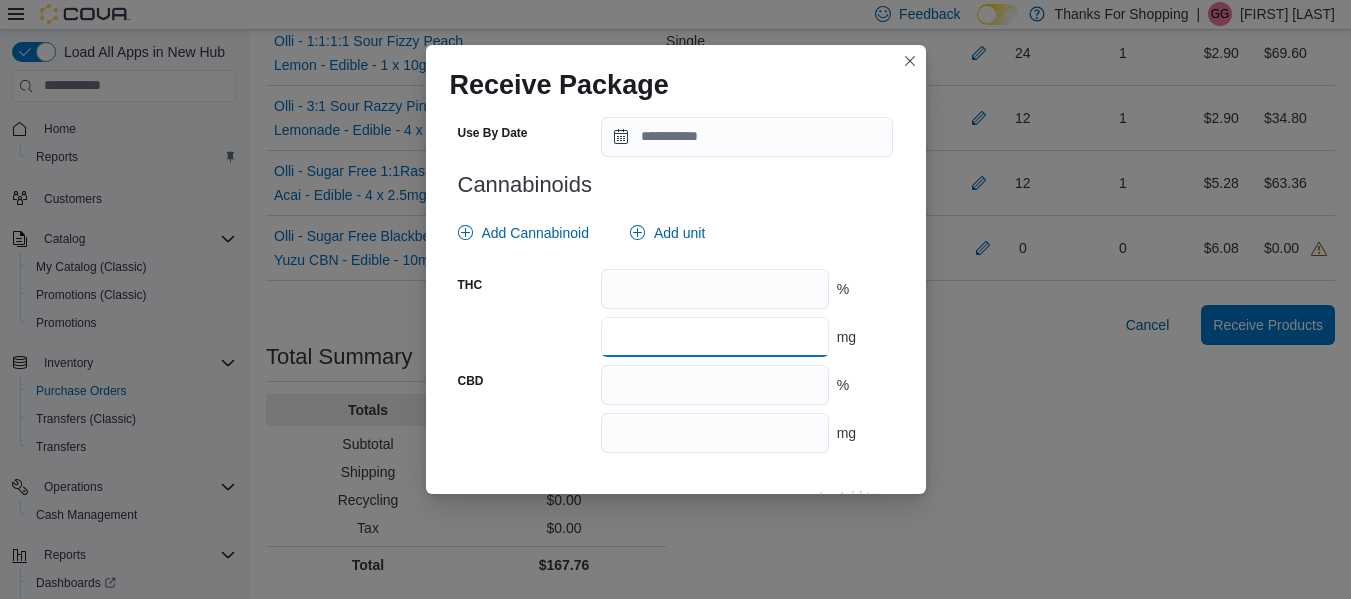 click at bounding box center (714, 337) 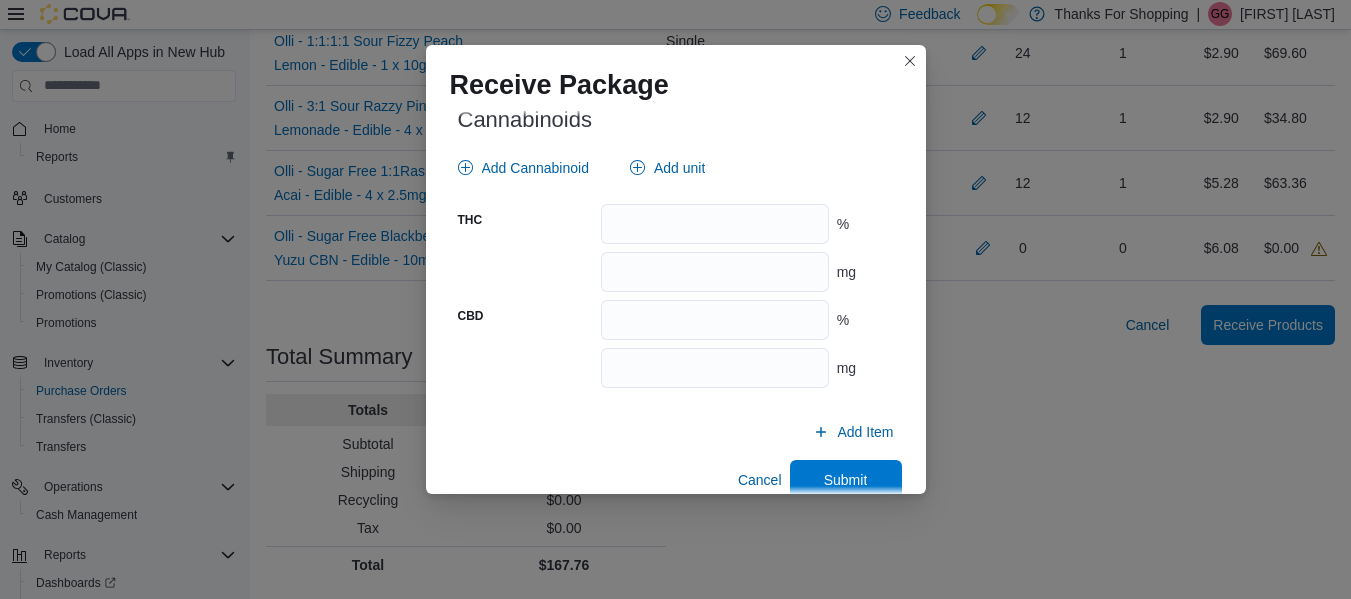 scroll, scrollTop: 895, scrollLeft: 0, axis: vertical 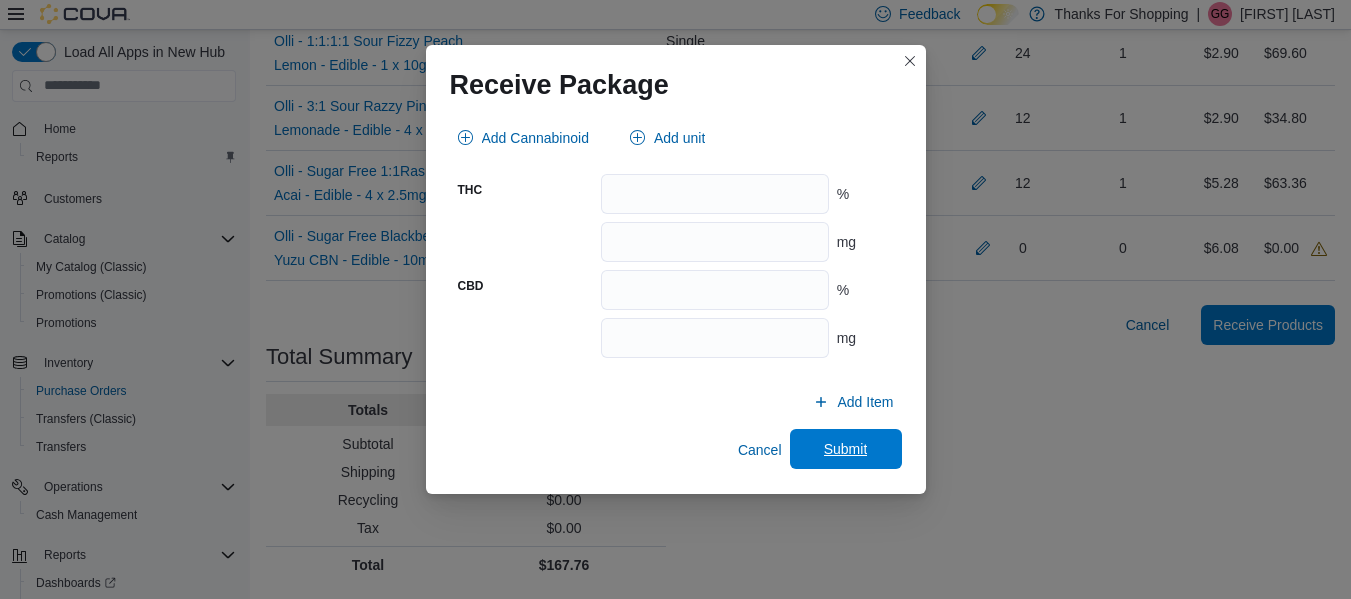 click on "Submit" at bounding box center [846, 449] 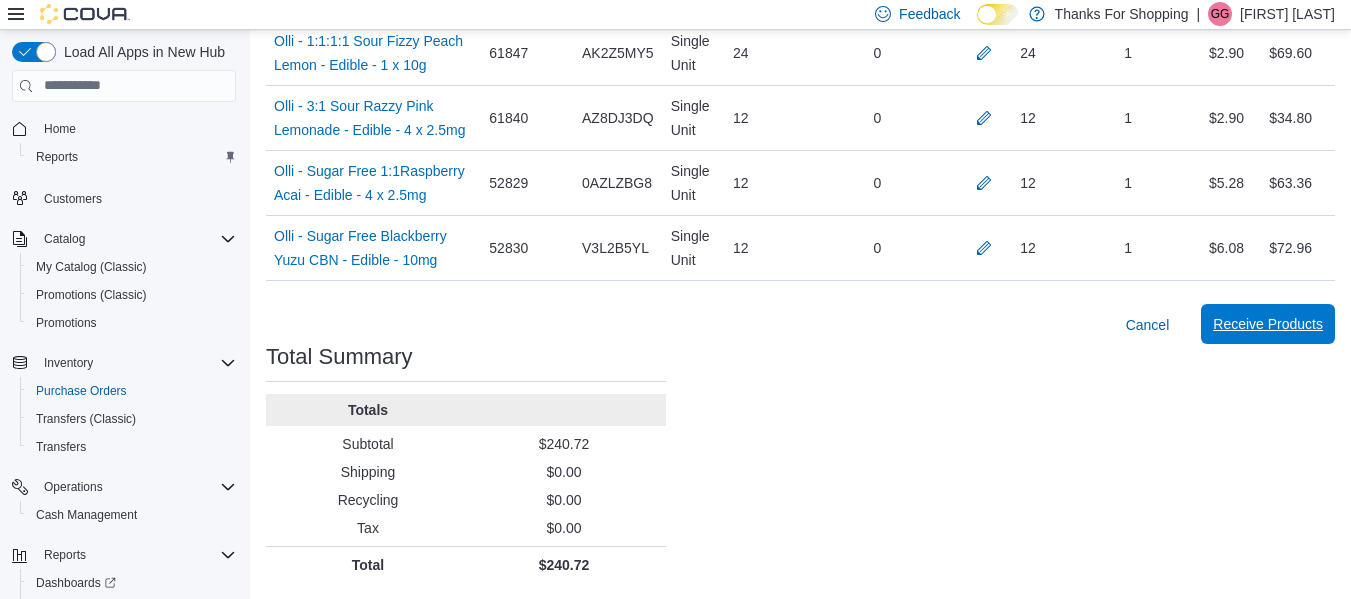 click on "Receive Products" at bounding box center [1268, 324] 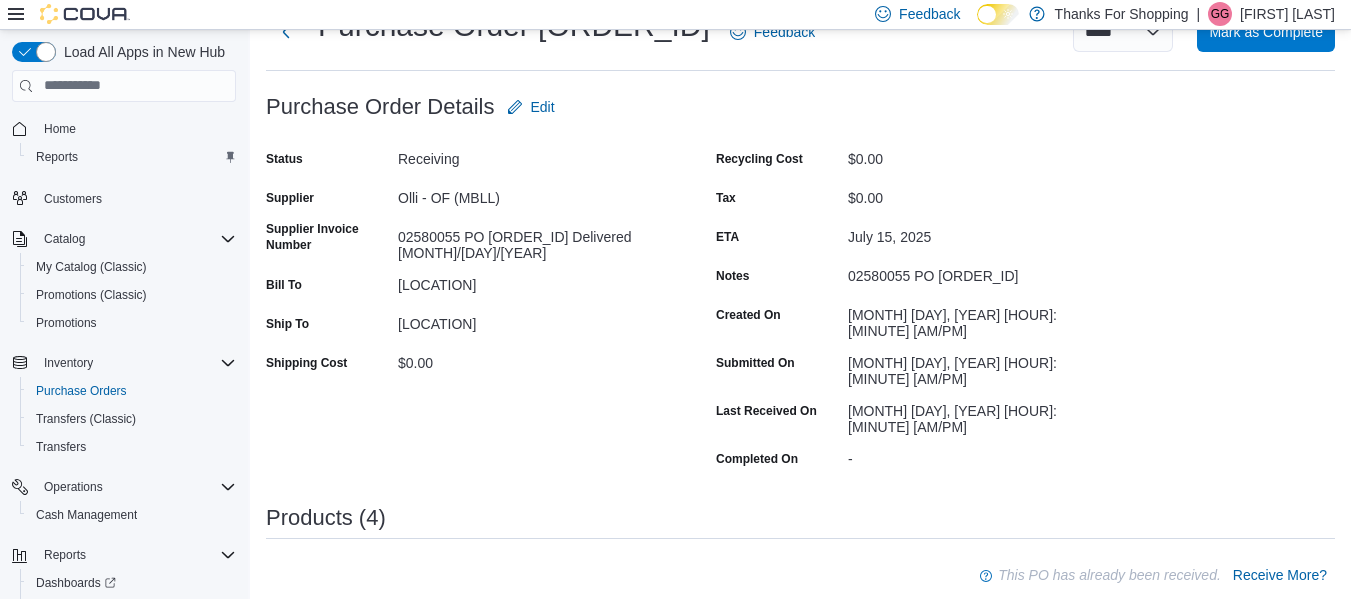 scroll, scrollTop: 610, scrollLeft: 0, axis: vertical 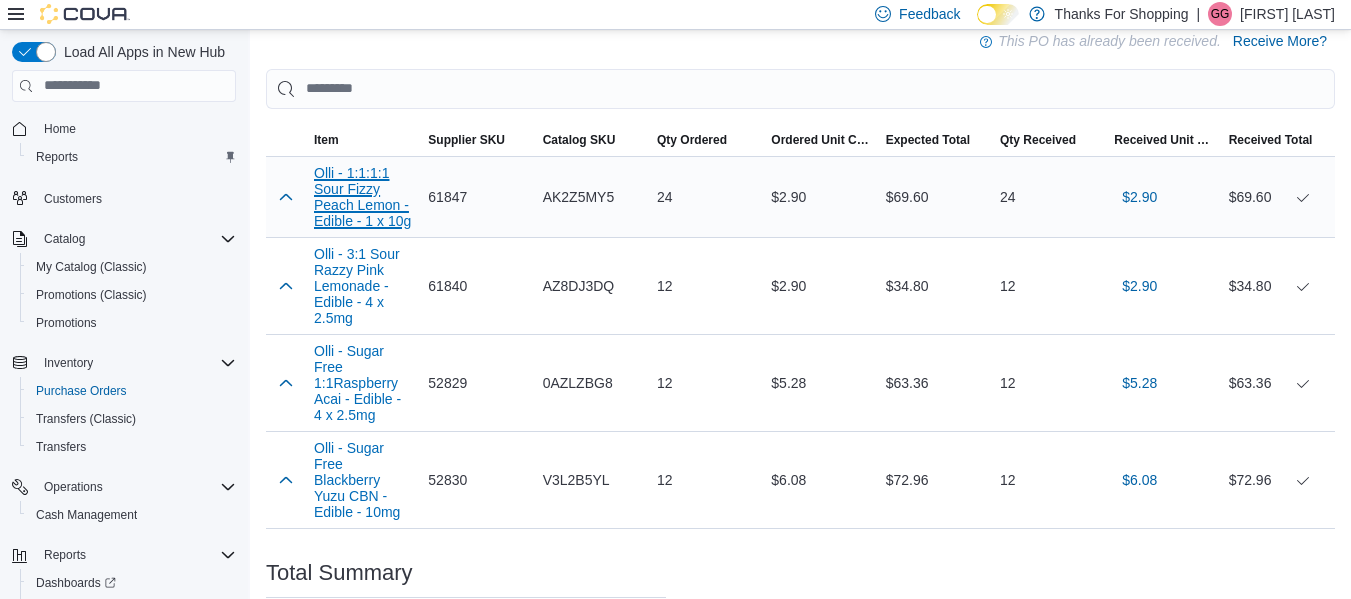 click on "Olli - 1:1:1:1 Sour Fizzy Peach Lemon - Edible - 1 x 10g" at bounding box center (363, 197) 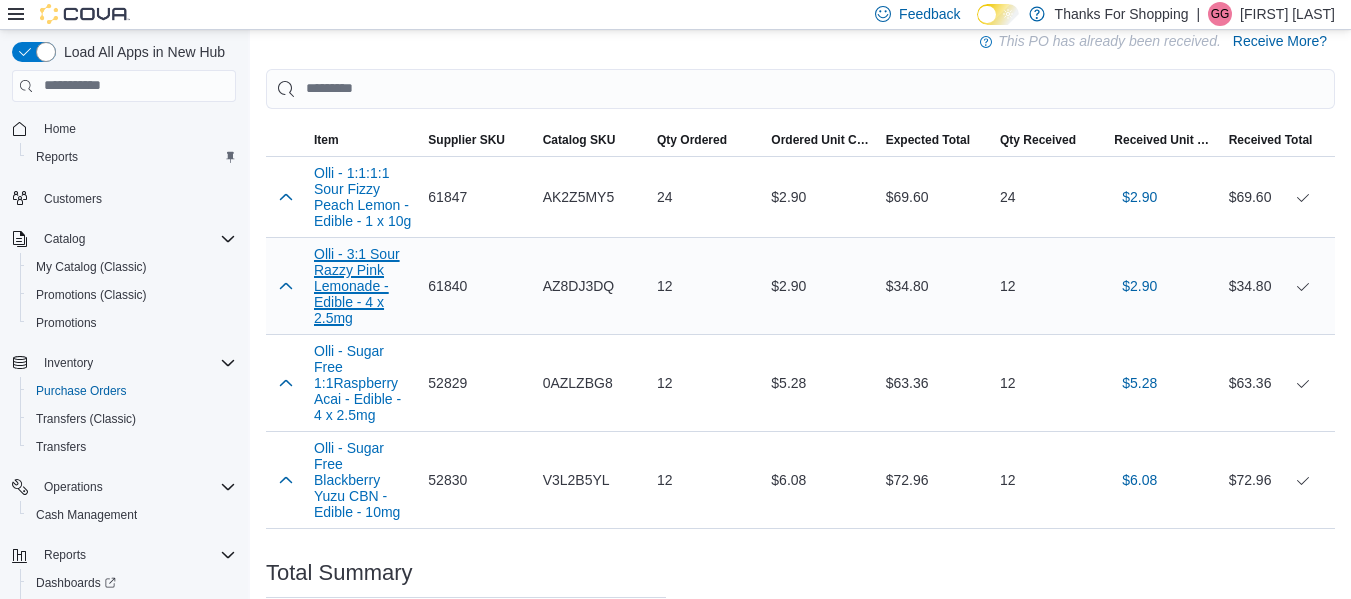 click on "Olli - 3:1 Sour Razzy Pink Lemonade - Edible - 4 x 2.5mg" at bounding box center (363, 197) 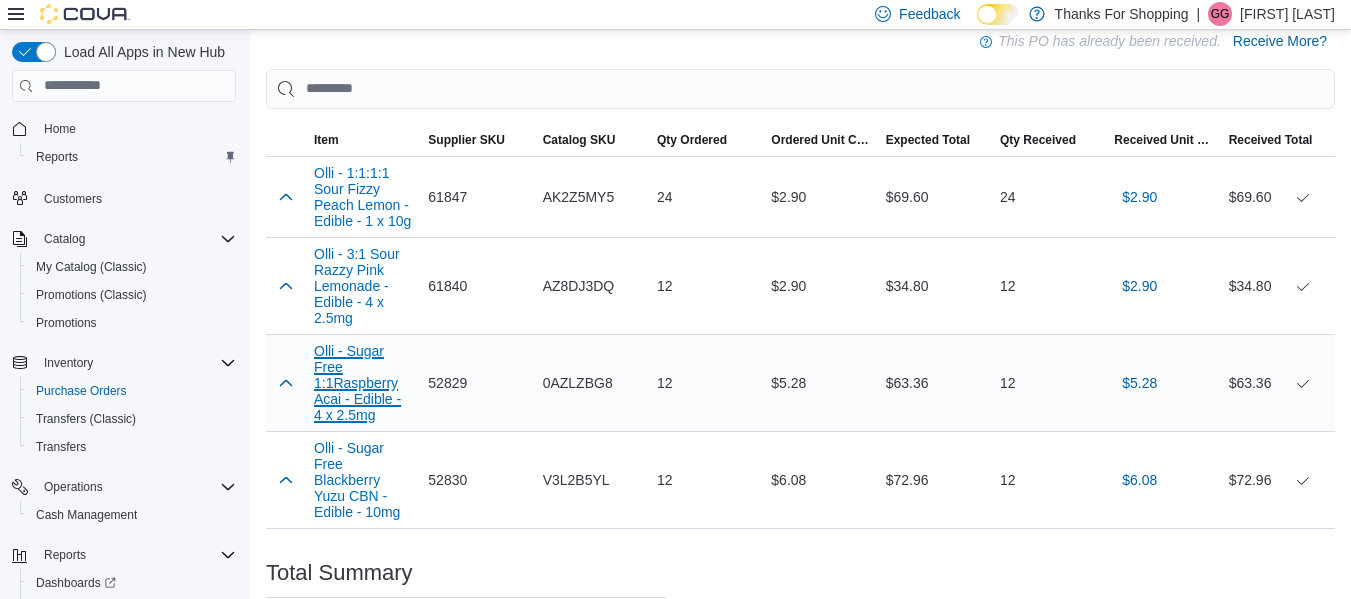 click on "Olli - Sugar Free 1:1Raspberry Acai - Edible - 4 x 2.5mg" at bounding box center (363, 197) 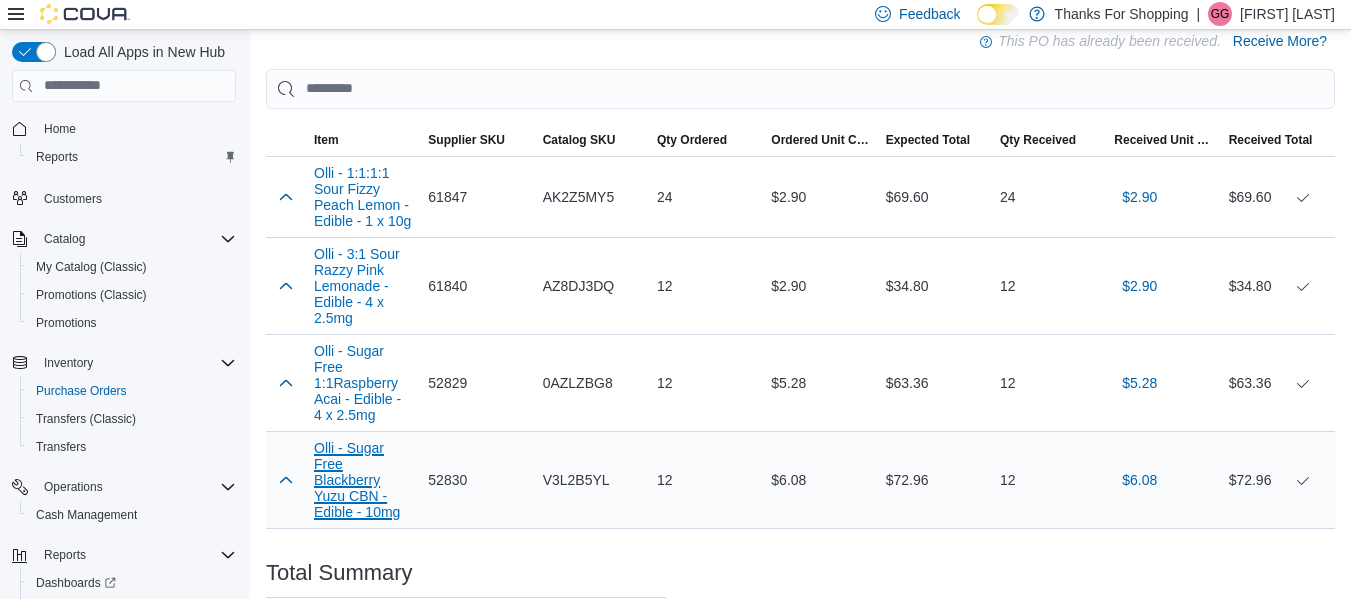 click on "Olli - Sugar Free Blackberry Yuzu CBN - Edible - 10mg" at bounding box center [363, 197] 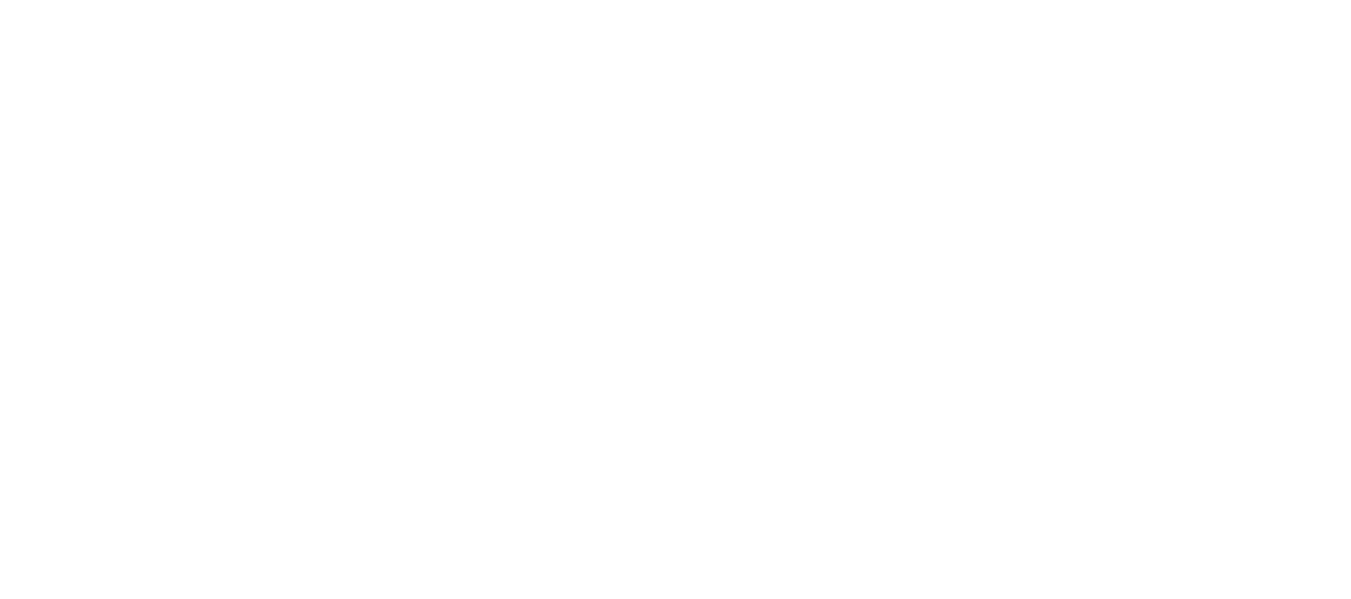 scroll, scrollTop: 0, scrollLeft: 0, axis: both 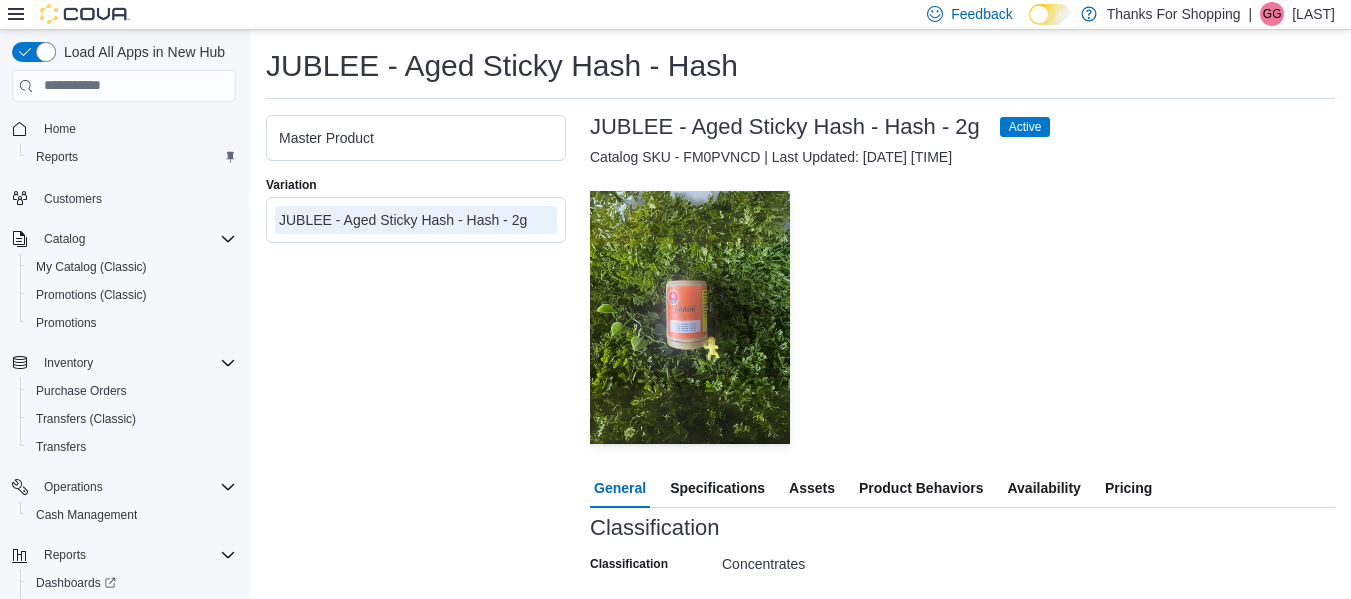 click on "Availability" at bounding box center [1043, 488] 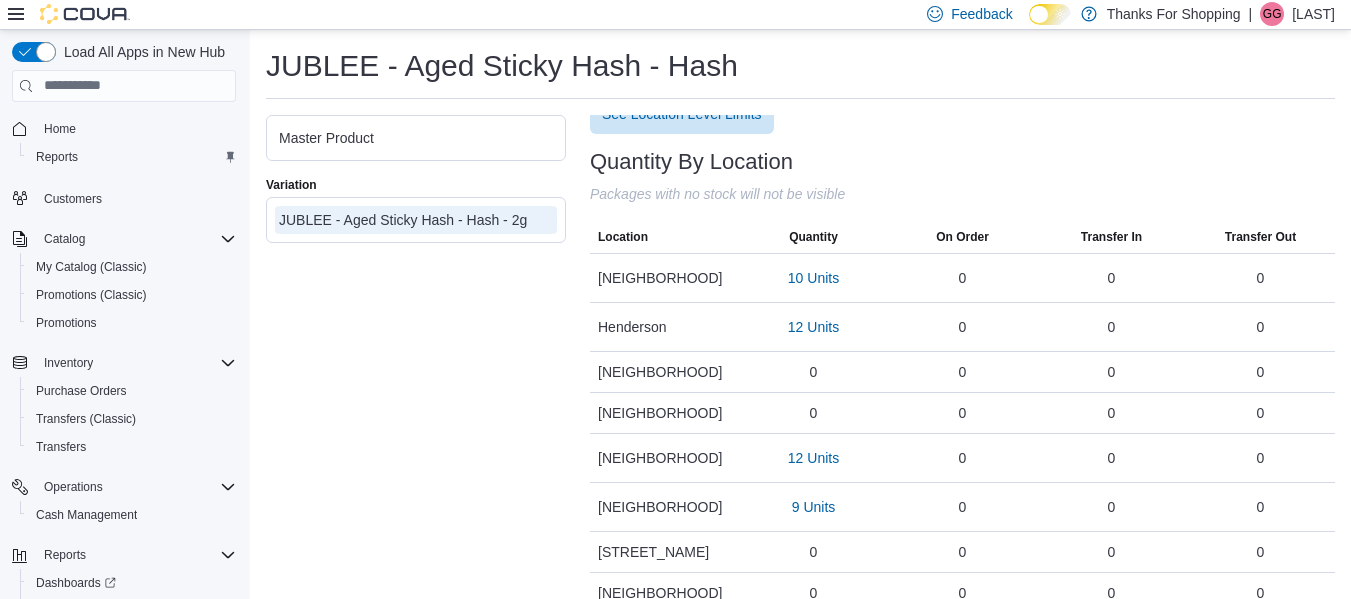 scroll, scrollTop: 538, scrollLeft: 0, axis: vertical 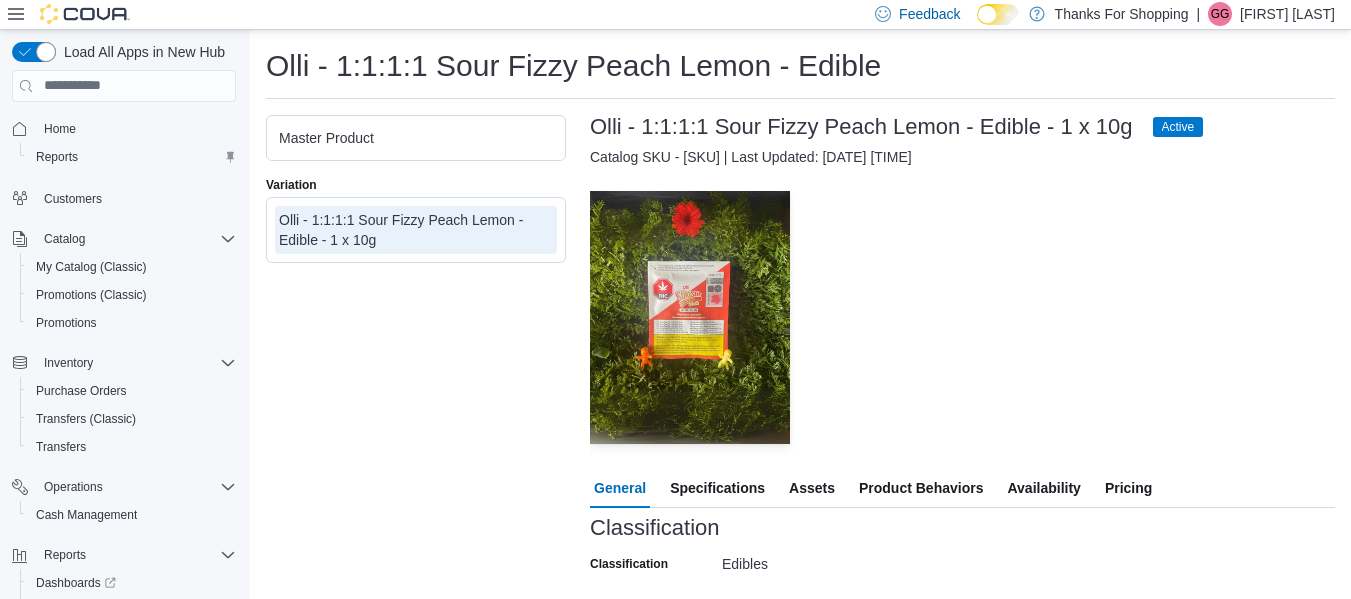 click on "Availability" at bounding box center (1043, 488) 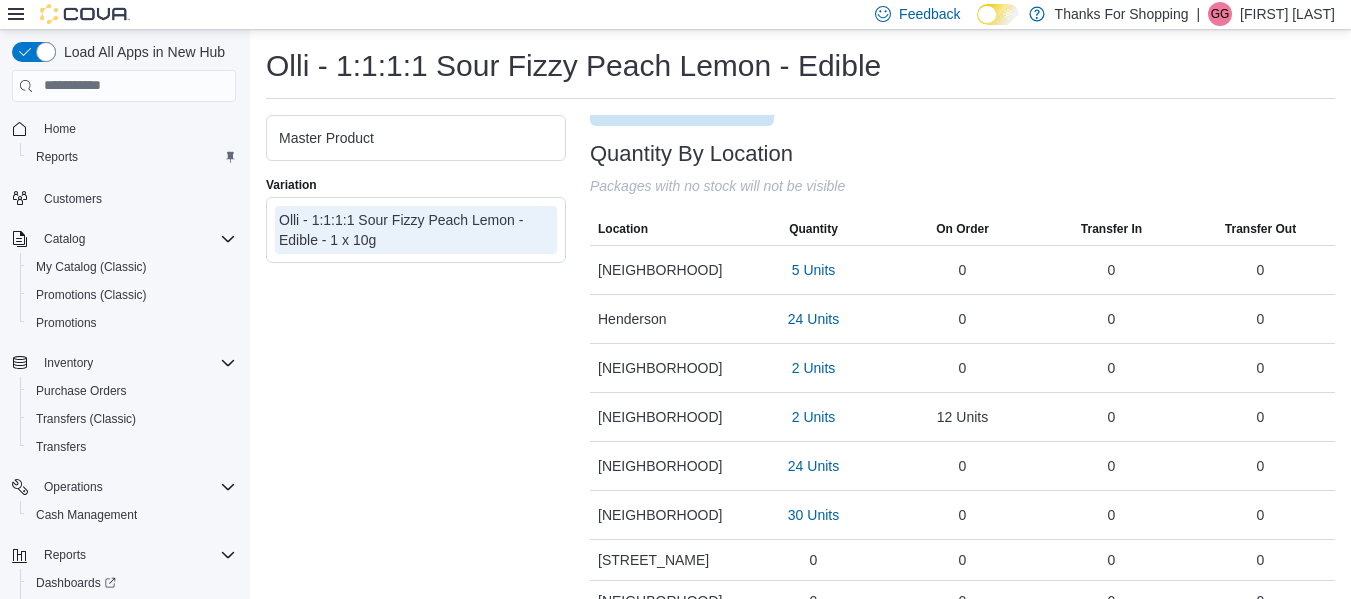 scroll, scrollTop: 538, scrollLeft: 0, axis: vertical 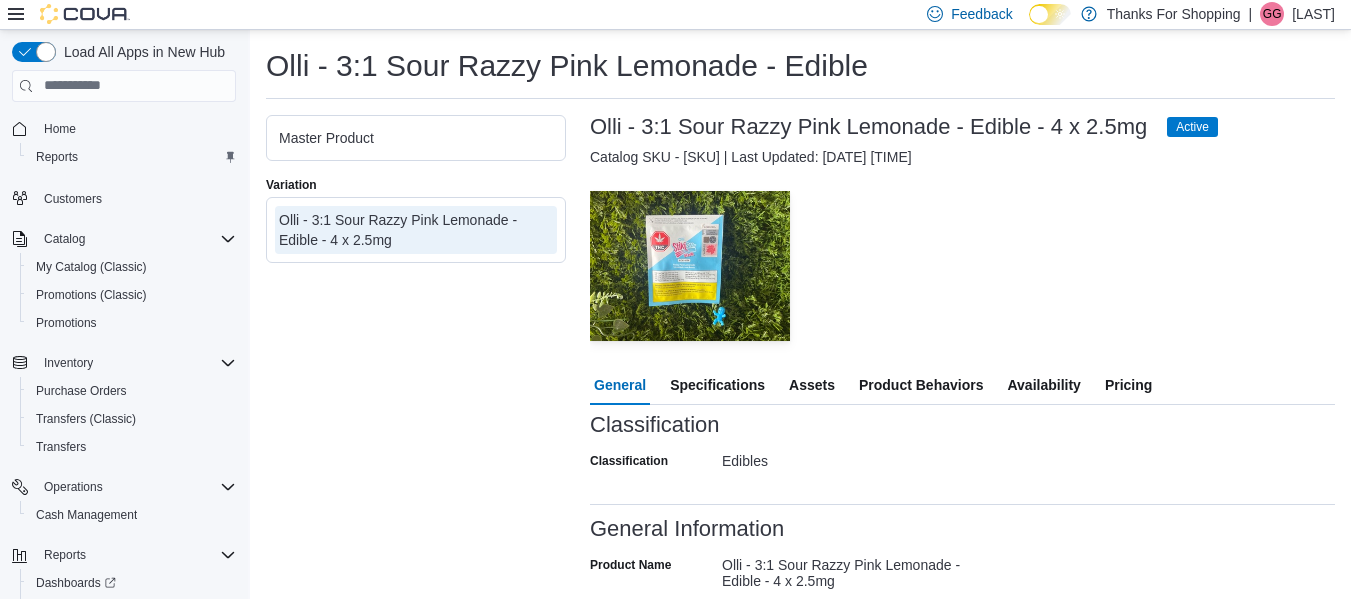 click on "Availability" at bounding box center [1043, 385] 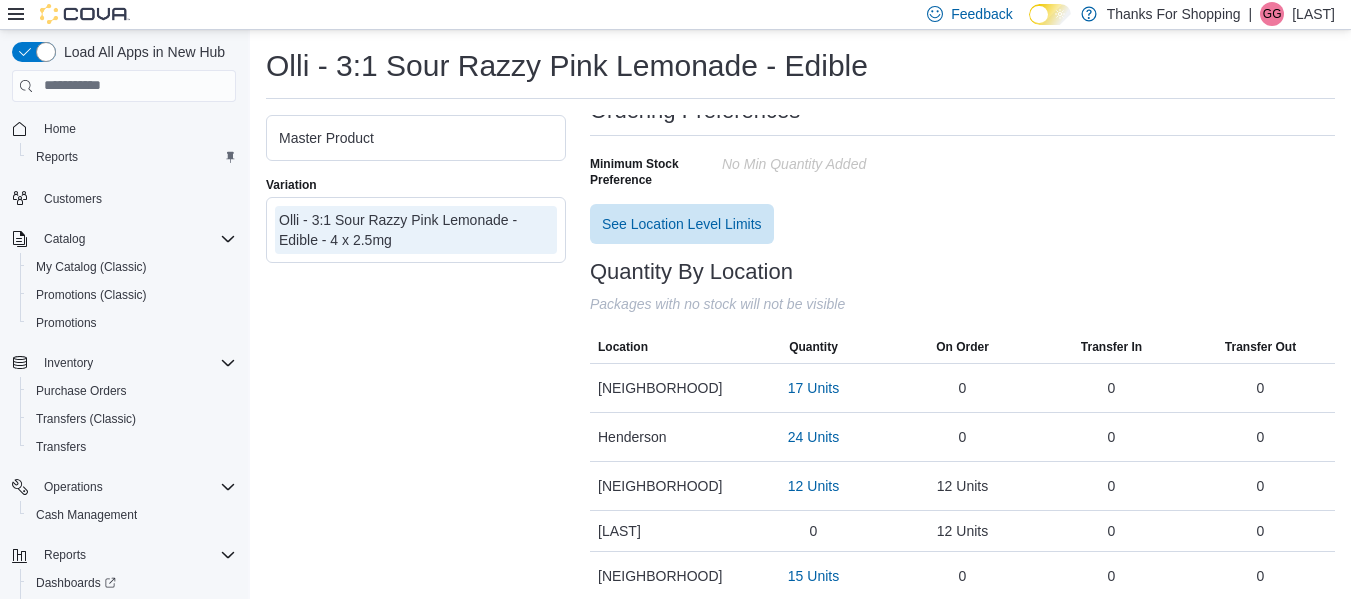 scroll, scrollTop: 335, scrollLeft: 0, axis: vertical 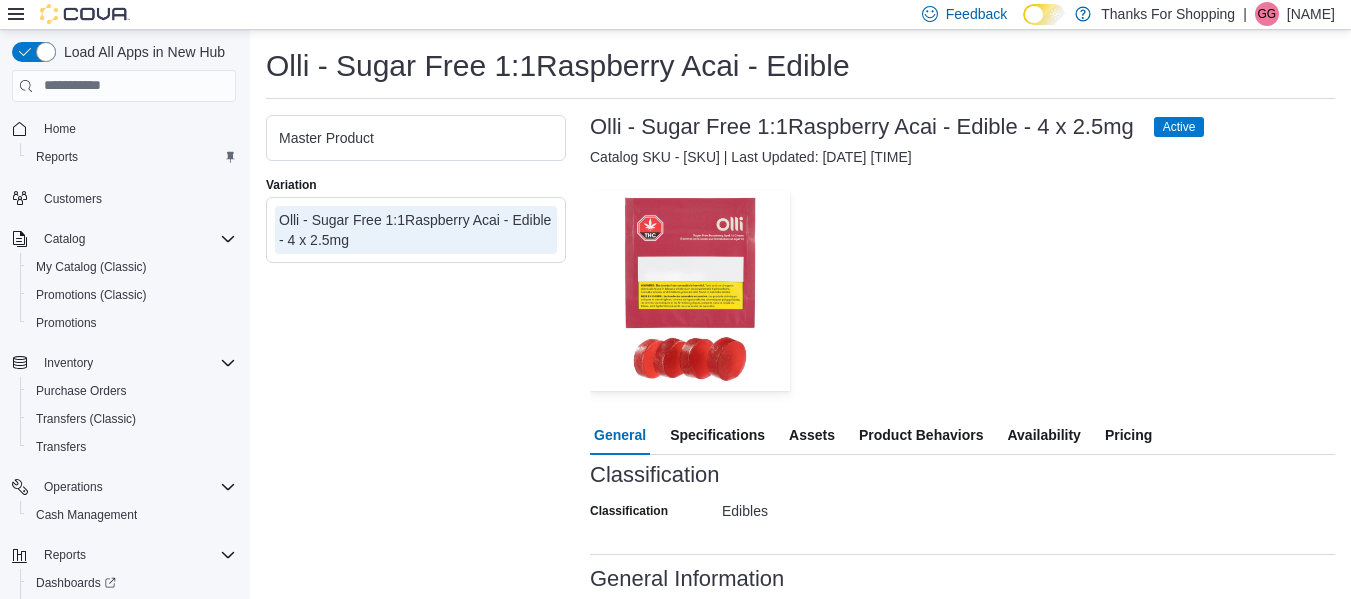 click on "Availability" at bounding box center (1043, 435) 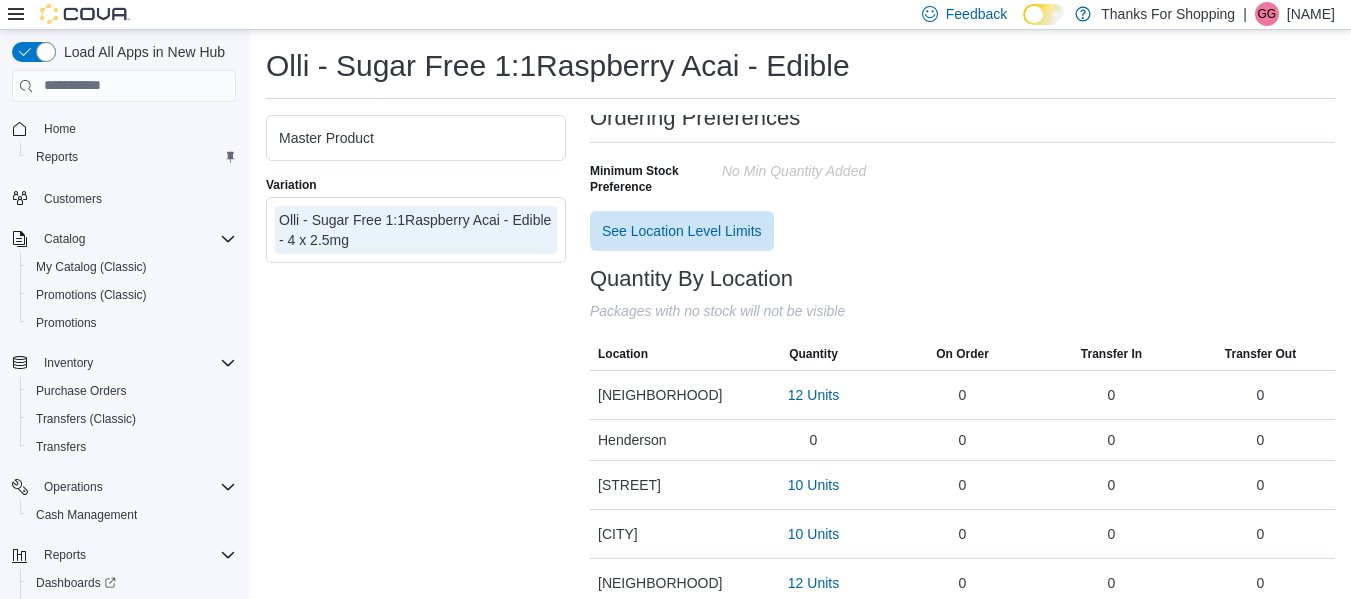 scroll, scrollTop: 385, scrollLeft: 0, axis: vertical 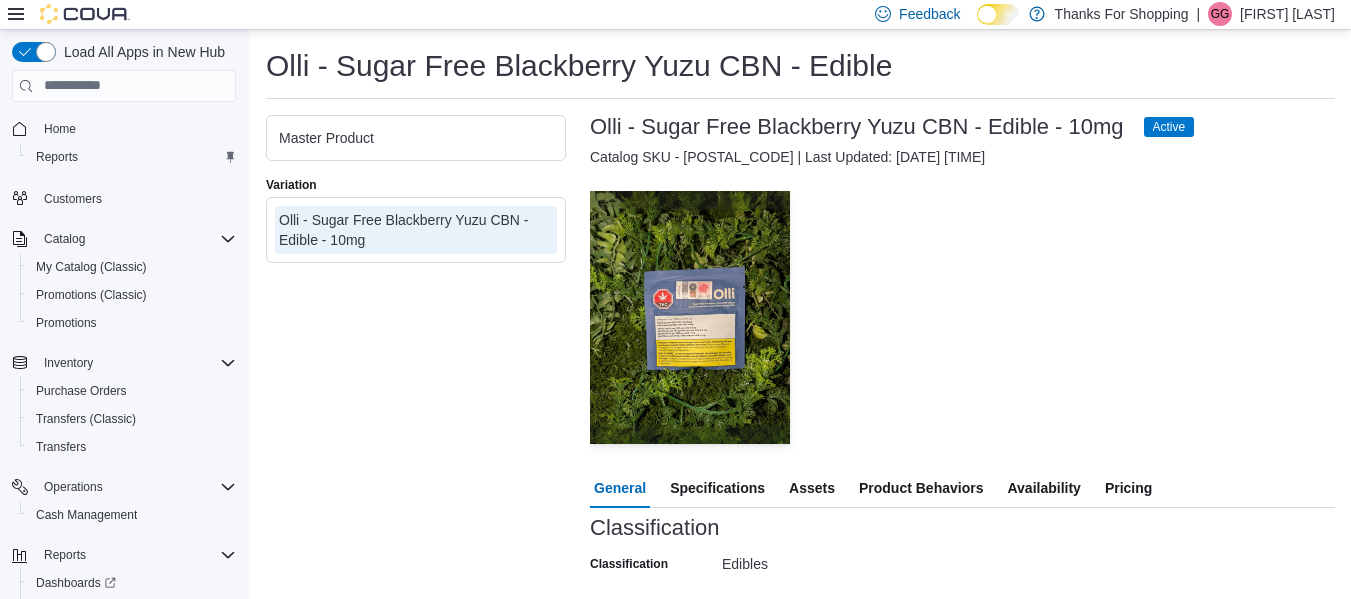 click on "Availability" at bounding box center [1043, 488] 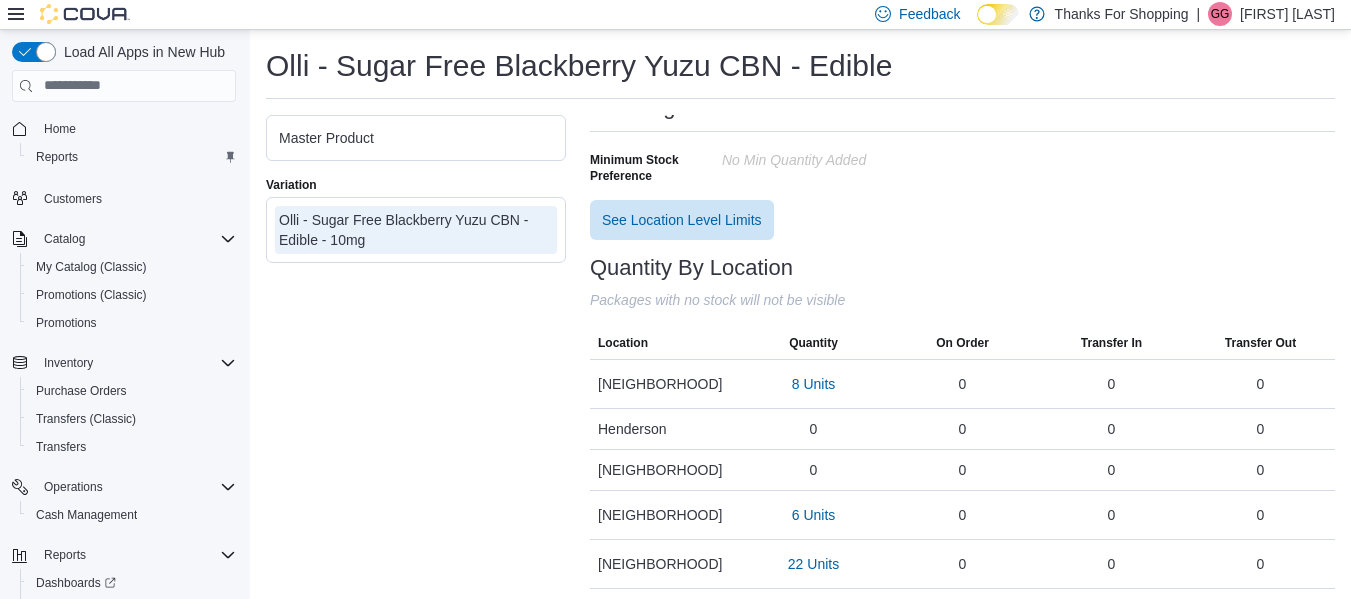 scroll, scrollTop: 438, scrollLeft: 0, axis: vertical 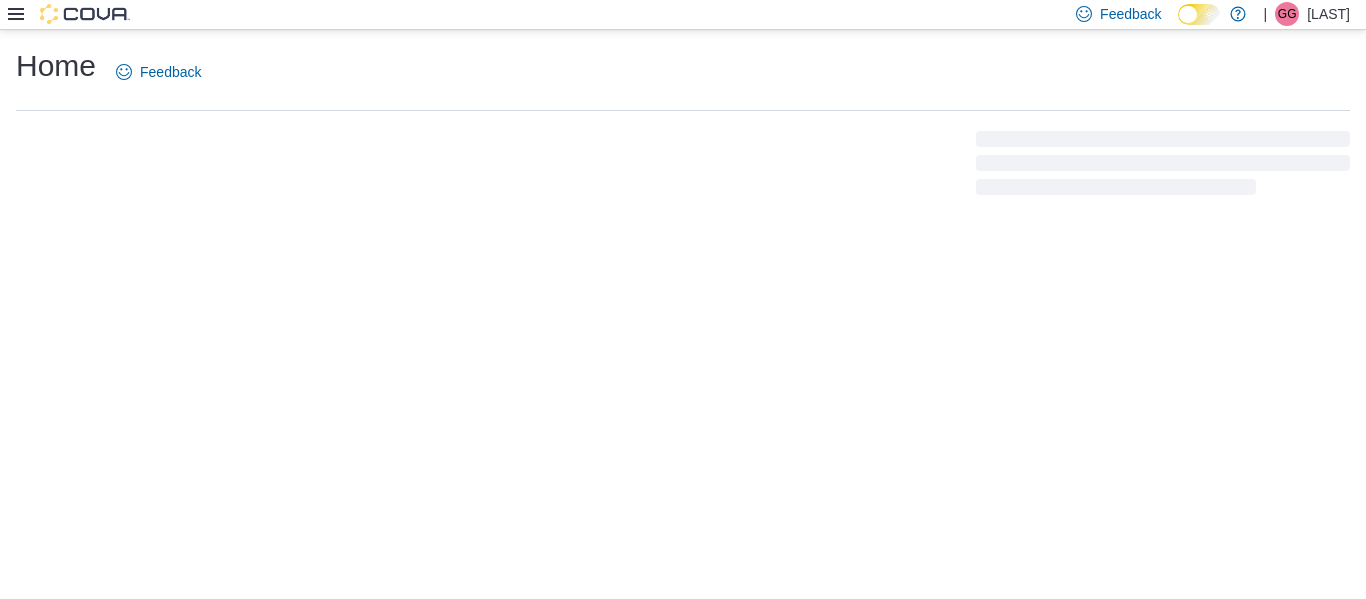 click at bounding box center (16, 14) 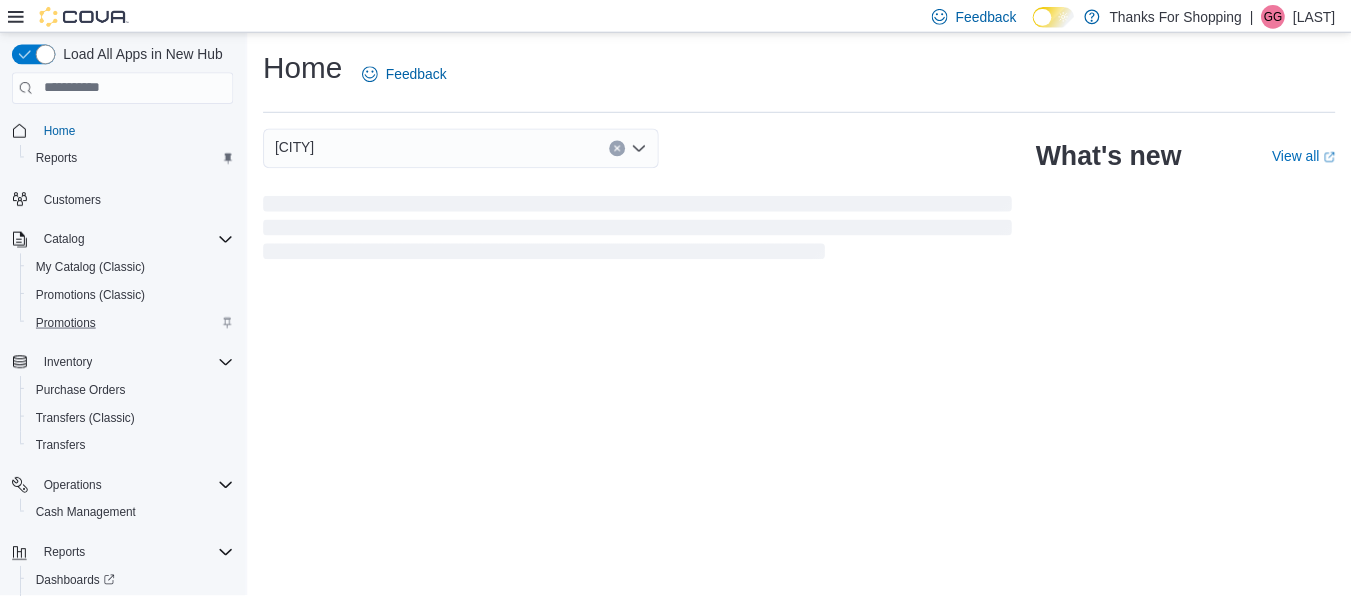 scroll, scrollTop: 79, scrollLeft: 0, axis: vertical 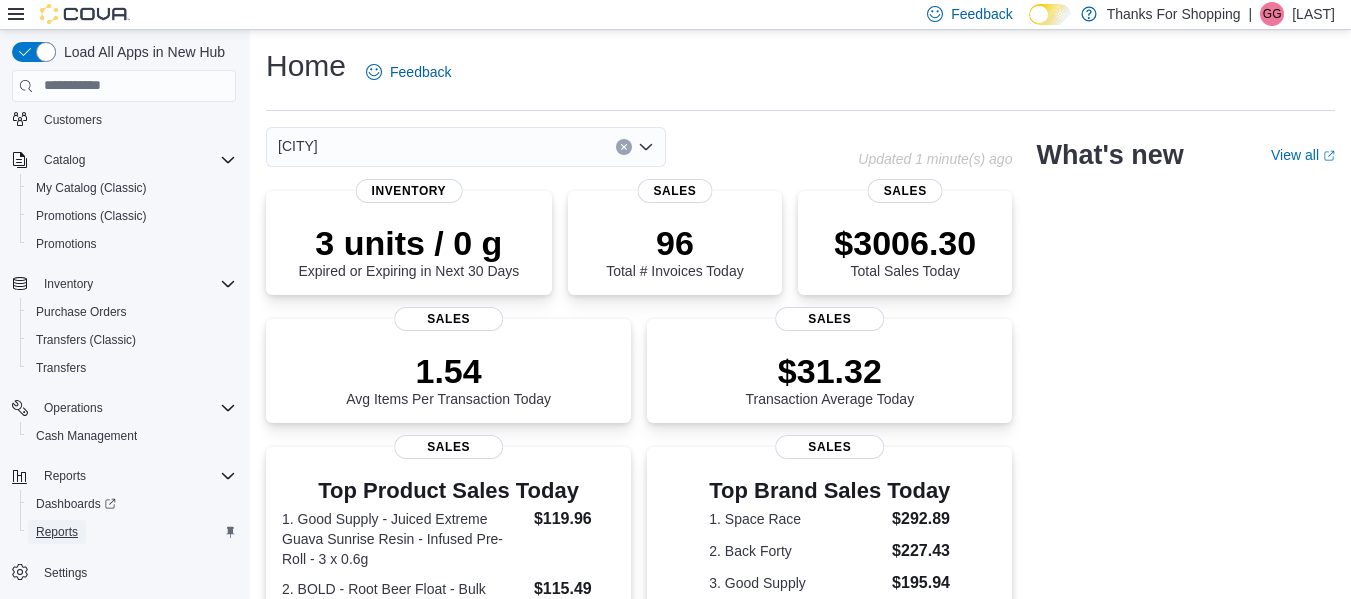 click on "Reports" at bounding box center [57, 78] 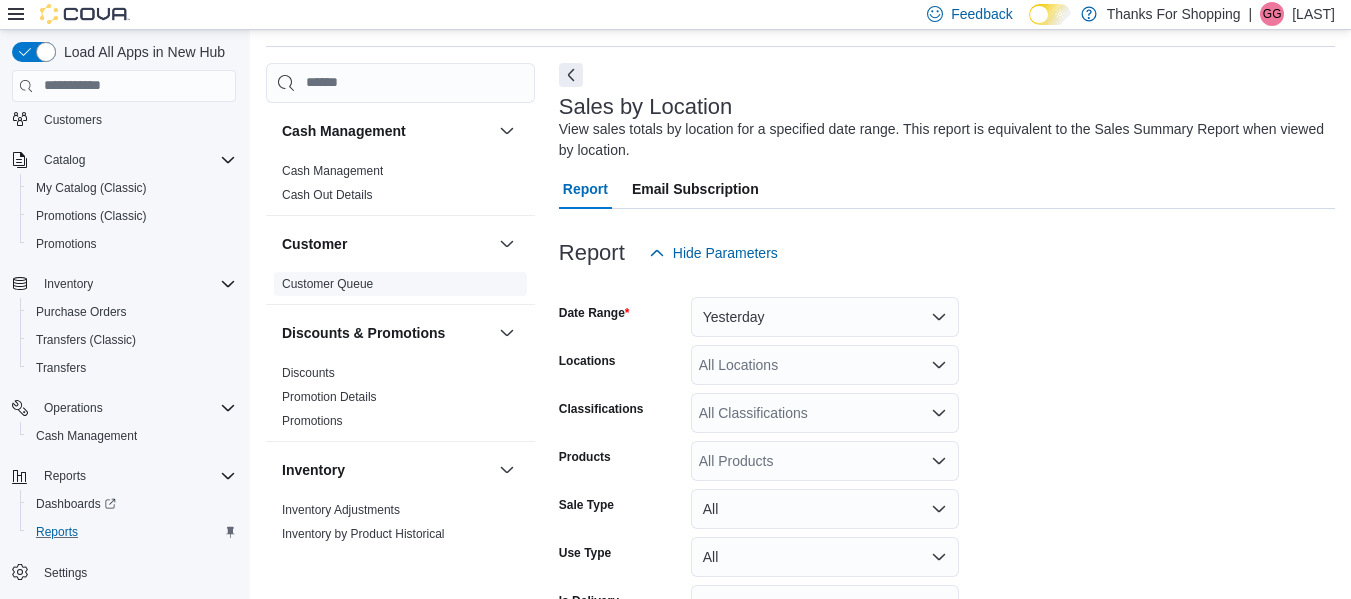 scroll, scrollTop: 67, scrollLeft: 0, axis: vertical 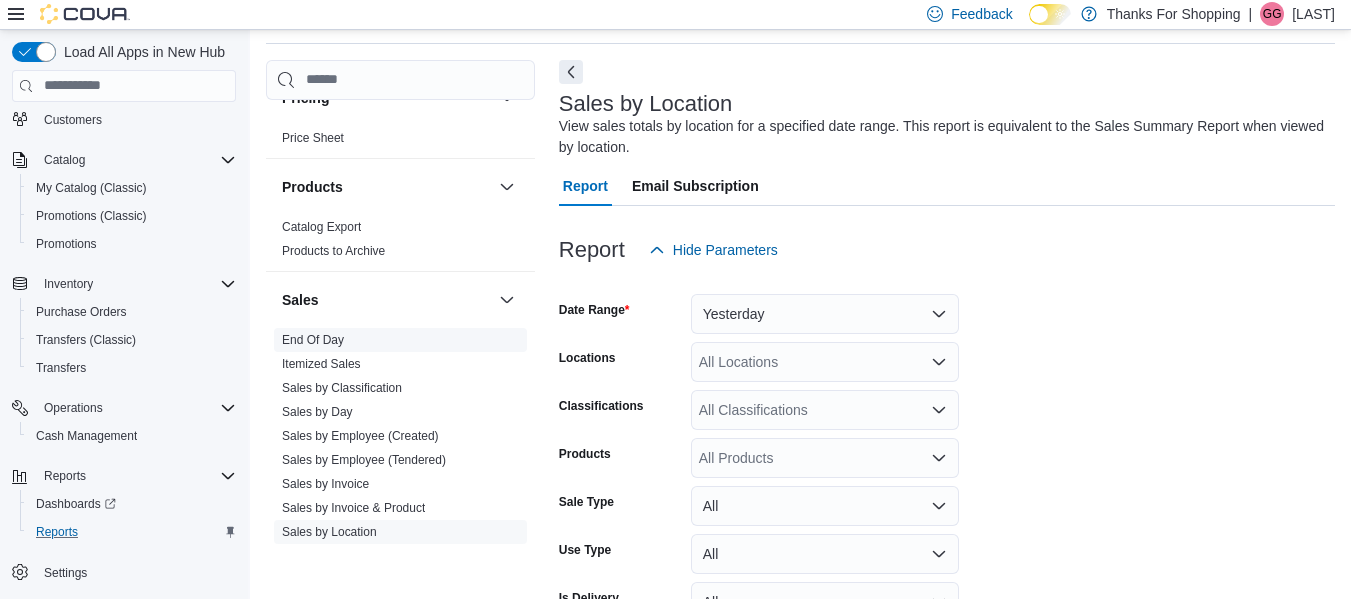 click on "End Of Day" at bounding box center (313, 340) 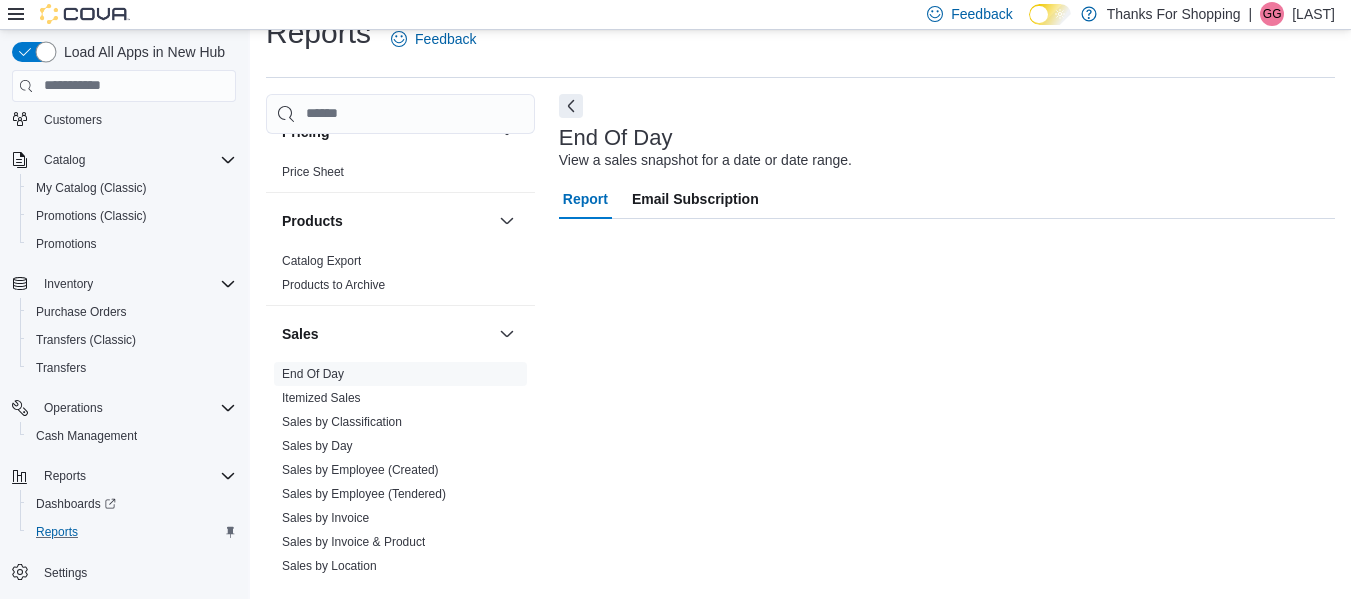 scroll, scrollTop: 33, scrollLeft: 0, axis: vertical 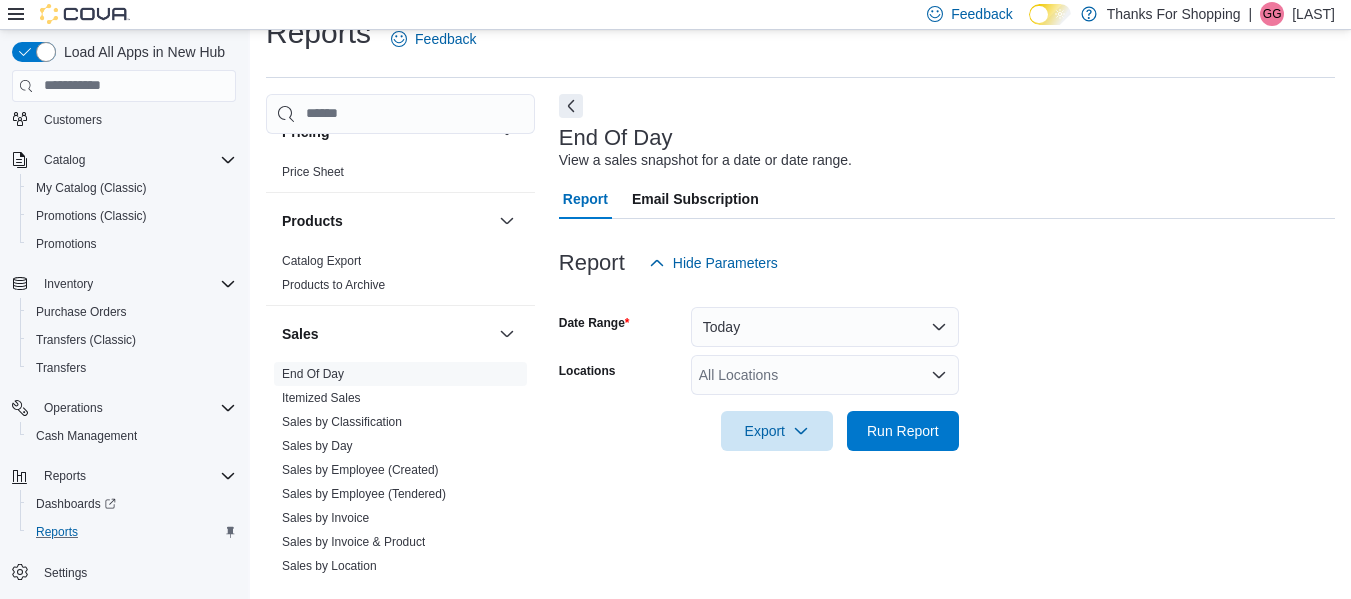 click on "All Locations" at bounding box center (825, 375) 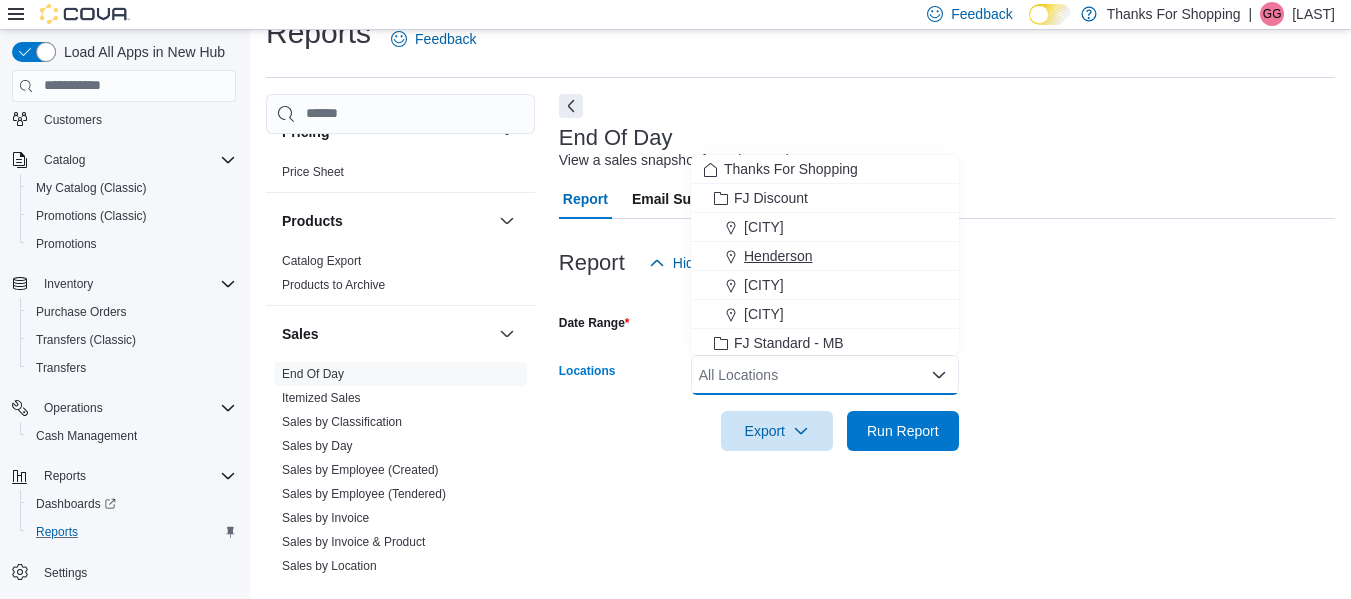 scroll, scrollTop: 200, scrollLeft: 0, axis: vertical 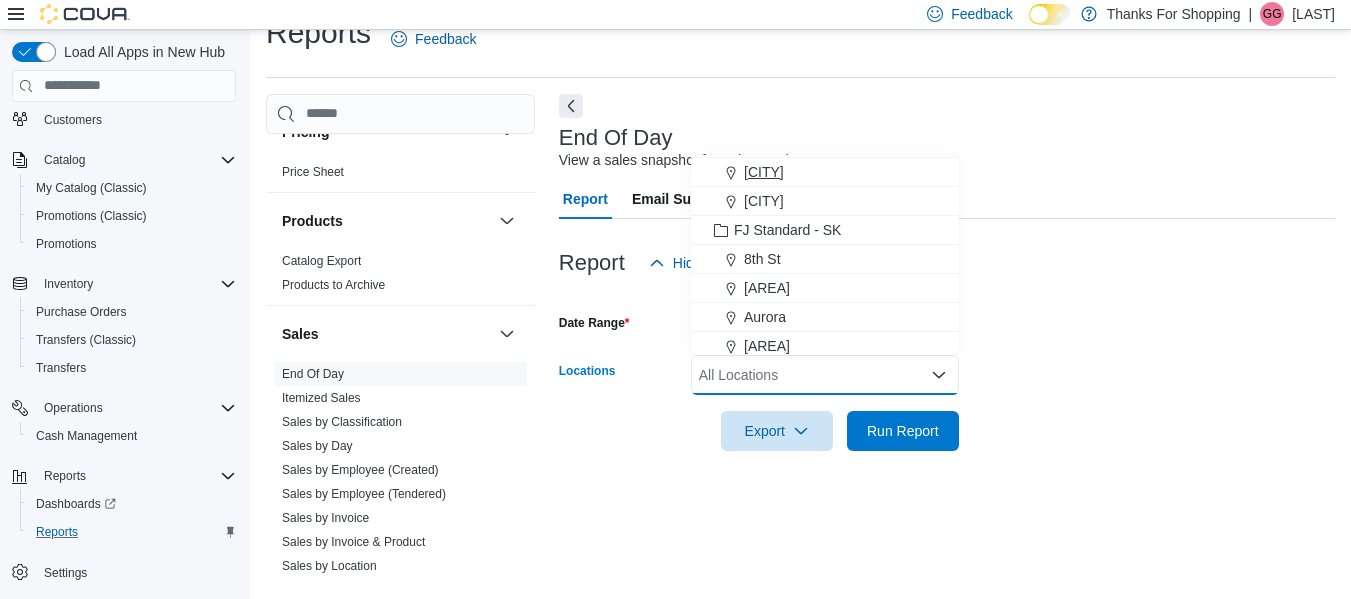 click on "[CITY]" at bounding box center [764, 172] 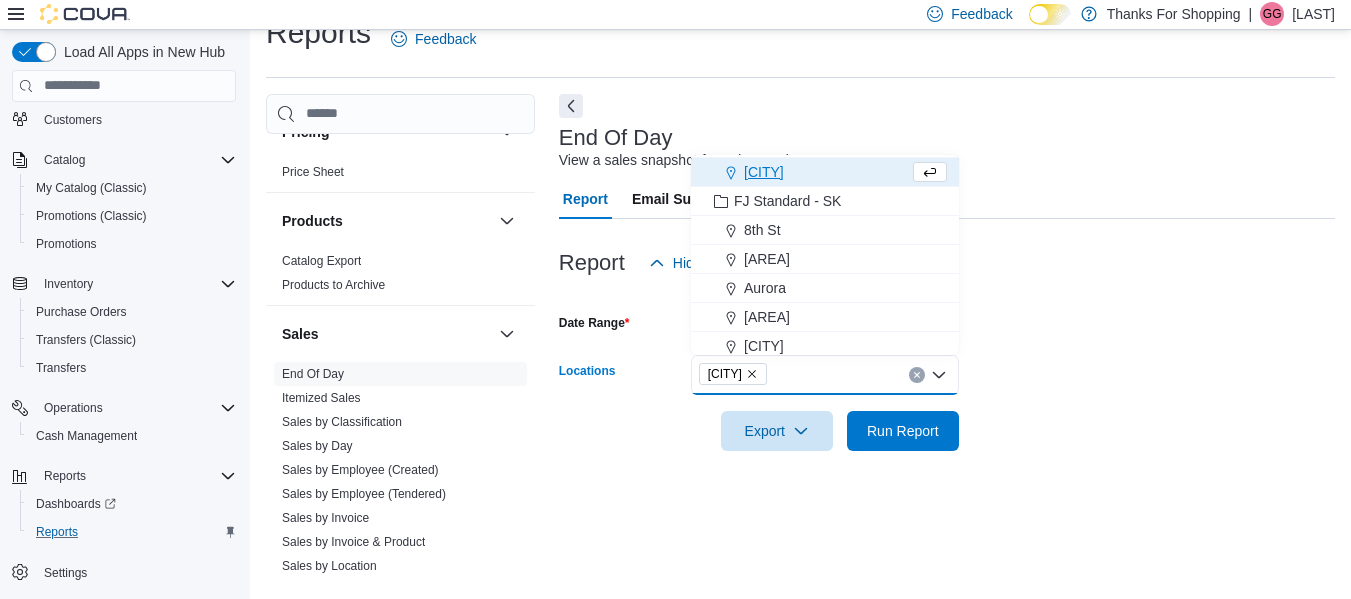 click at bounding box center (947, 295) 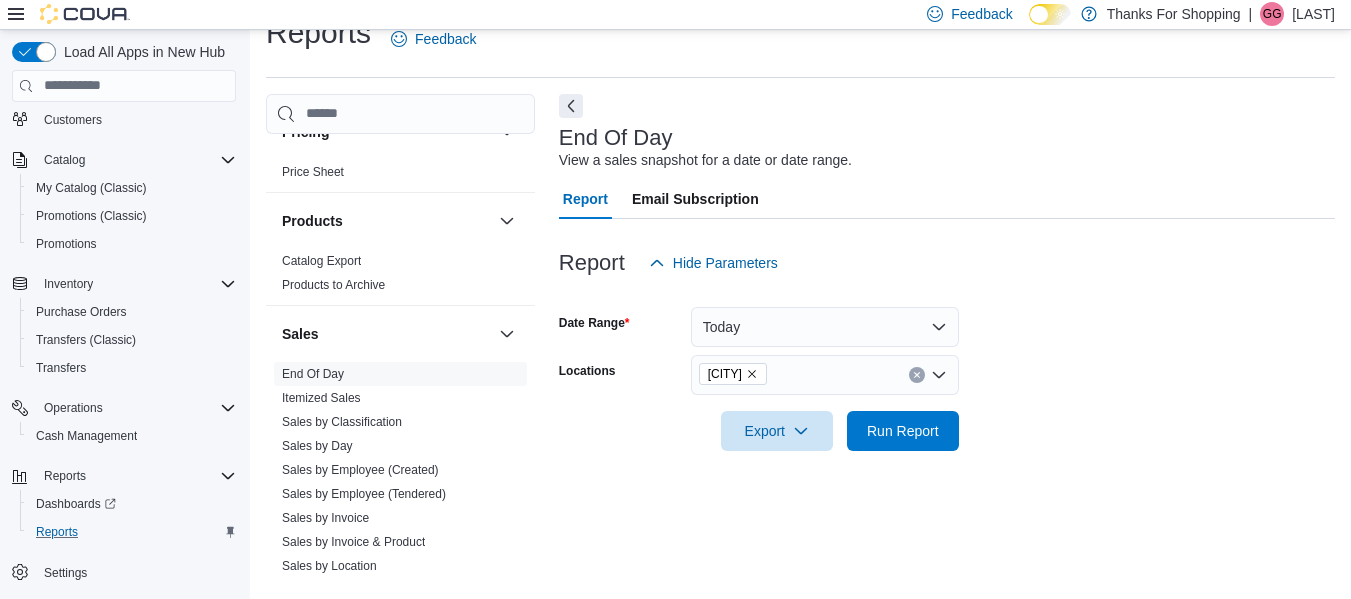 click at bounding box center (947, 463) 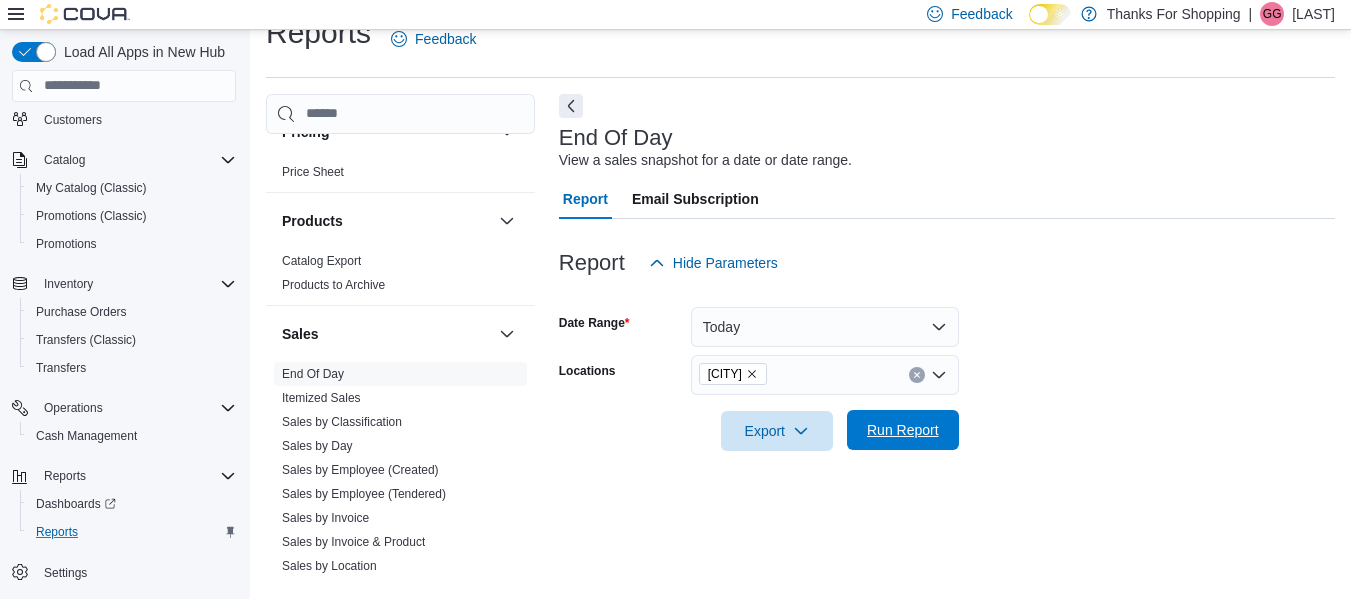 click on "Run Report" at bounding box center (903, 430) 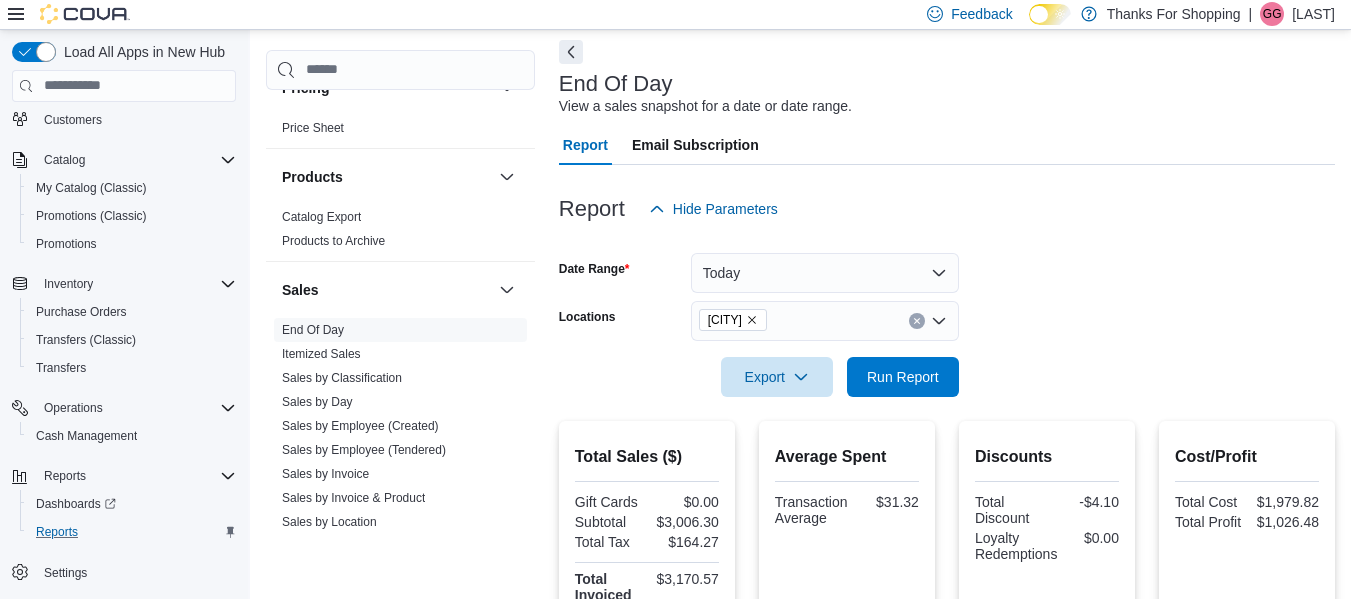 scroll, scrollTop: 64, scrollLeft: 0, axis: vertical 